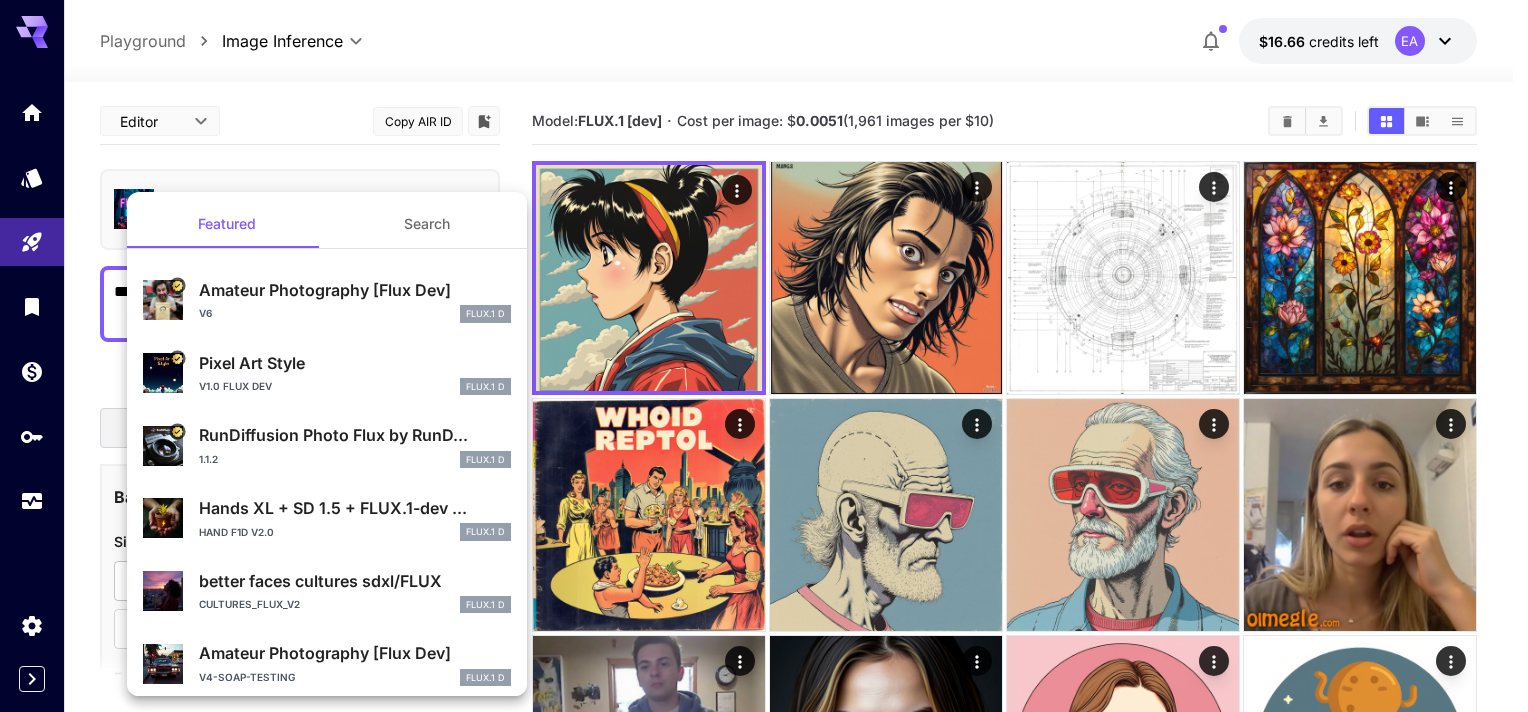 scroll, scrollTop: 0, scrollLeft: 0, axis: both 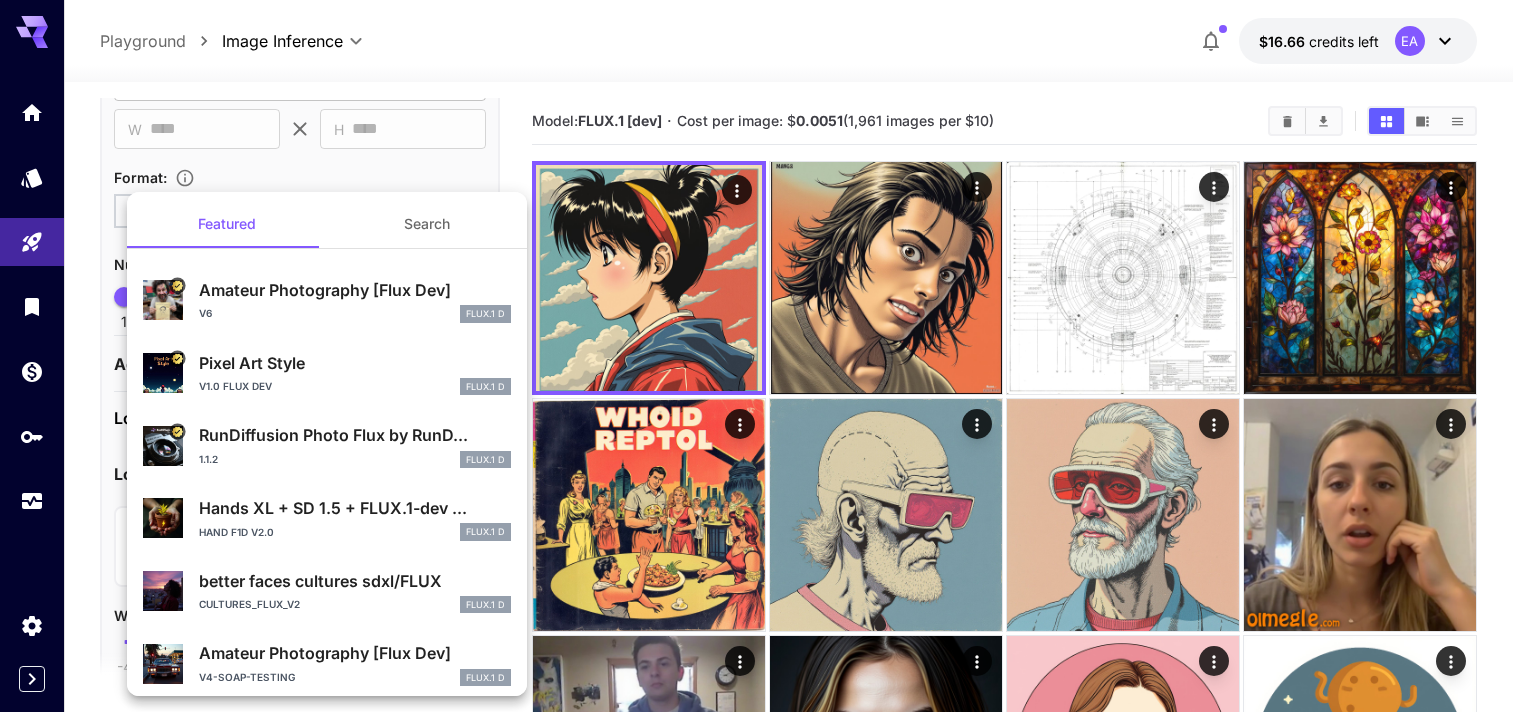 click at bounding box center [764, 356] 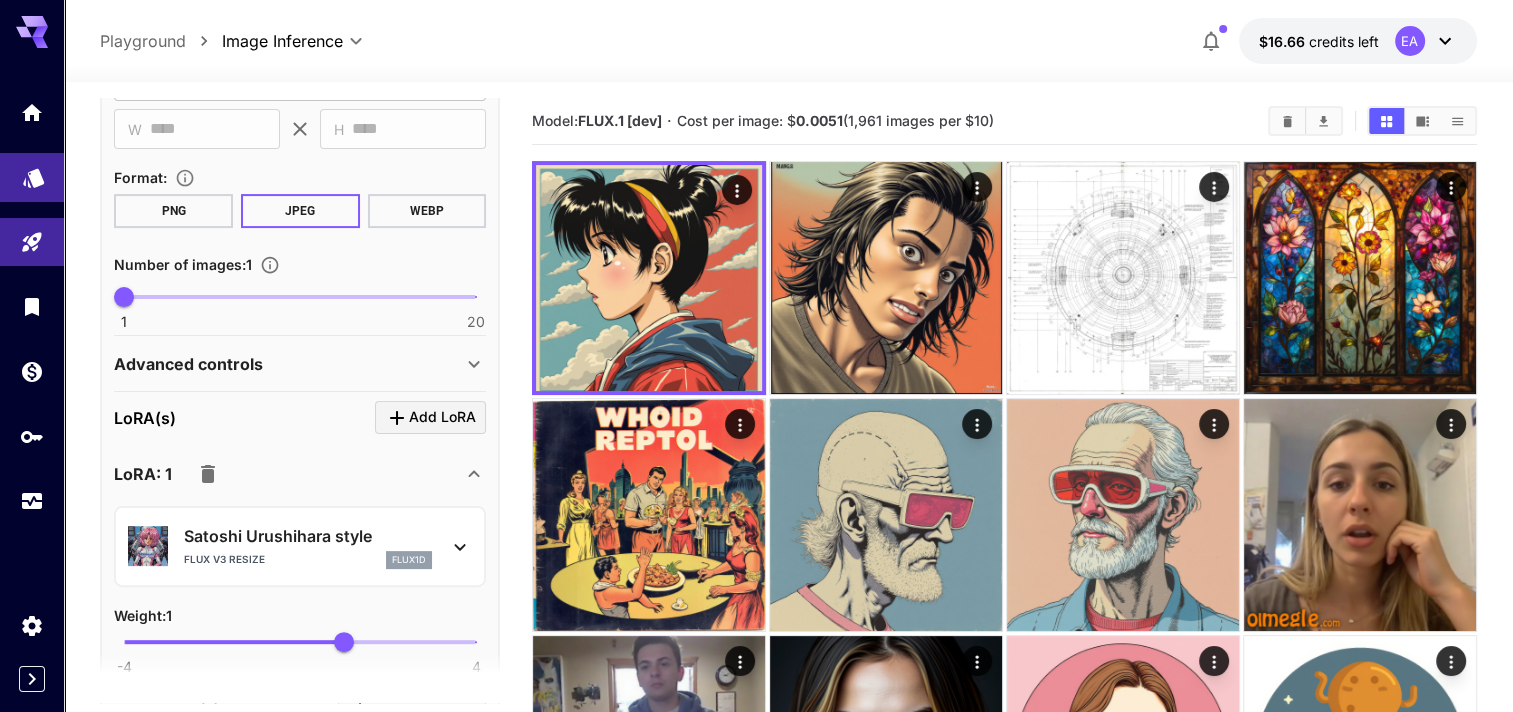 click at bounding box center [32, 177] 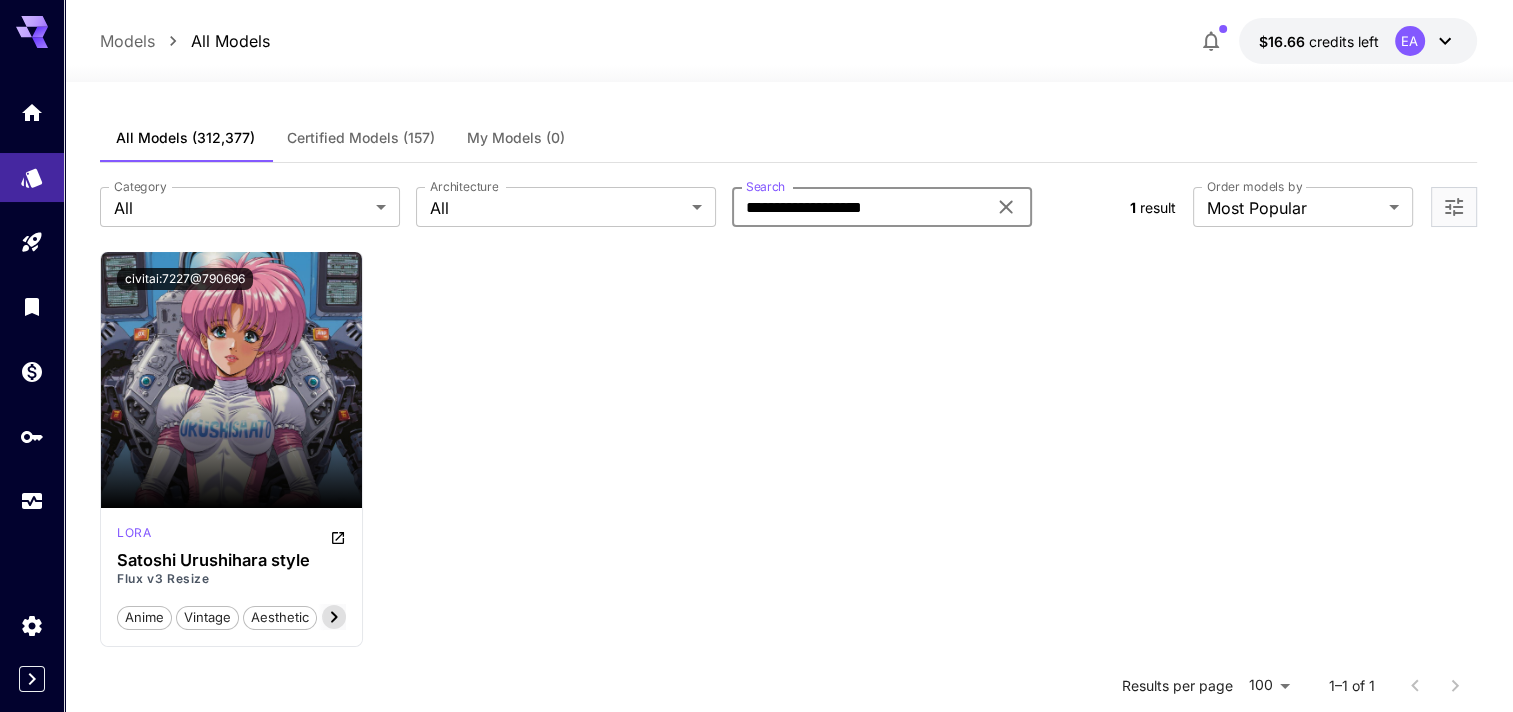 click on "**********" at bounding box center [859, 207] 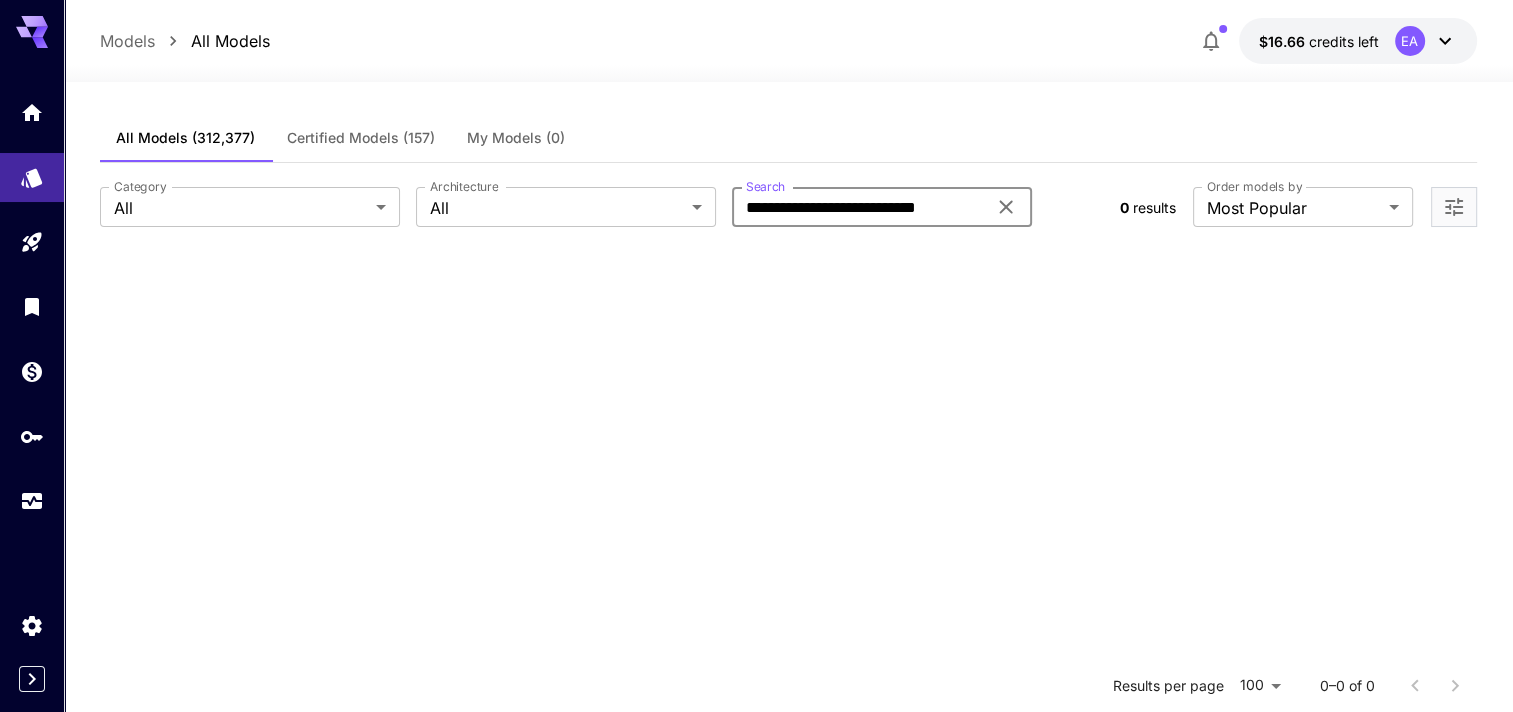 scroll, scrollTop: 0, scrollLeft: 0, axis: both 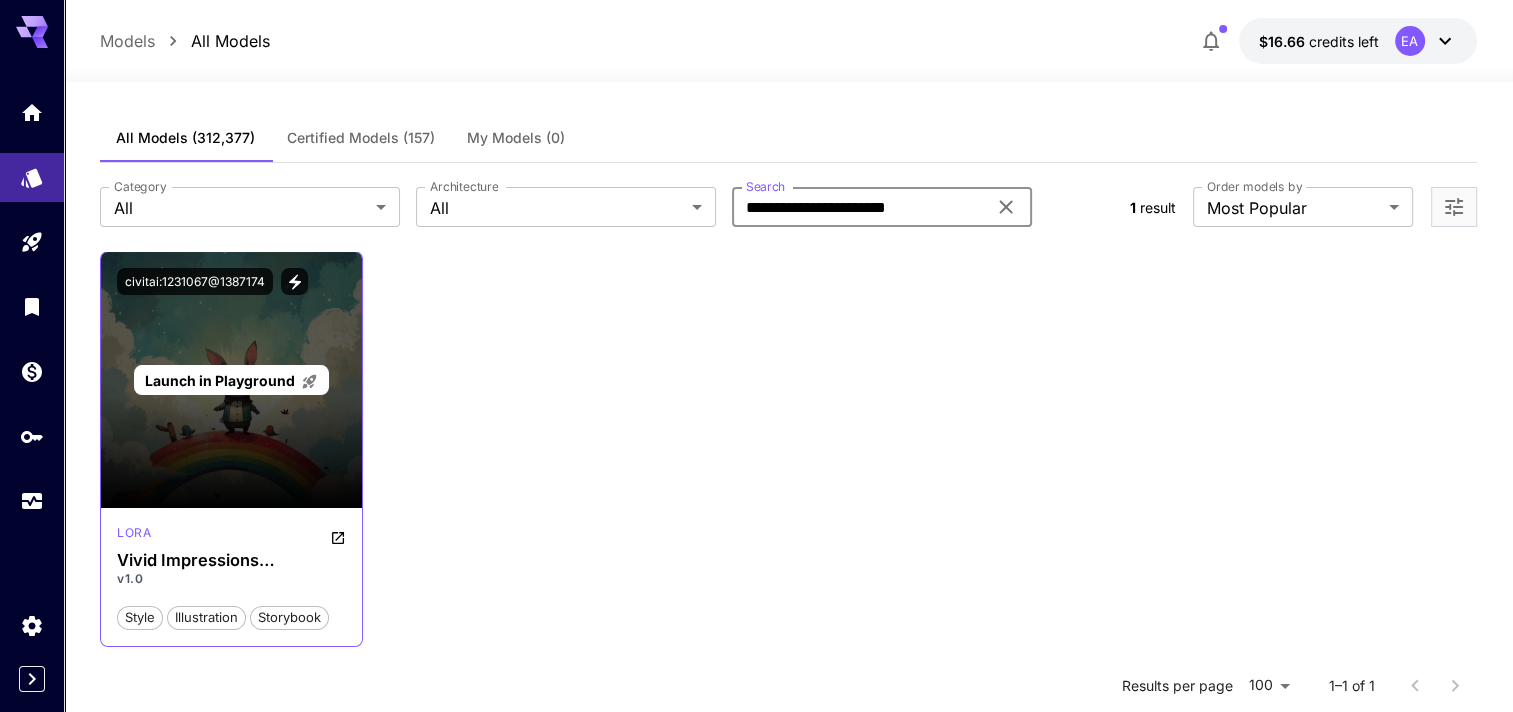 type on "**********" 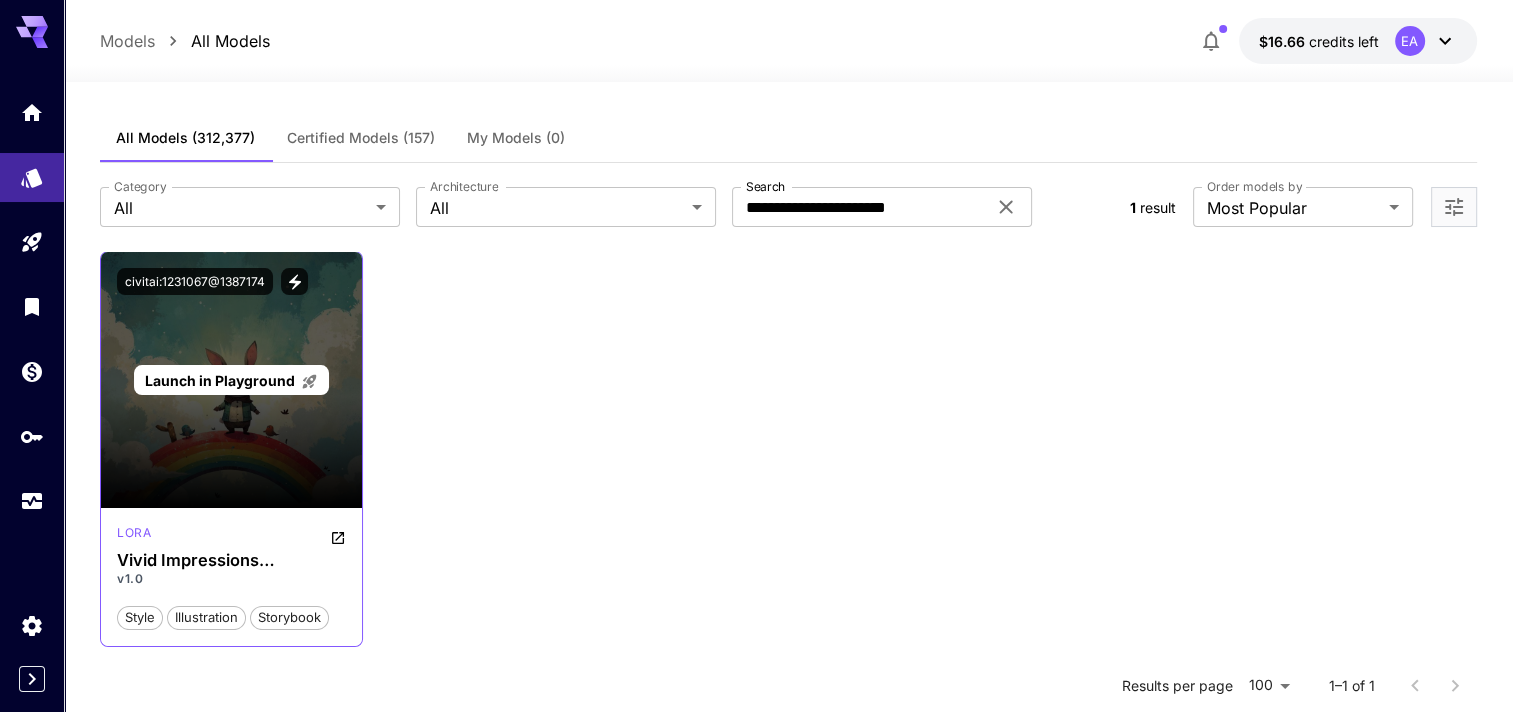 click 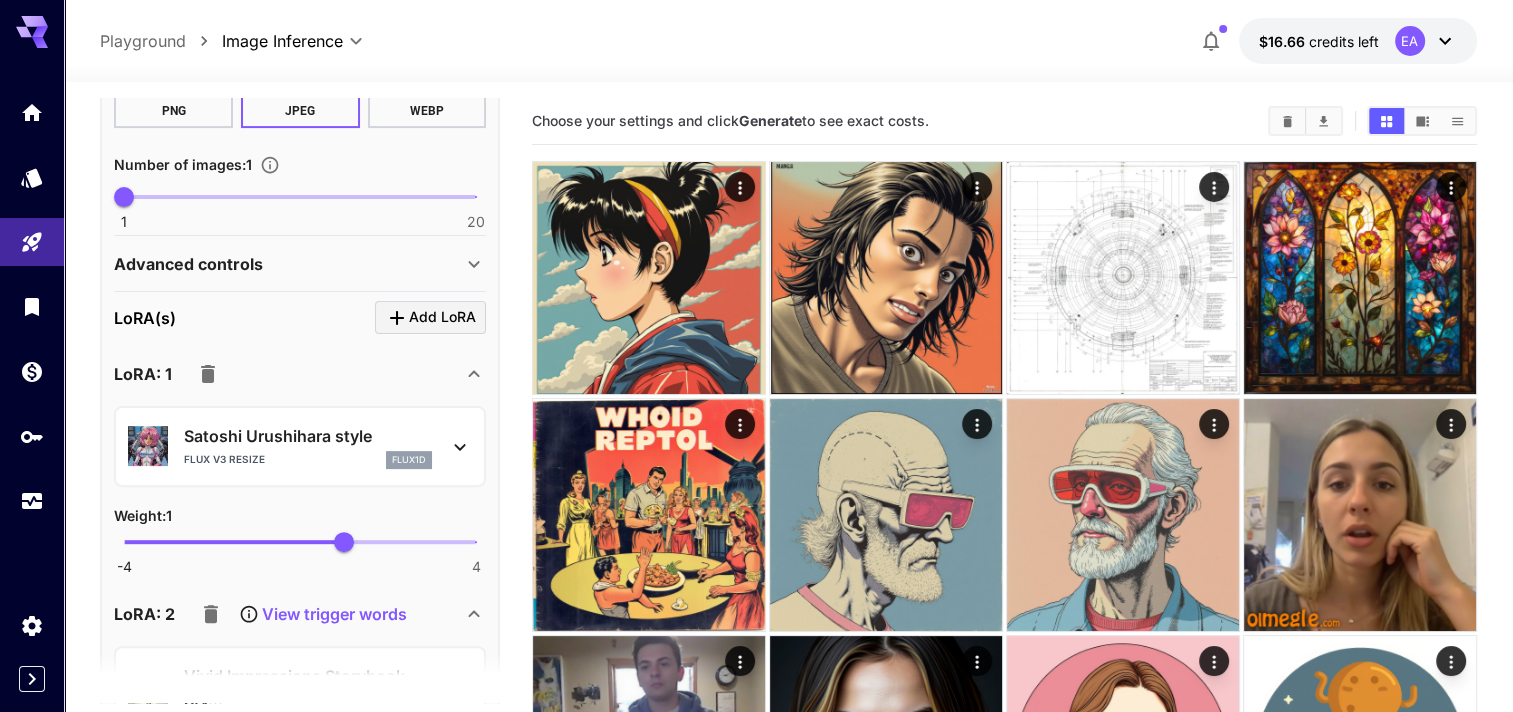 scroll, scrollTop: 800, scrollLeft: 0, axis: vertical 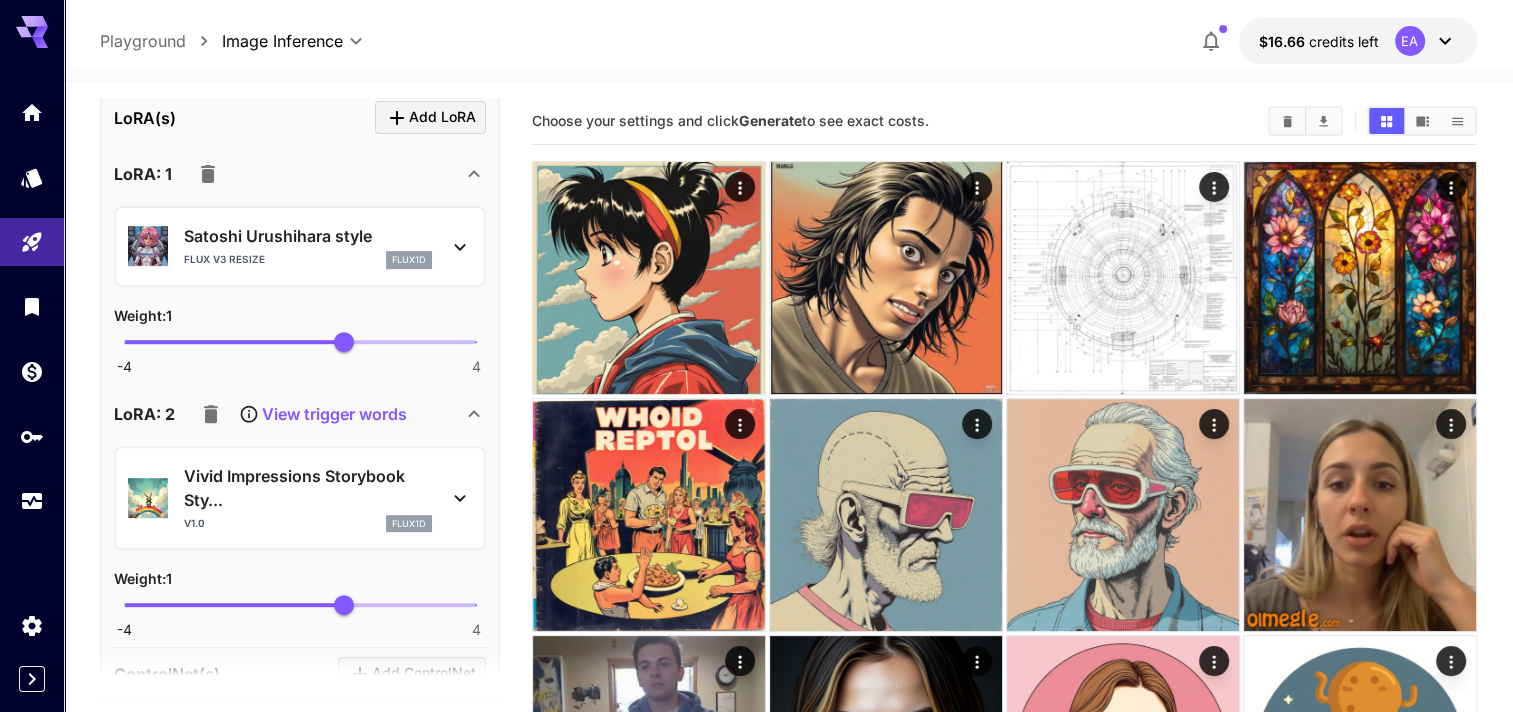 click 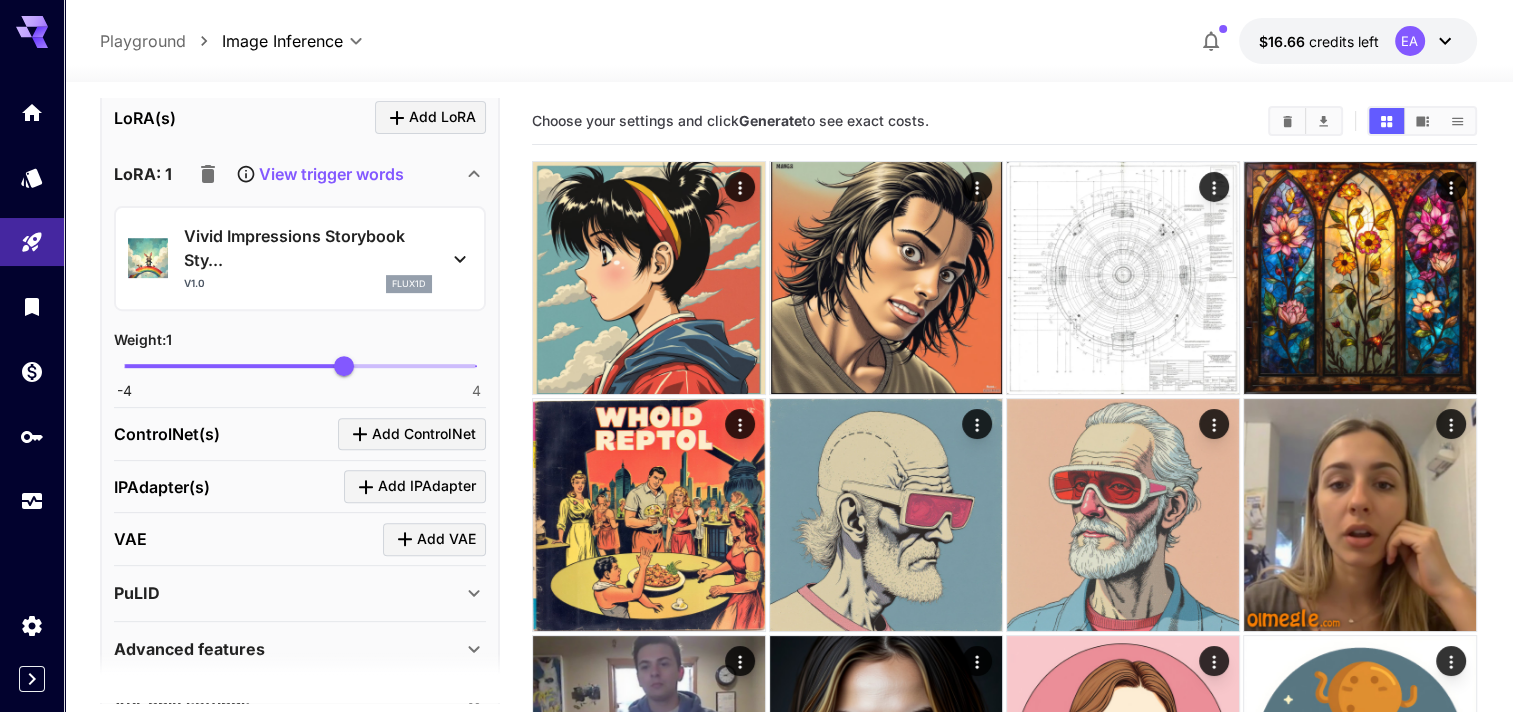 click on "View trigger words" at bounding box center (296, 174) 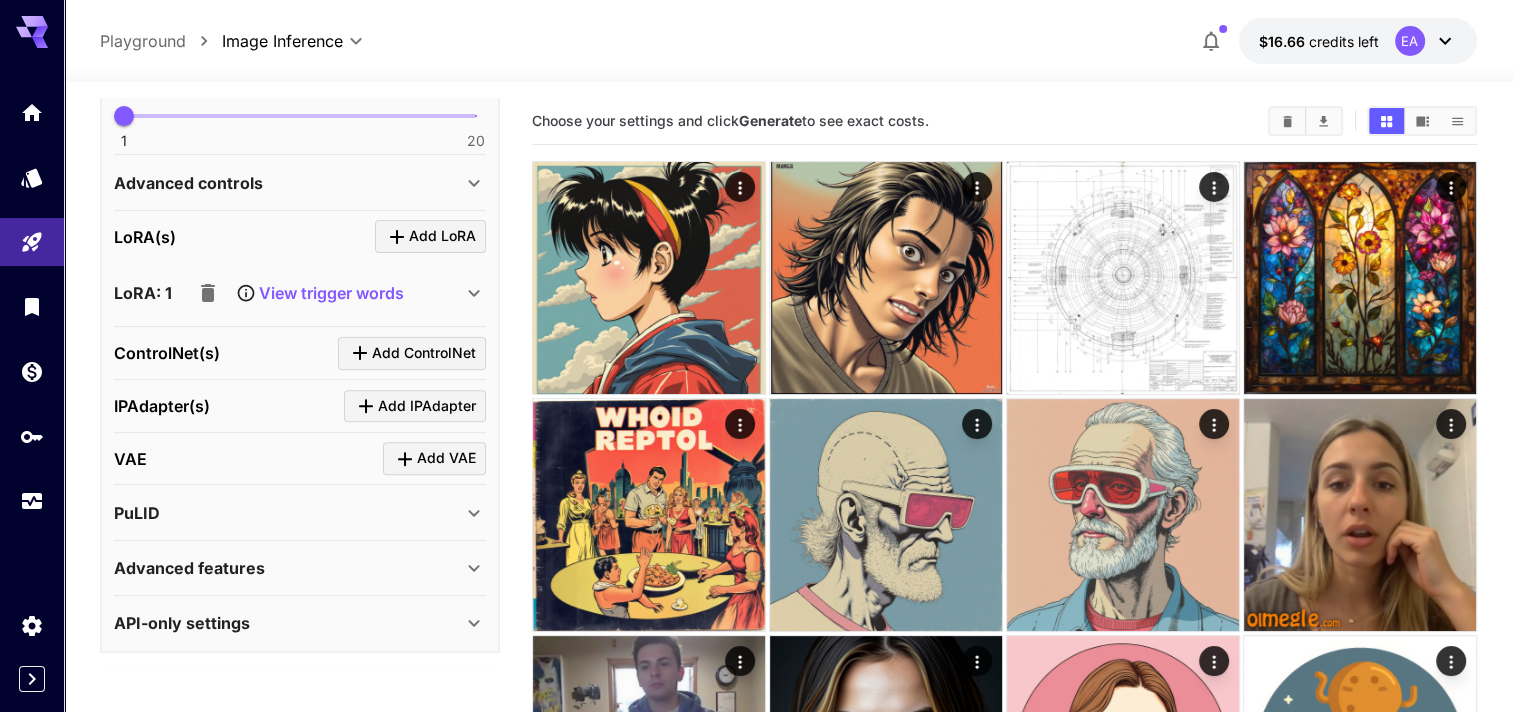 scroll, scrollTop: 673, scrollLeft: 0, axis: vertical 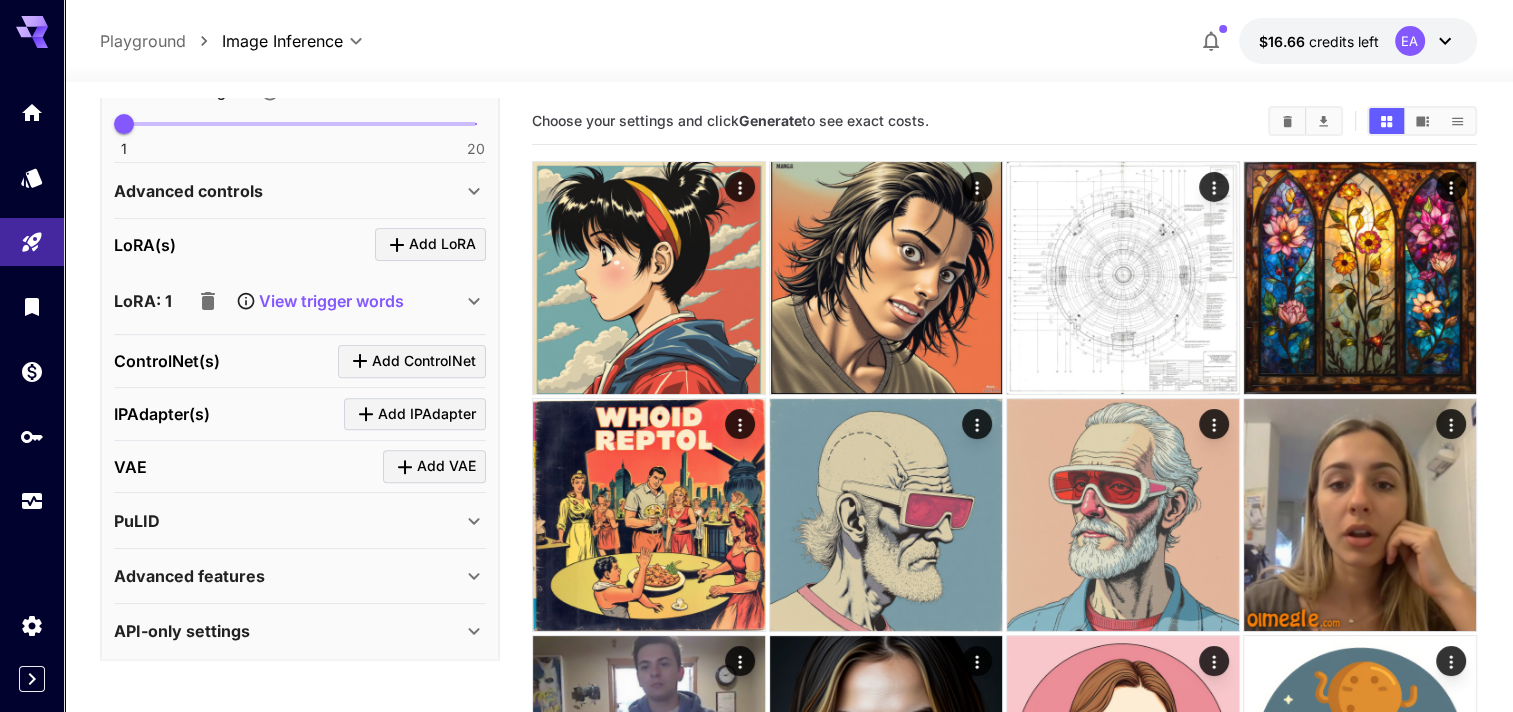 click on "View trigger words" at bounding box center (331, 301) 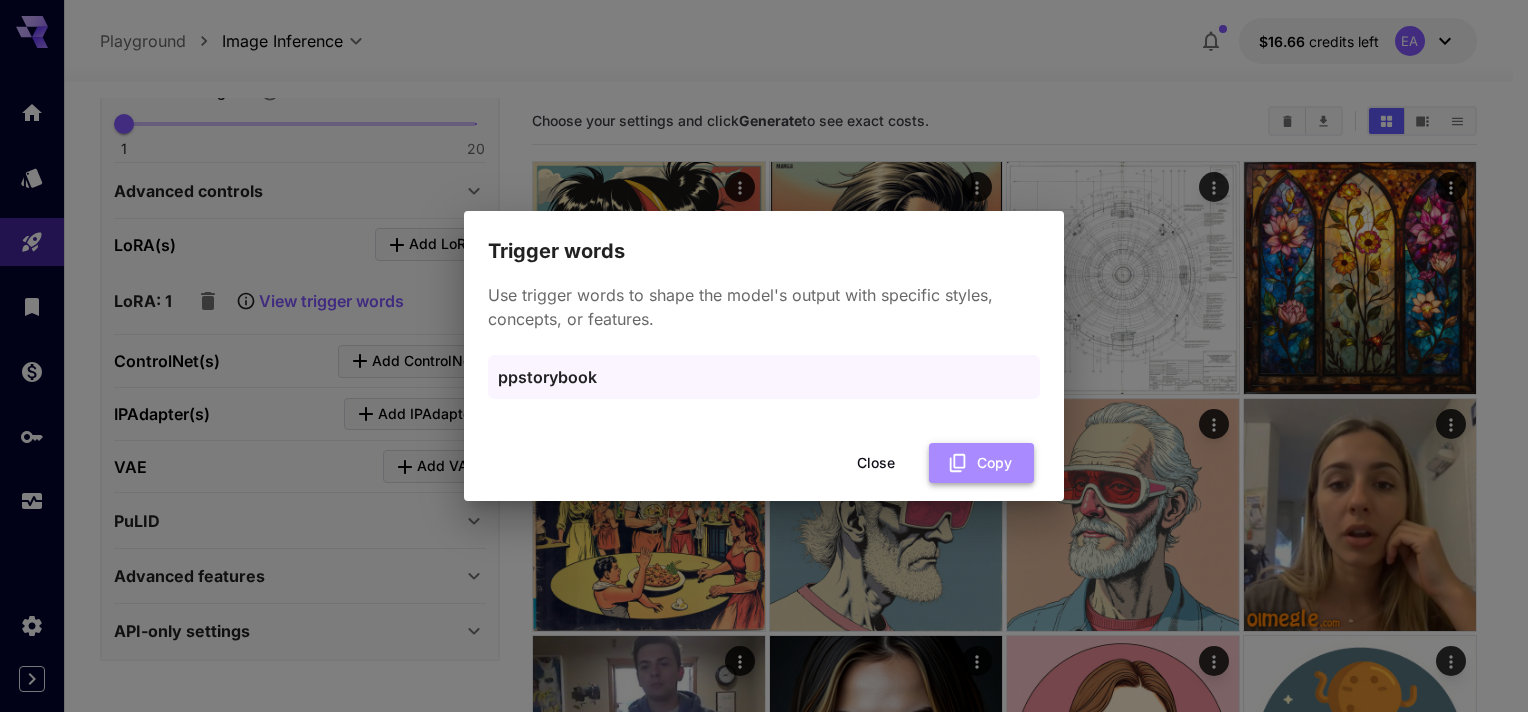 click on "Copy" at bounding box center (981, 463) 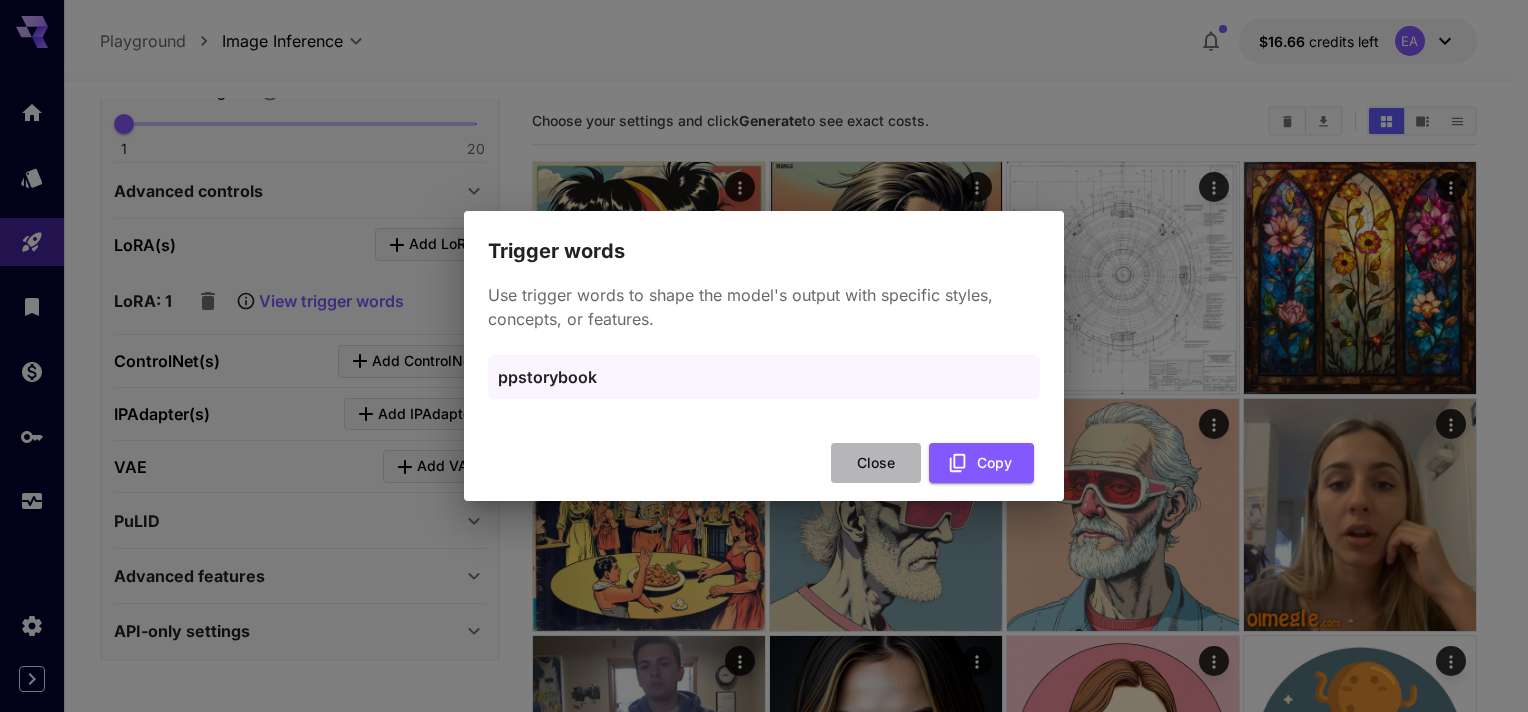 click on "Close" at bounding box center (876, 463) 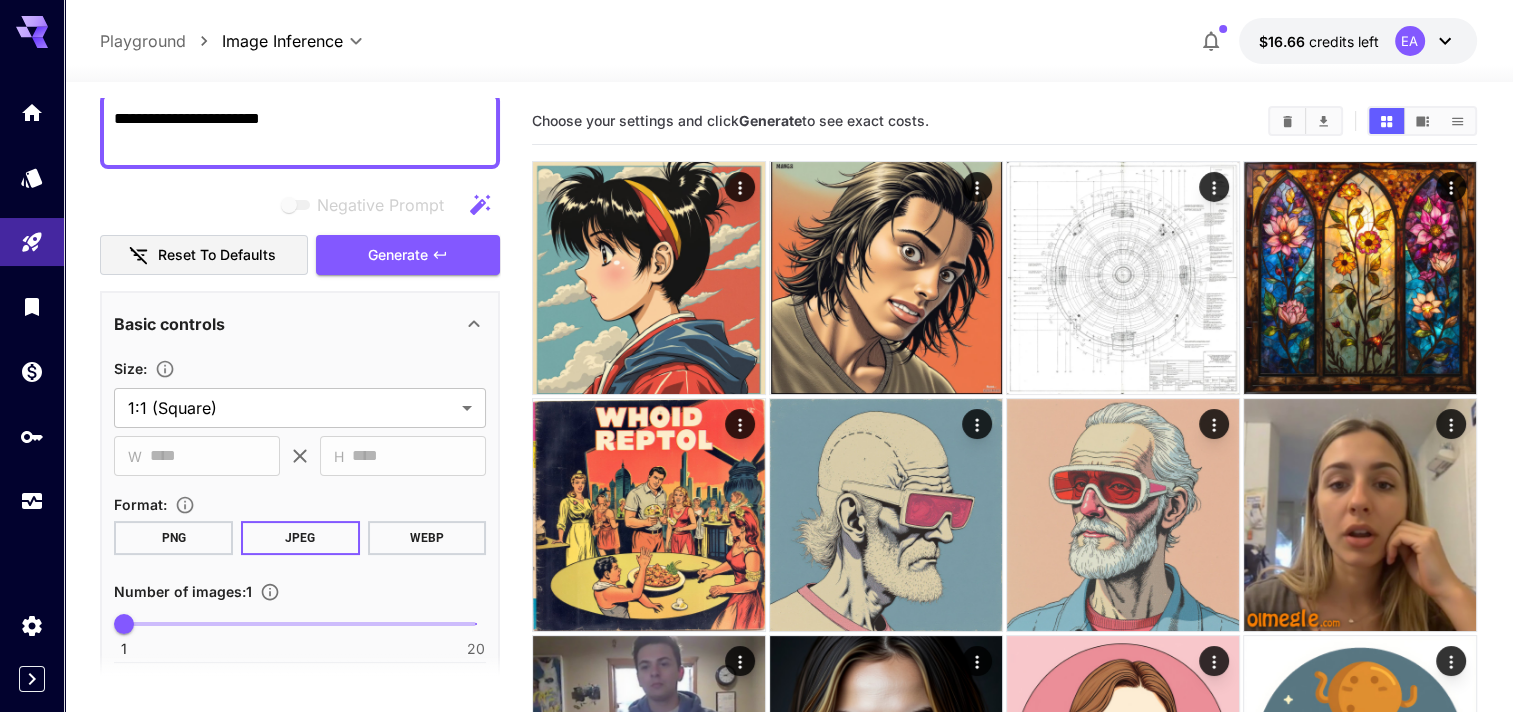 scroll, scrollTop: 73, scrollLeft: 0, axis: vertical 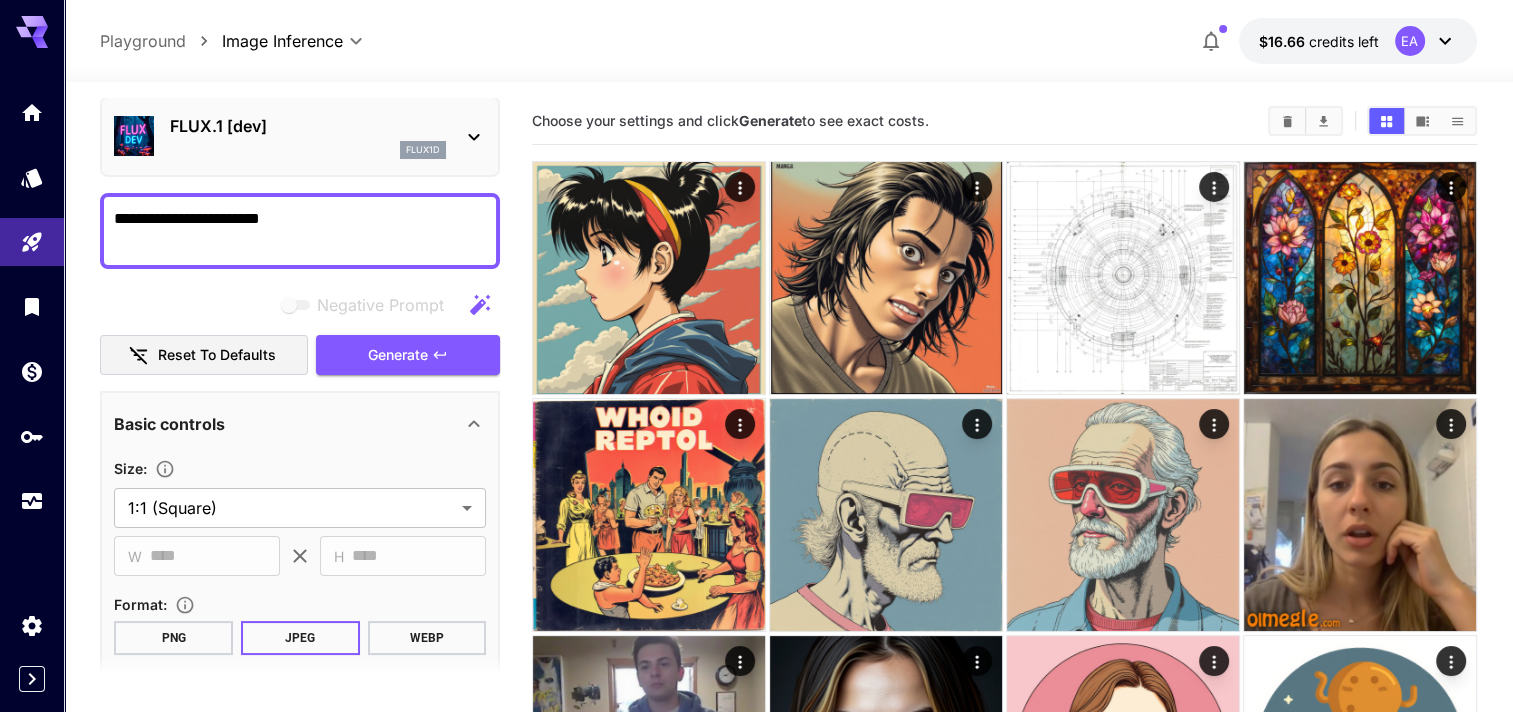 click on "**********" at bounding box center (300, 231) 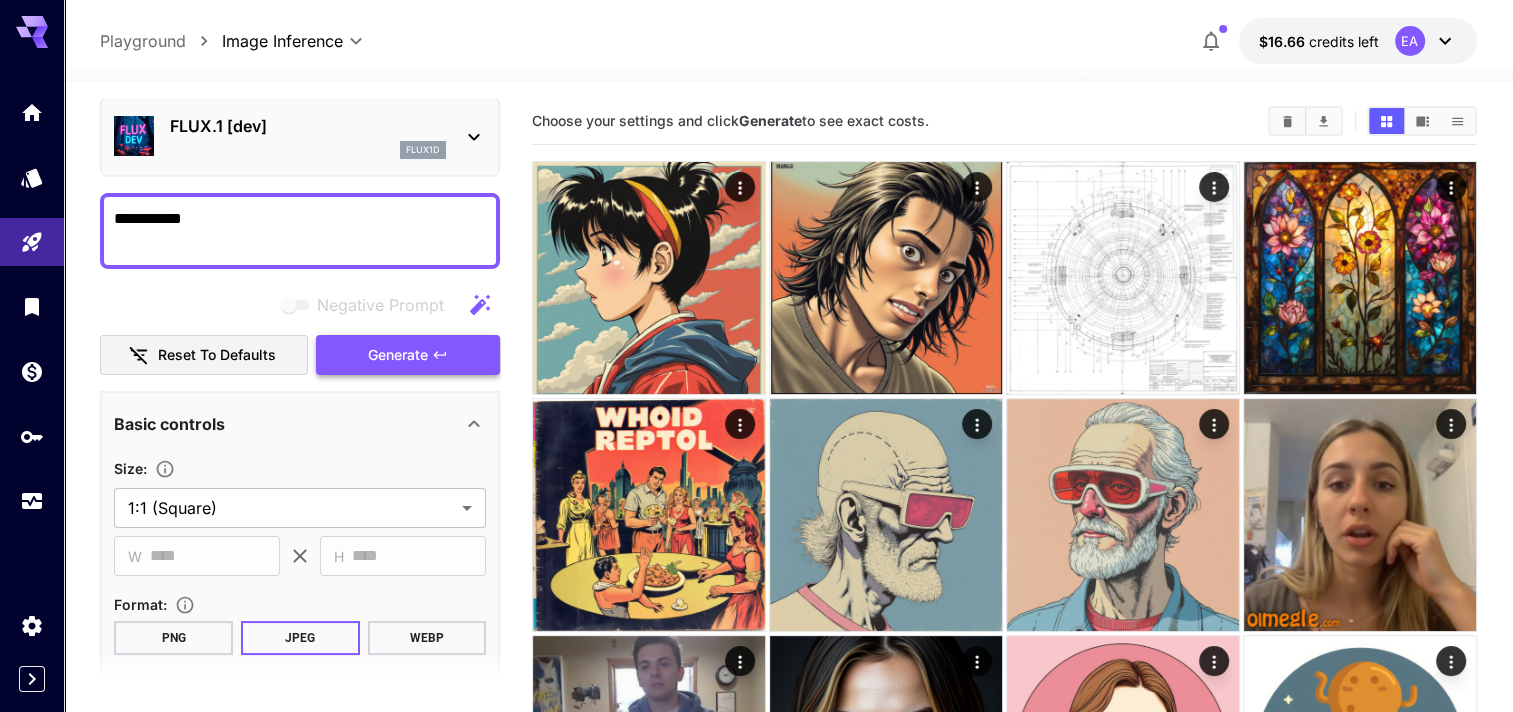 type on "**********" 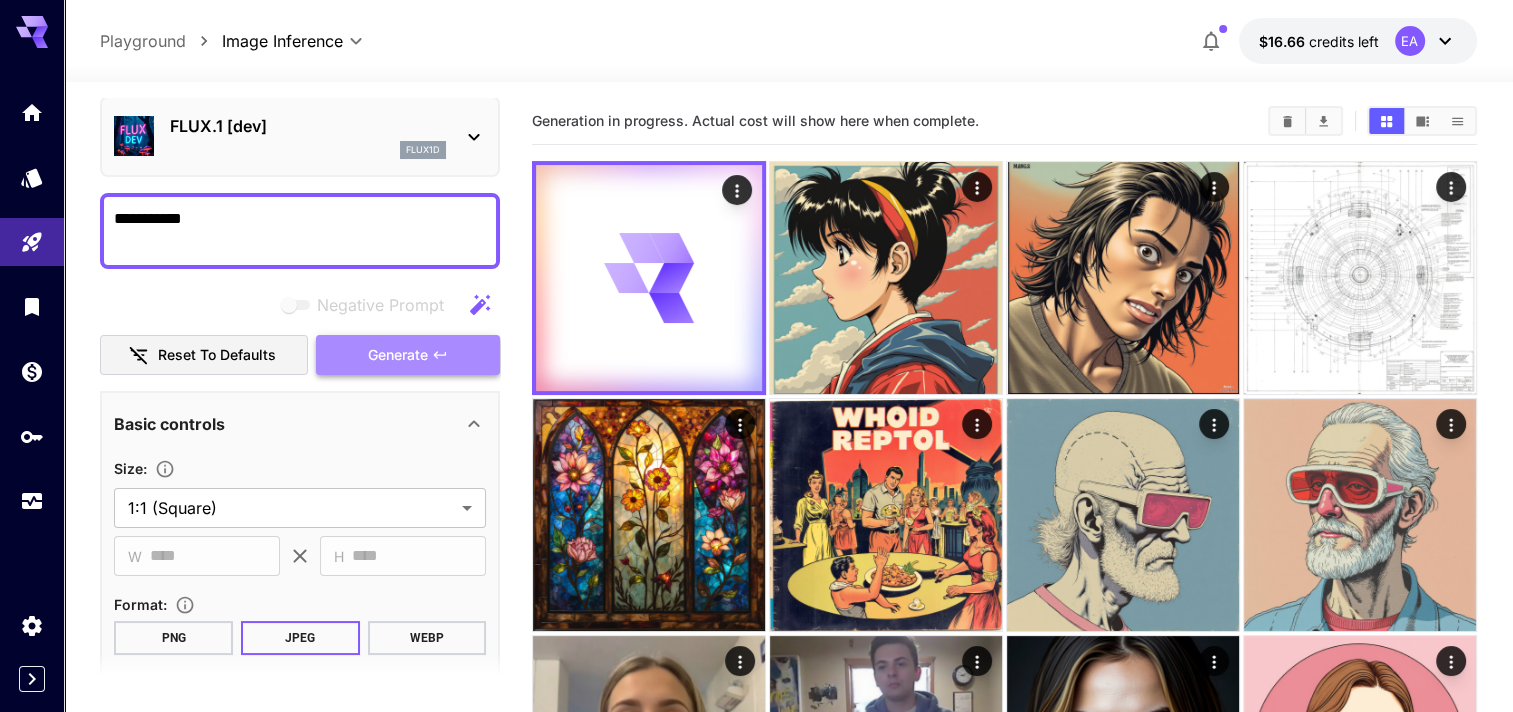 click on "Generate" at bounding box center [408, 355] 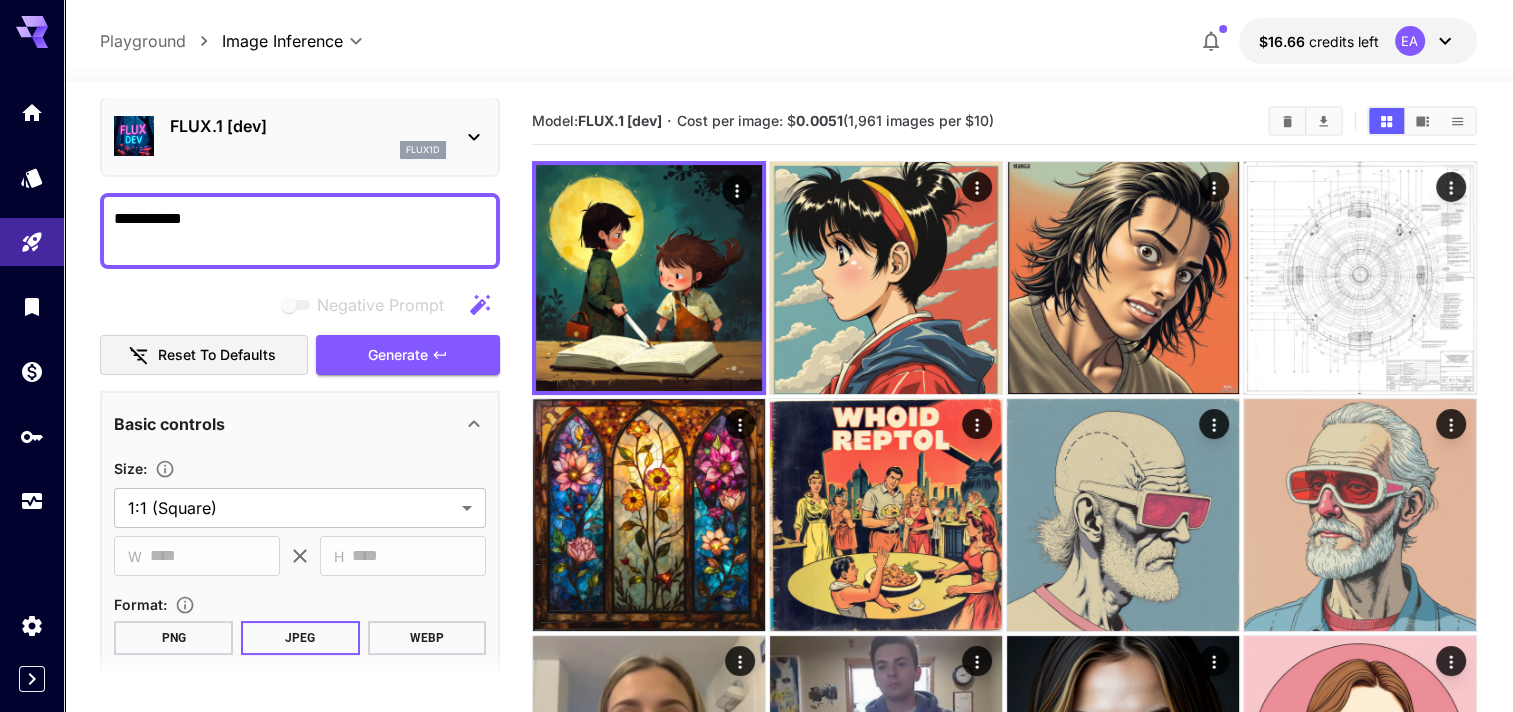 scroll, scrollTop: 500, scrollLeft: 0, axis: vertical 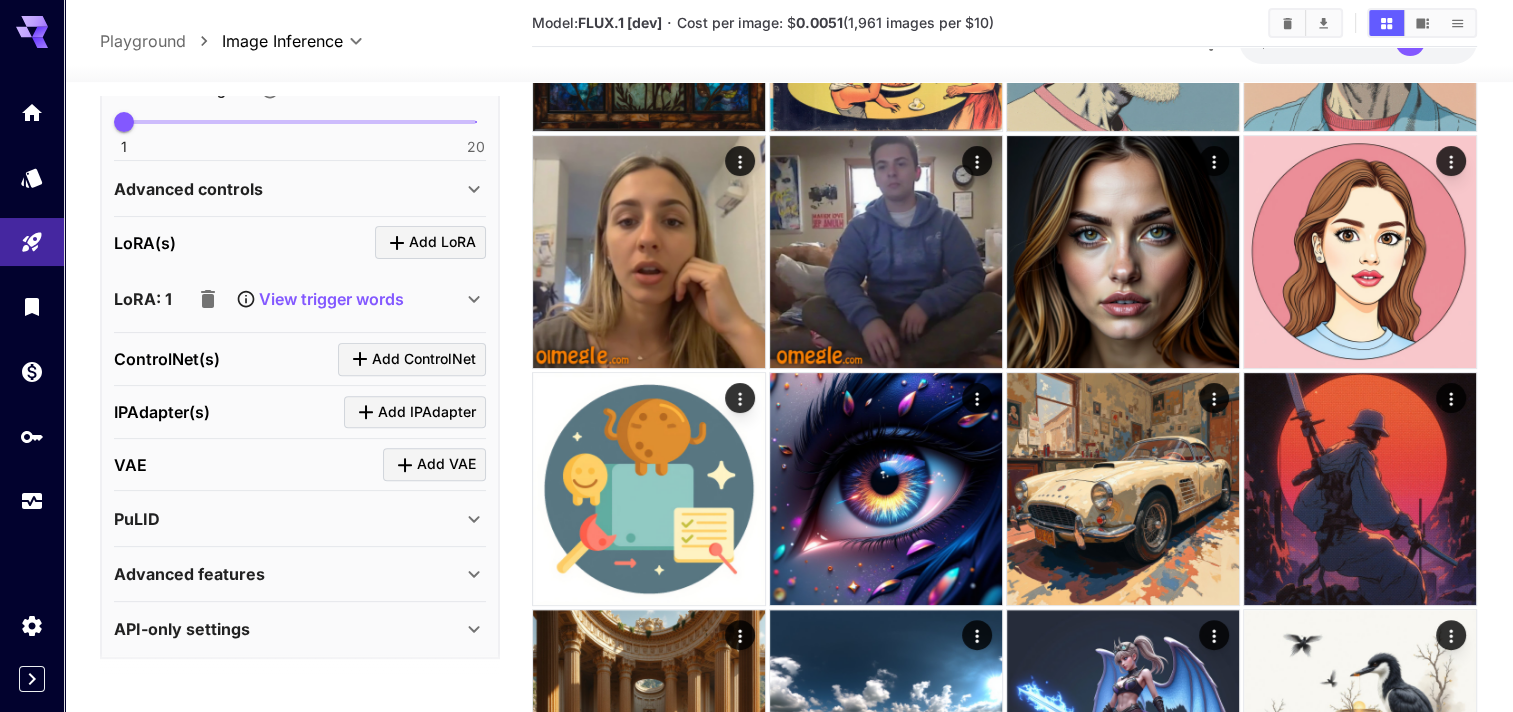 click on "View trigger words" at bounding box center (331, 299) 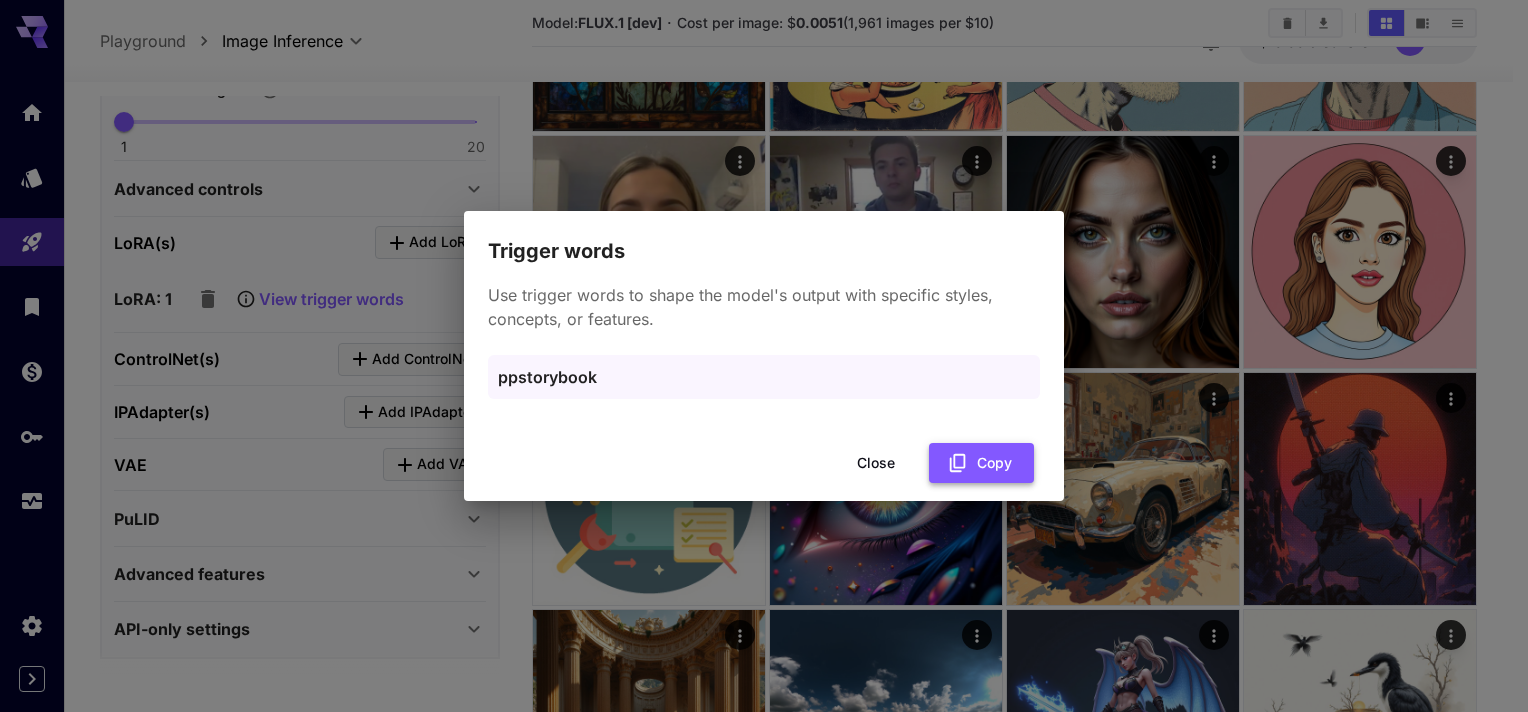 click on "Copy" at bounding box center [981, 463] 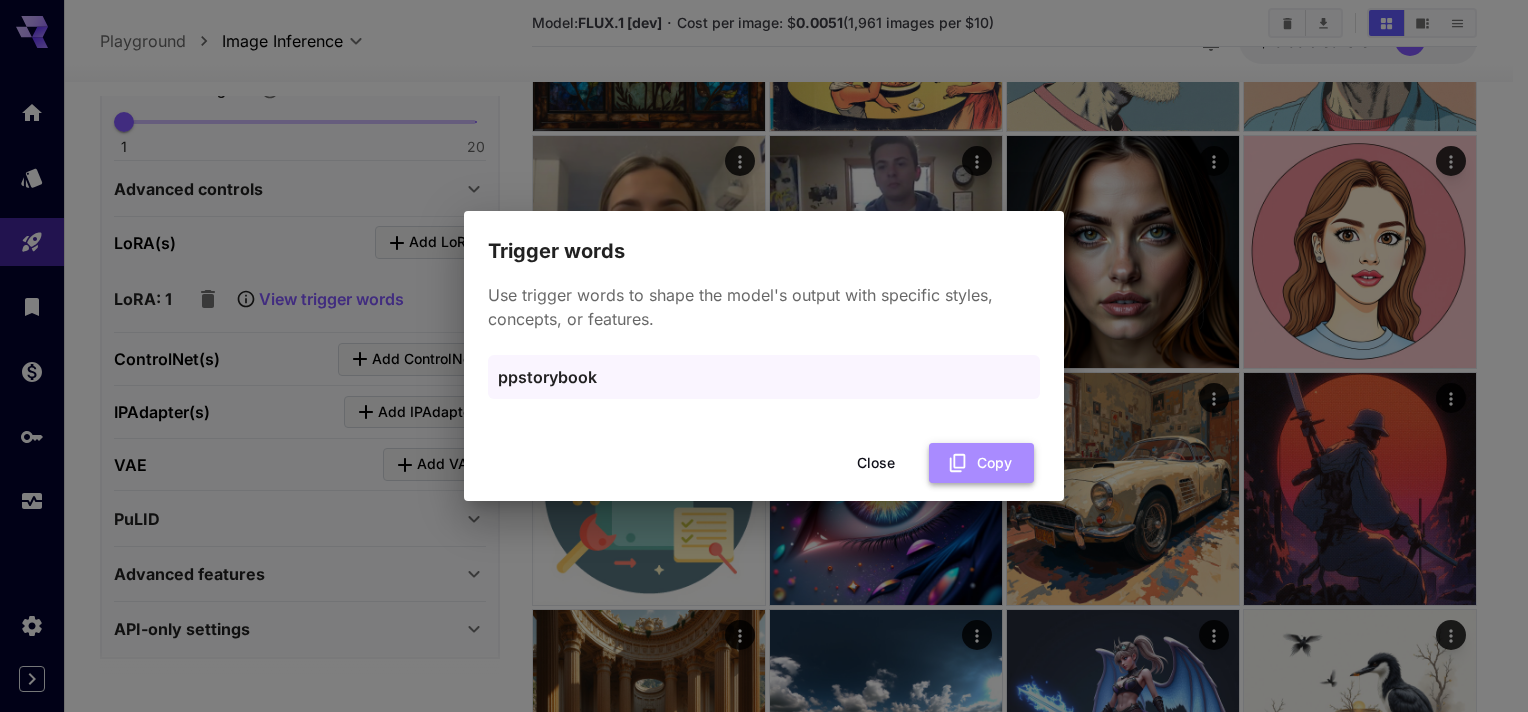 click on "Copy" at bounding box center [981, 463] 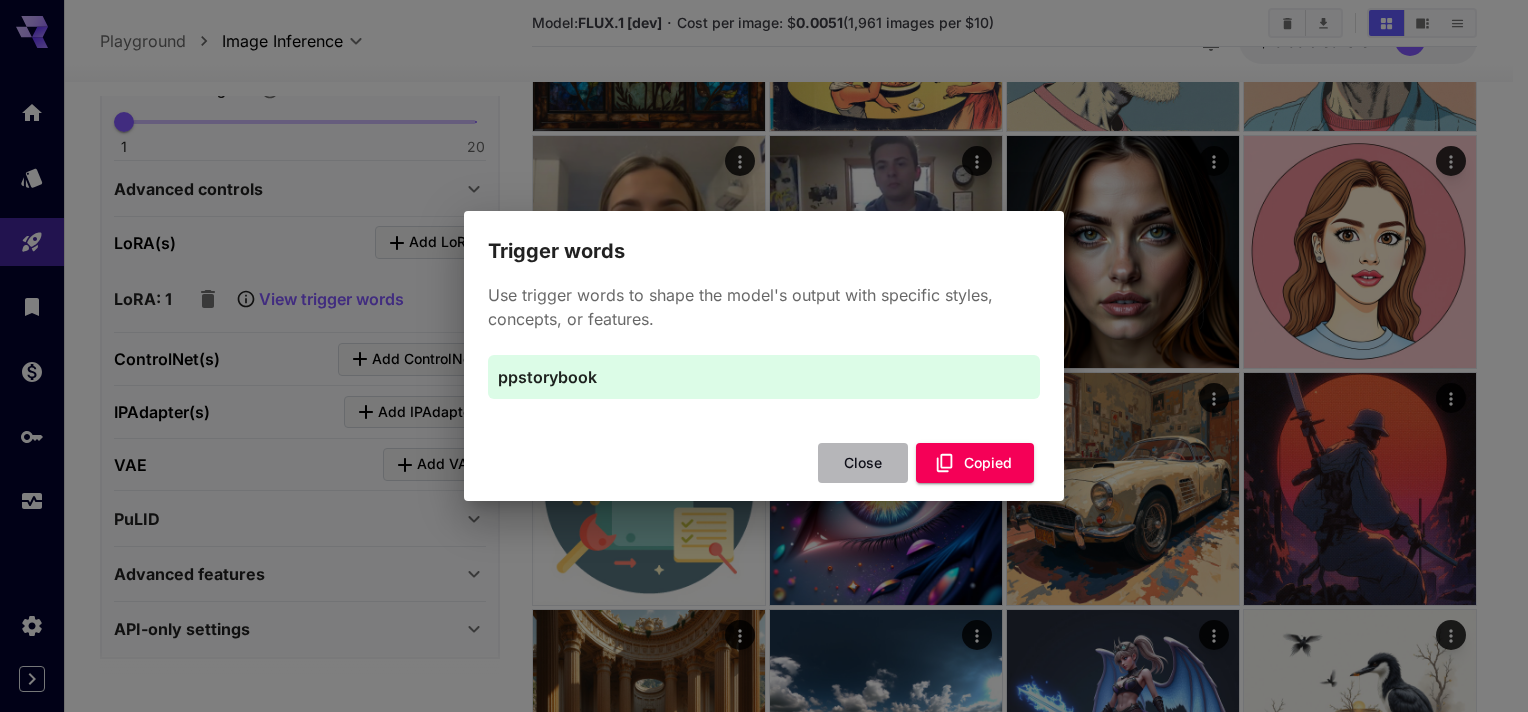 click on "Close" at bounding box center [863, 463] 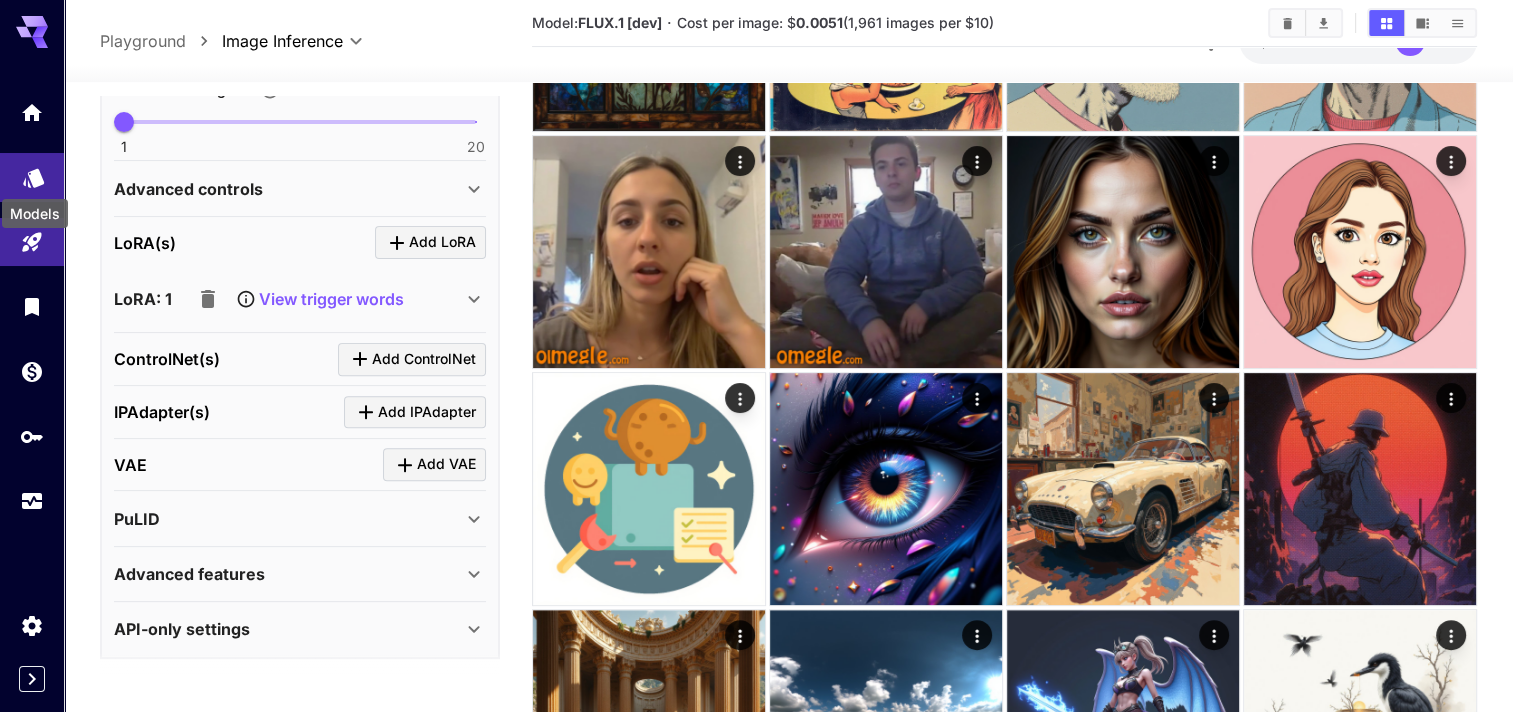 click 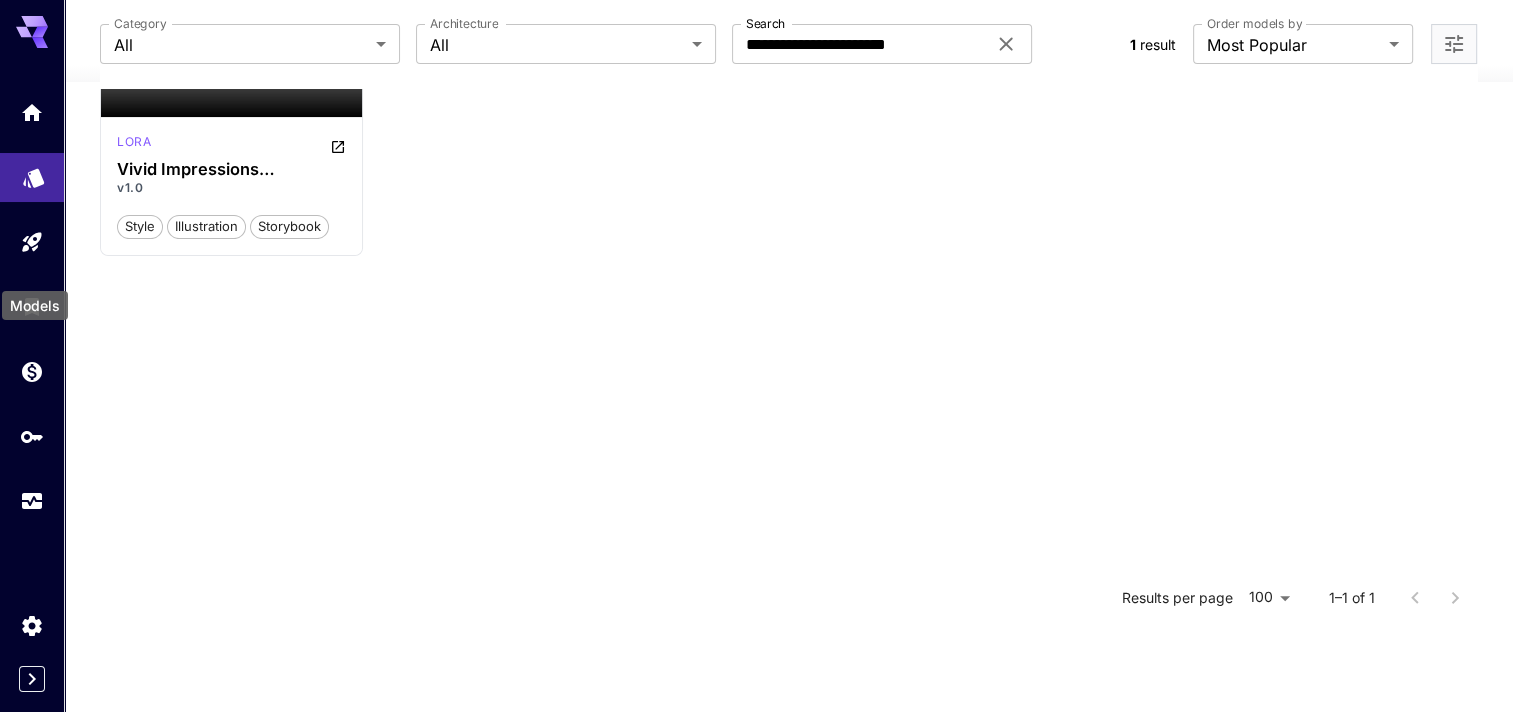 scroll, scrollTop: 391, scrollLeft: 0, axis: vertical 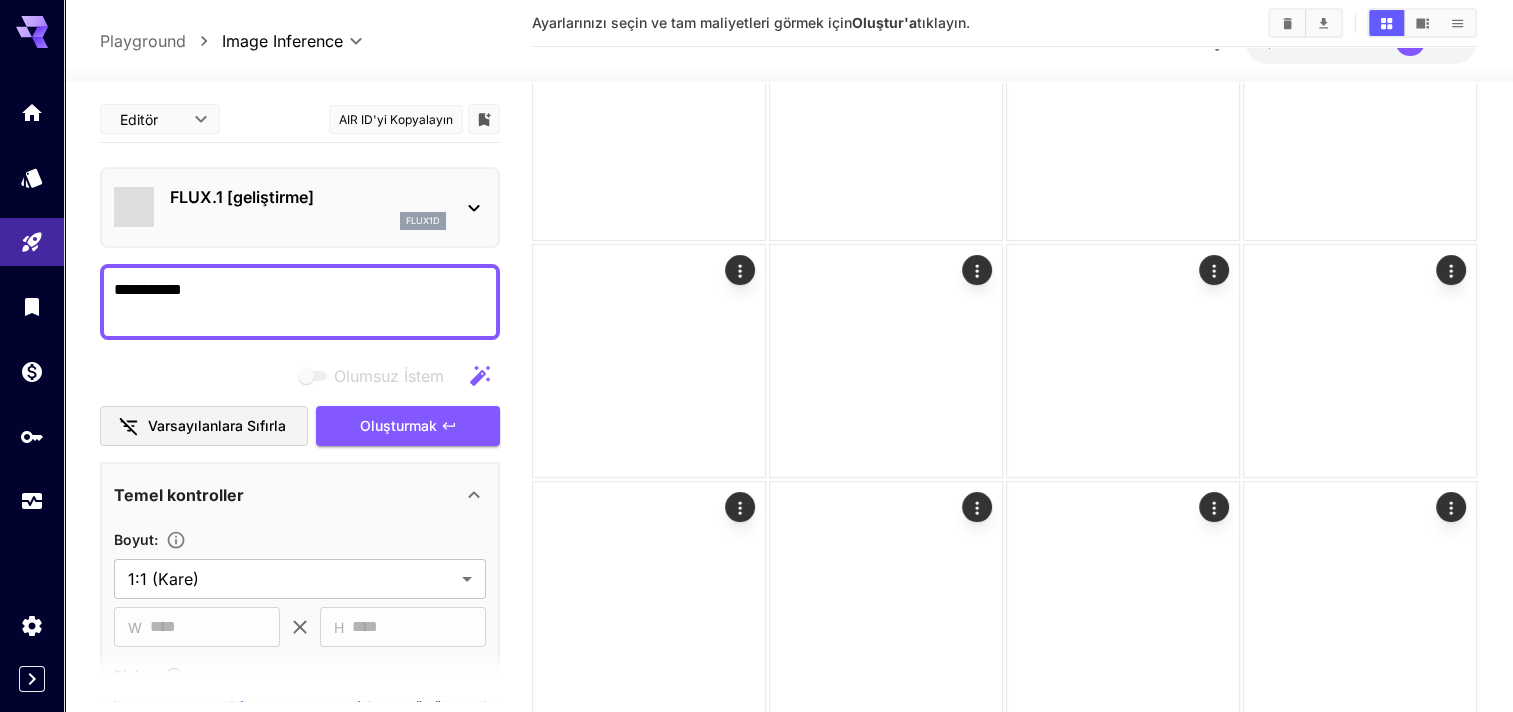 type on "**********" 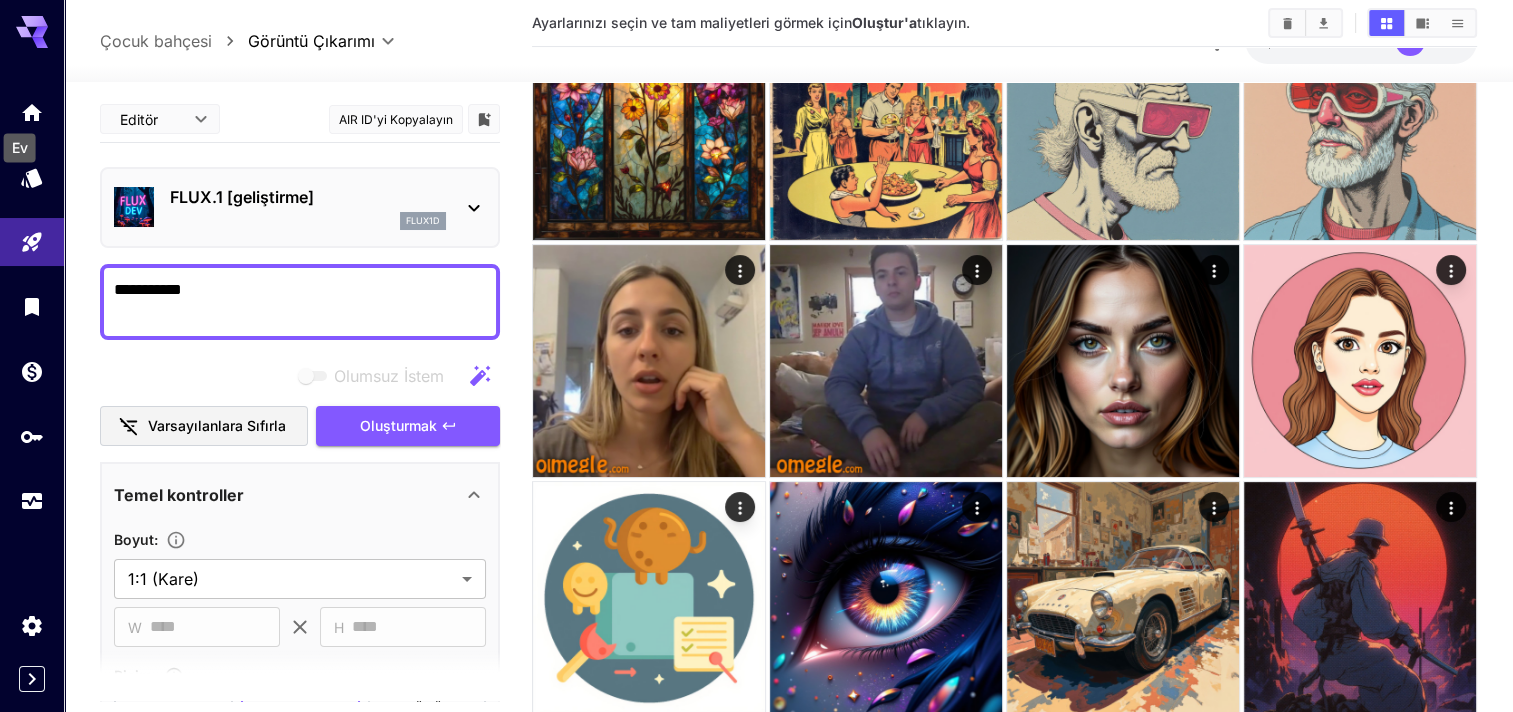drag, startPoint x: 24, startPoint y: 104, endPoint x: 25, endPoint y: 158, distance: 54.00926 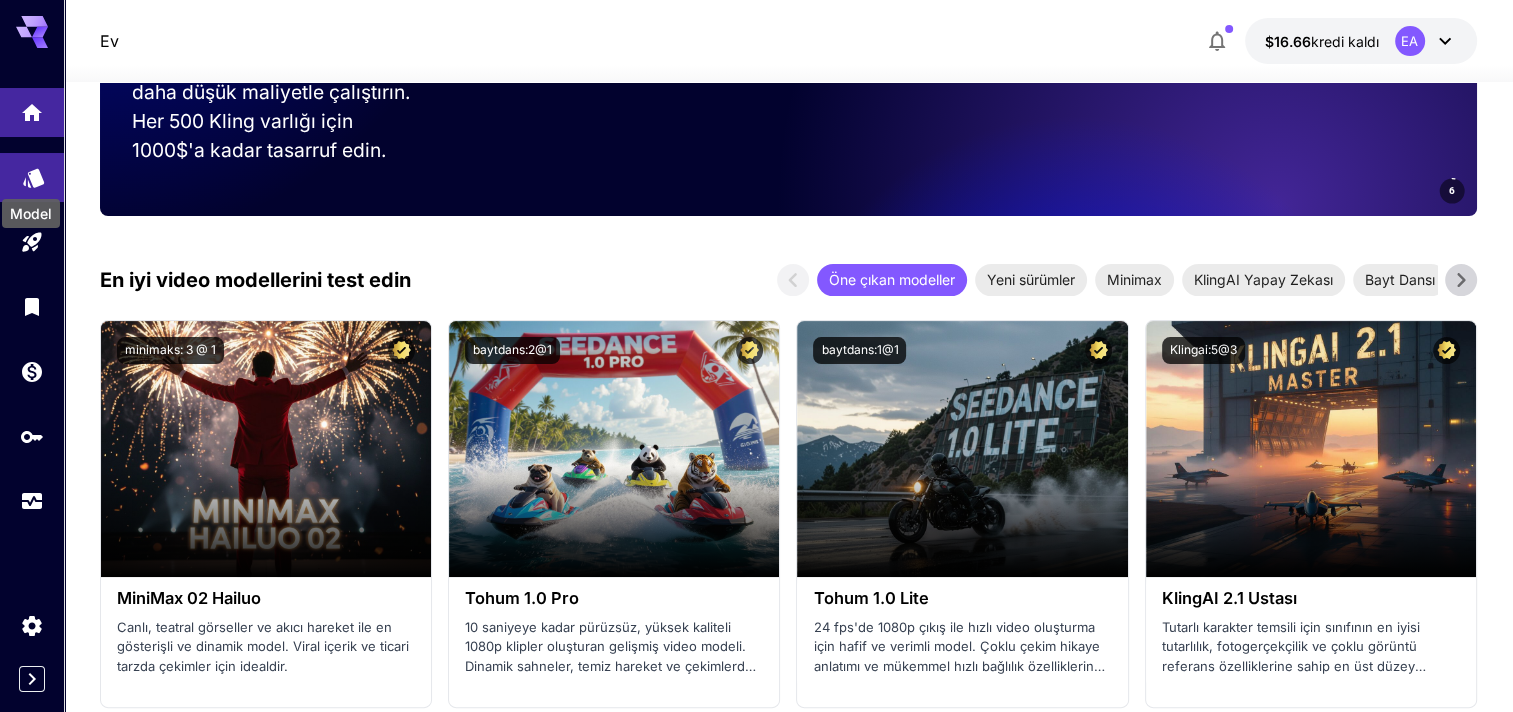 click on "Model" at bounding box center (31, 207) 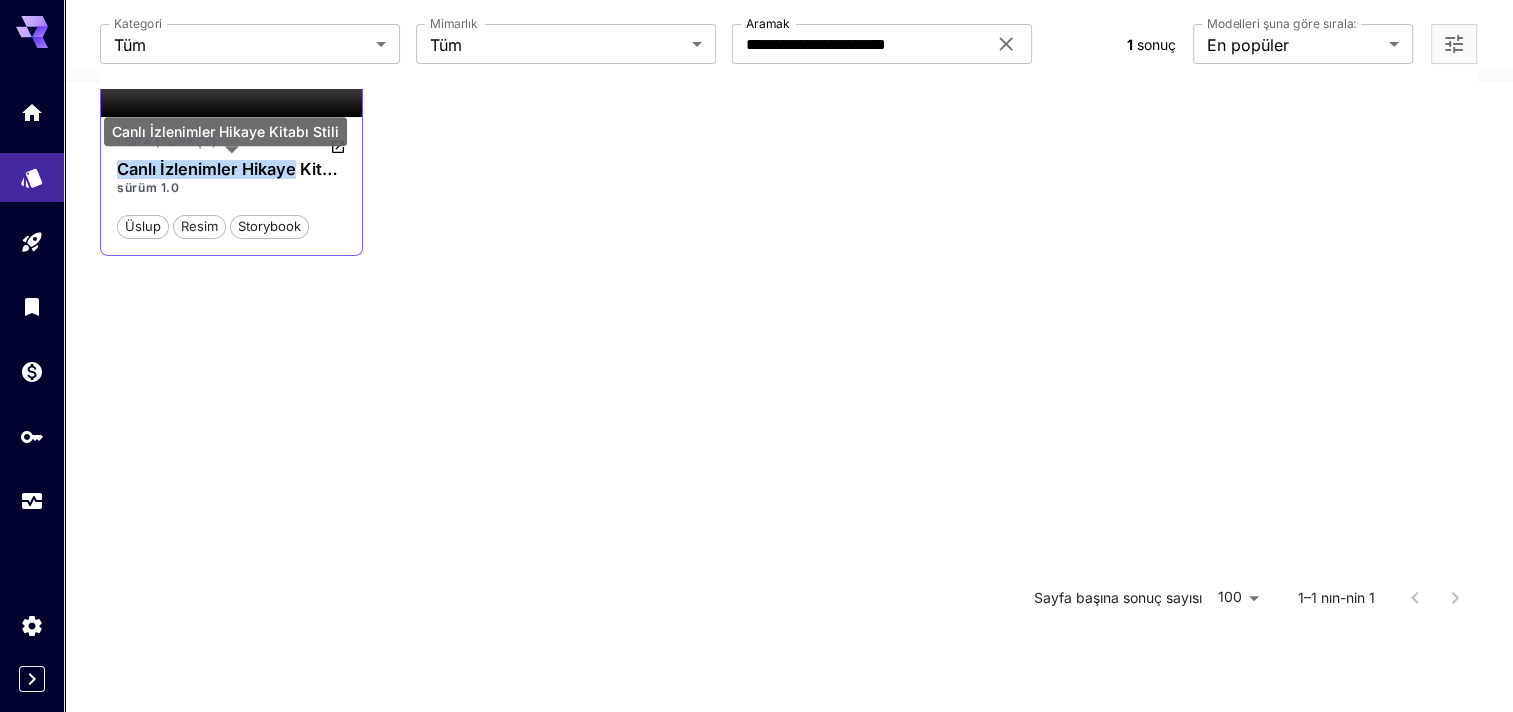 drag, startPoint x: 119, startPoint y: 176, endPoint x: 308, endPoint y: 169, distance: 189.12958 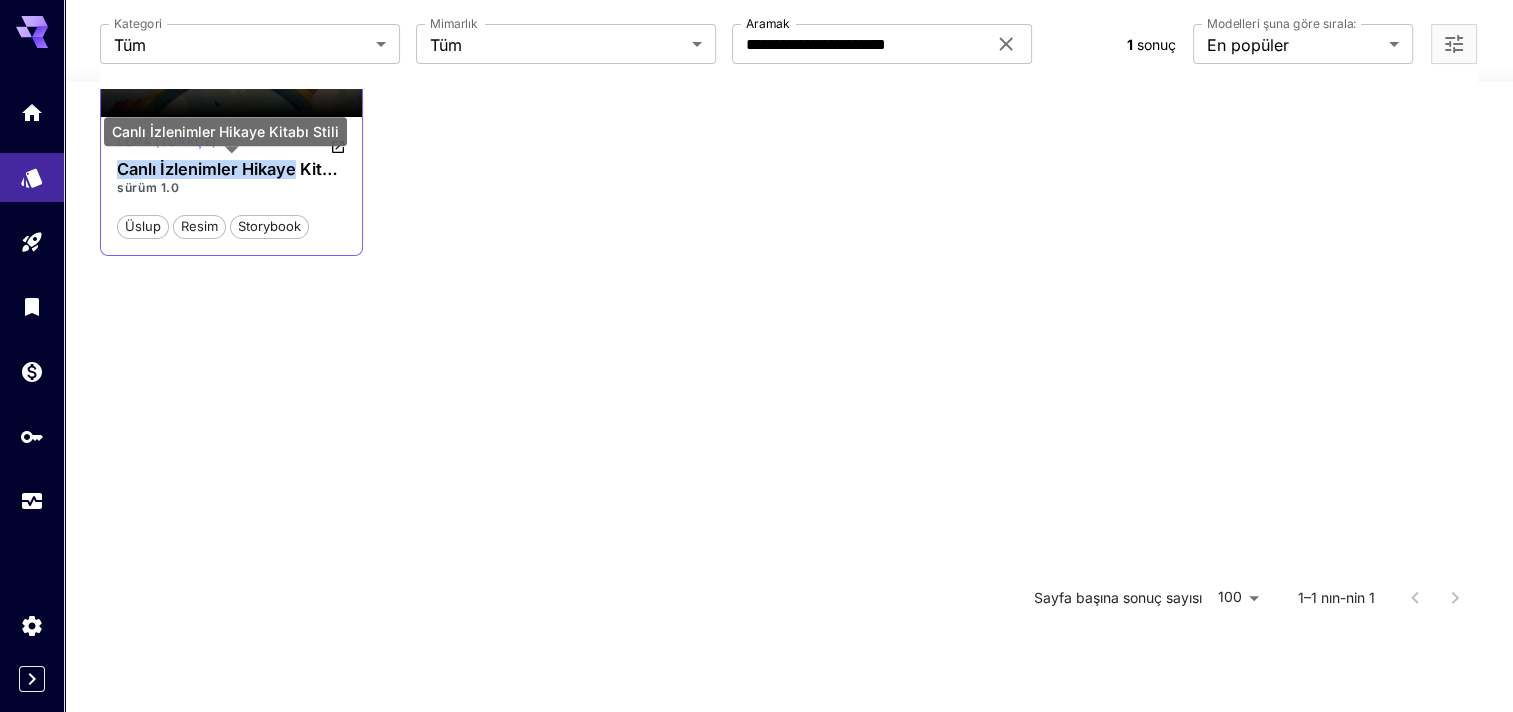 copy on "Canlı İzlenimler Hikaye" 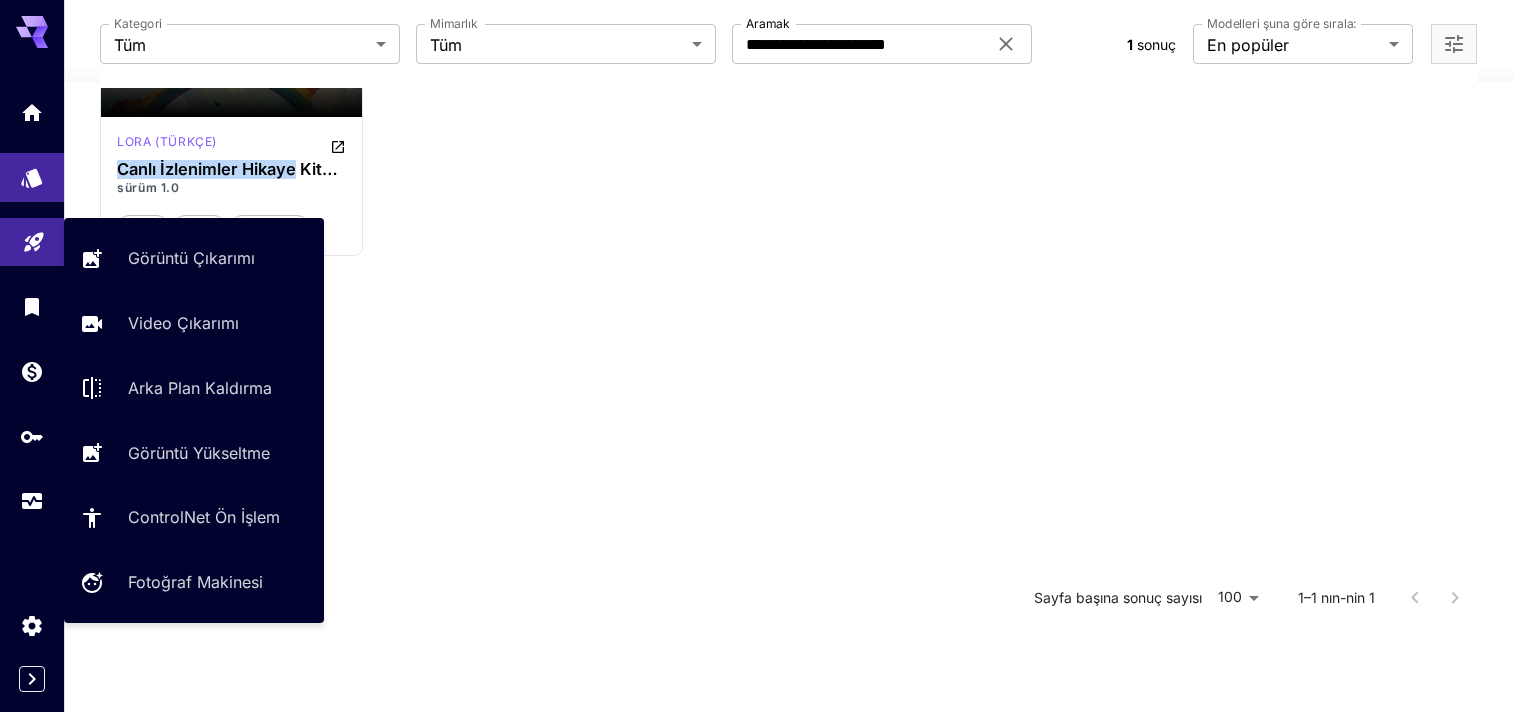 click at bounding box center (32, 242) 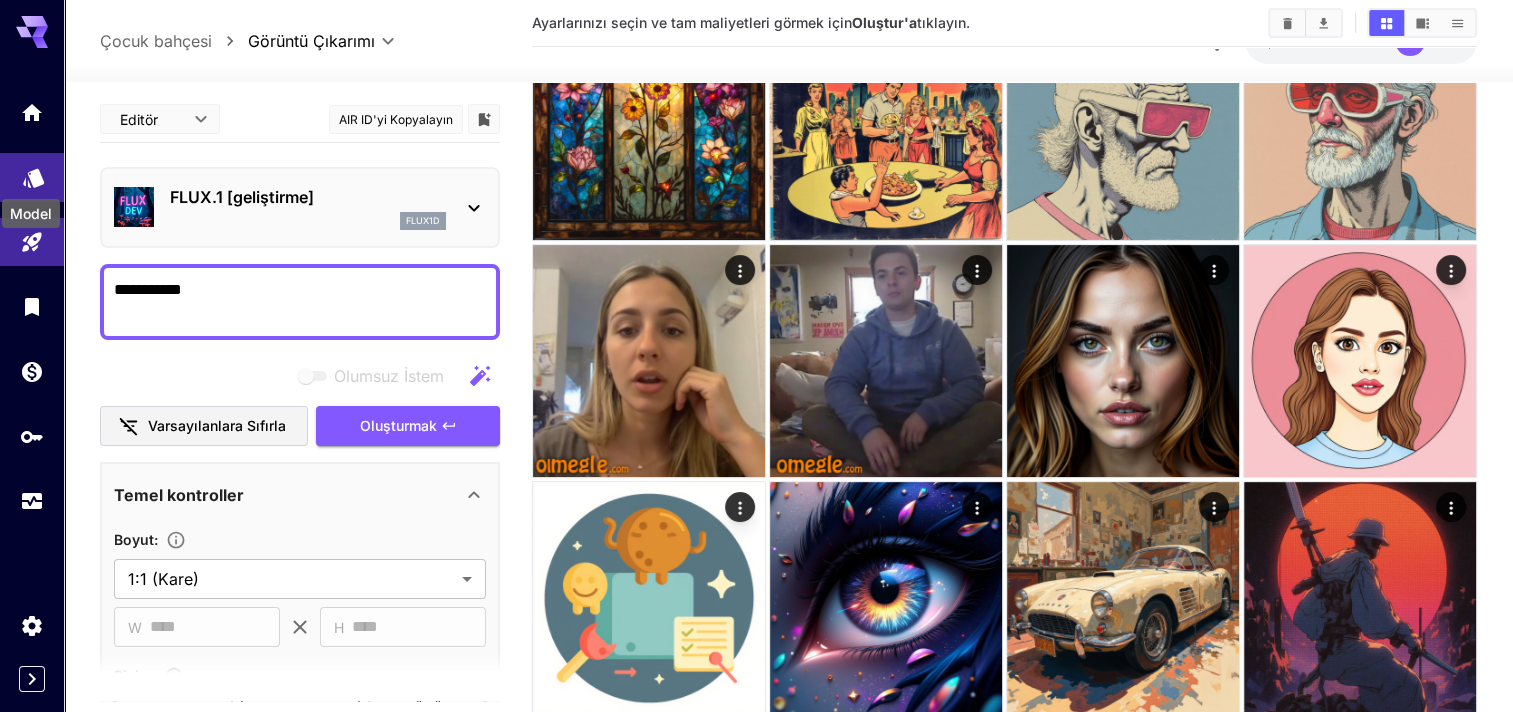 click 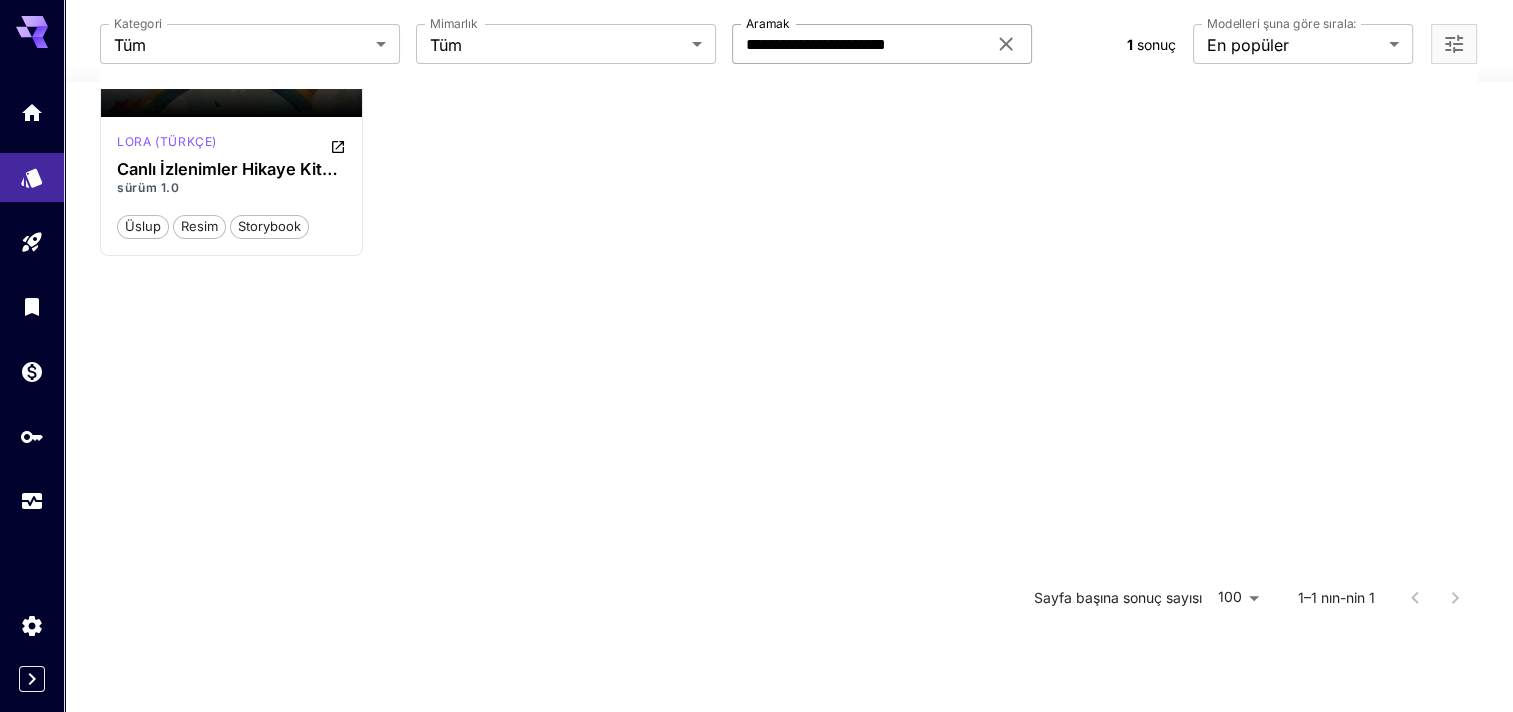 click 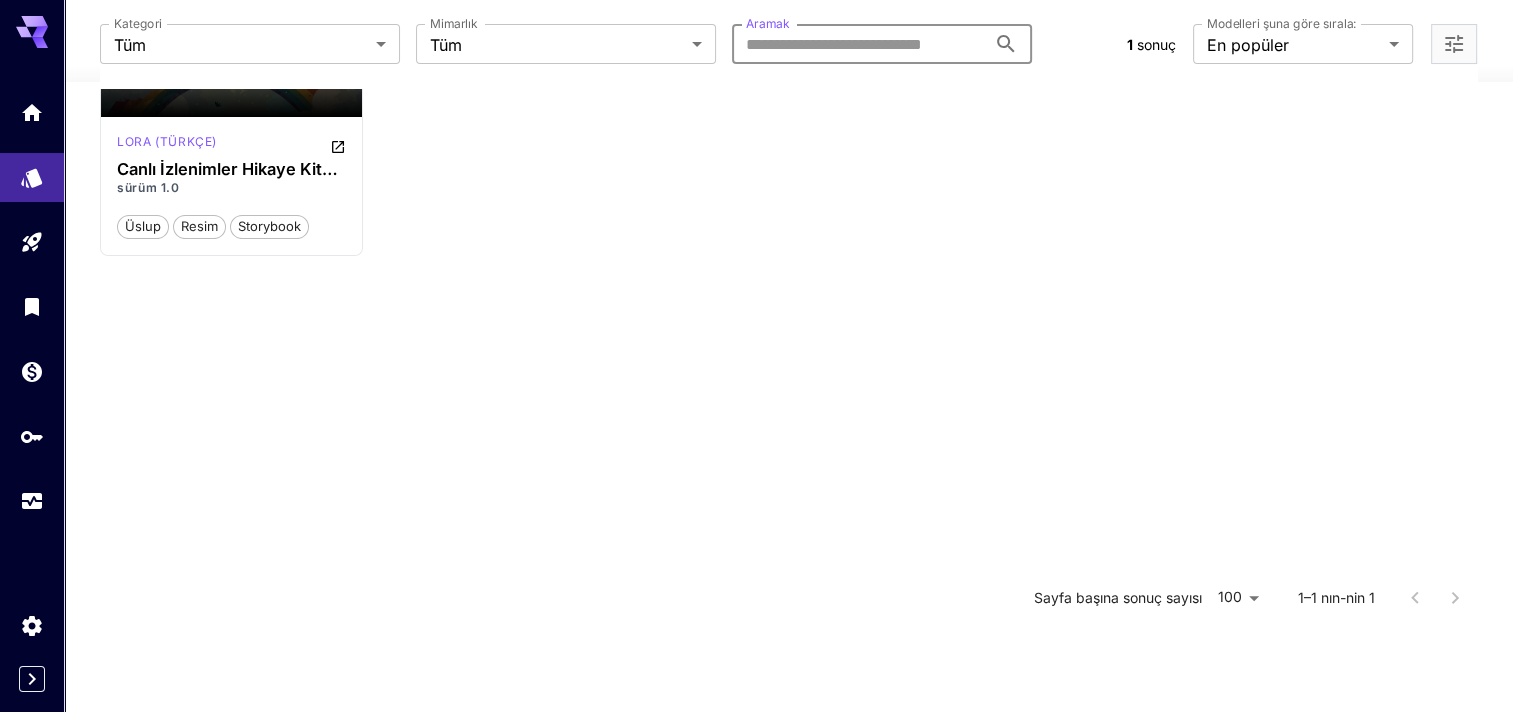 click on "Aramak" at bounding box center [859, 44] 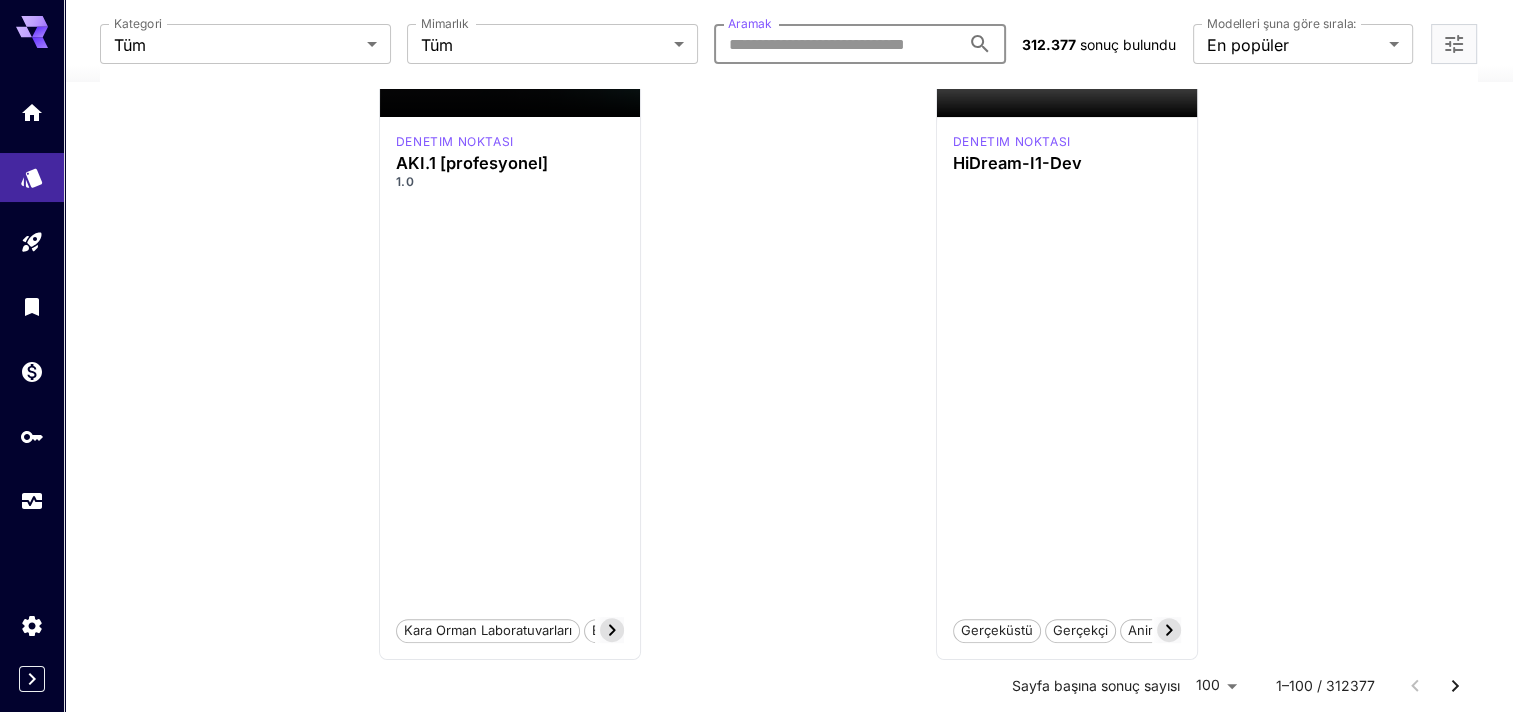 paste on "**********" 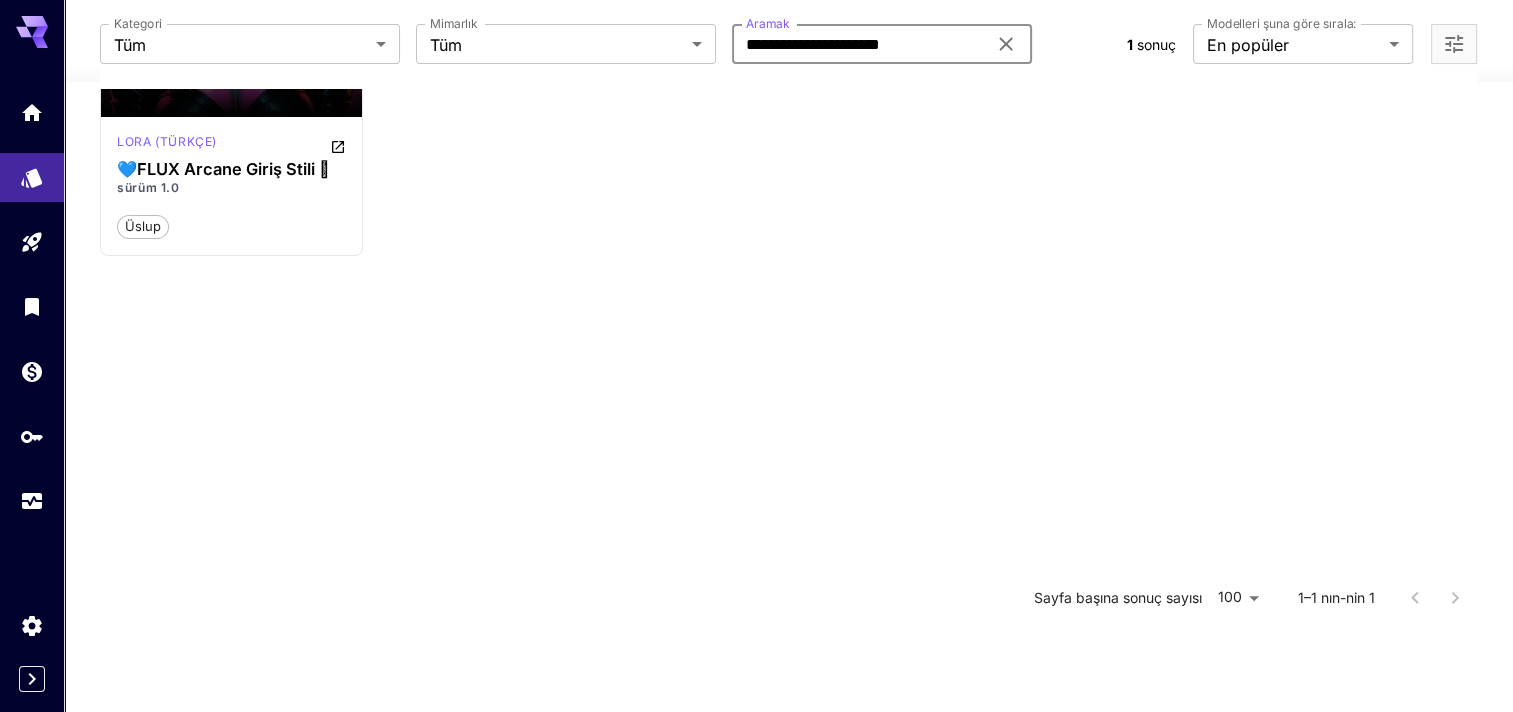 scroll, scrollTop: 91, scrollLeft: 0, axis: vertical 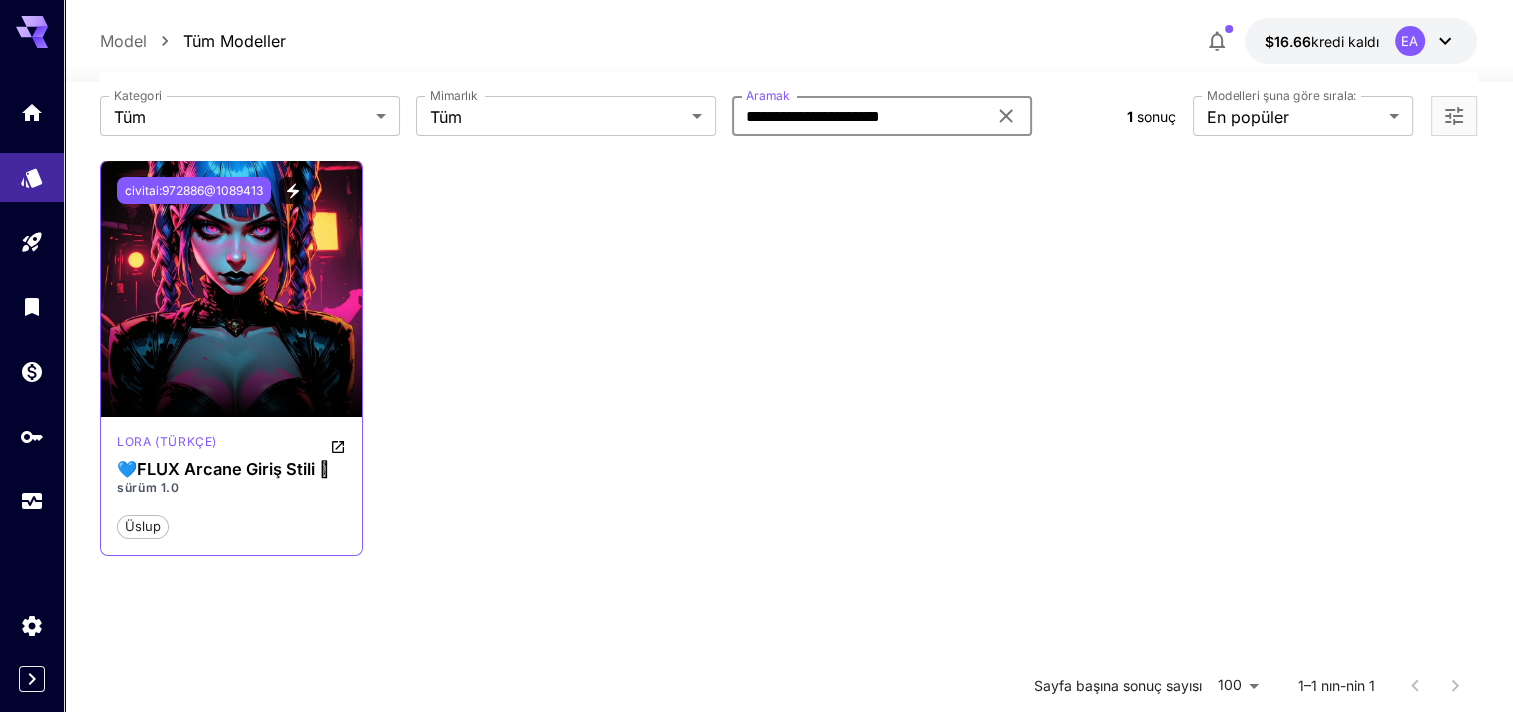 type on "**********" 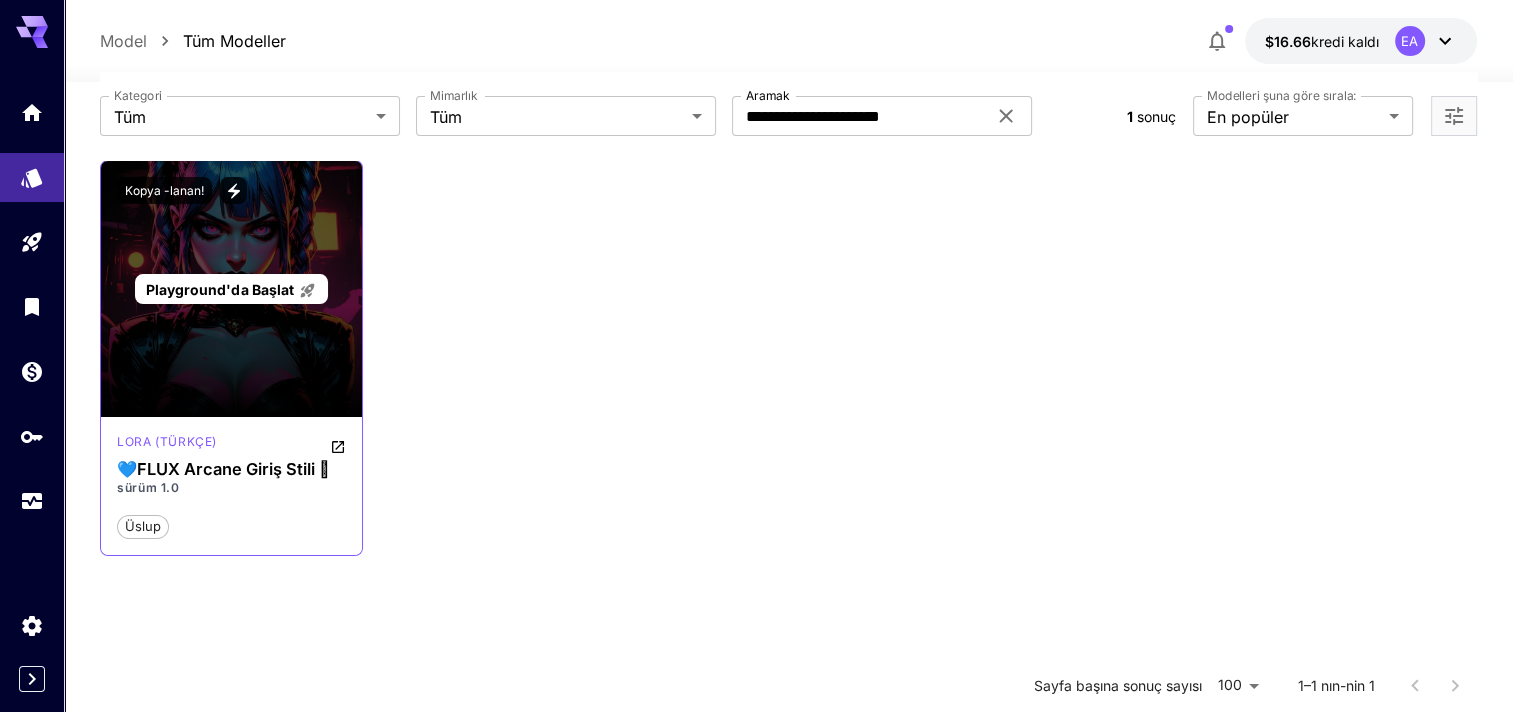 click on "Playground'da Başlat" at bounding box center [231, 289] 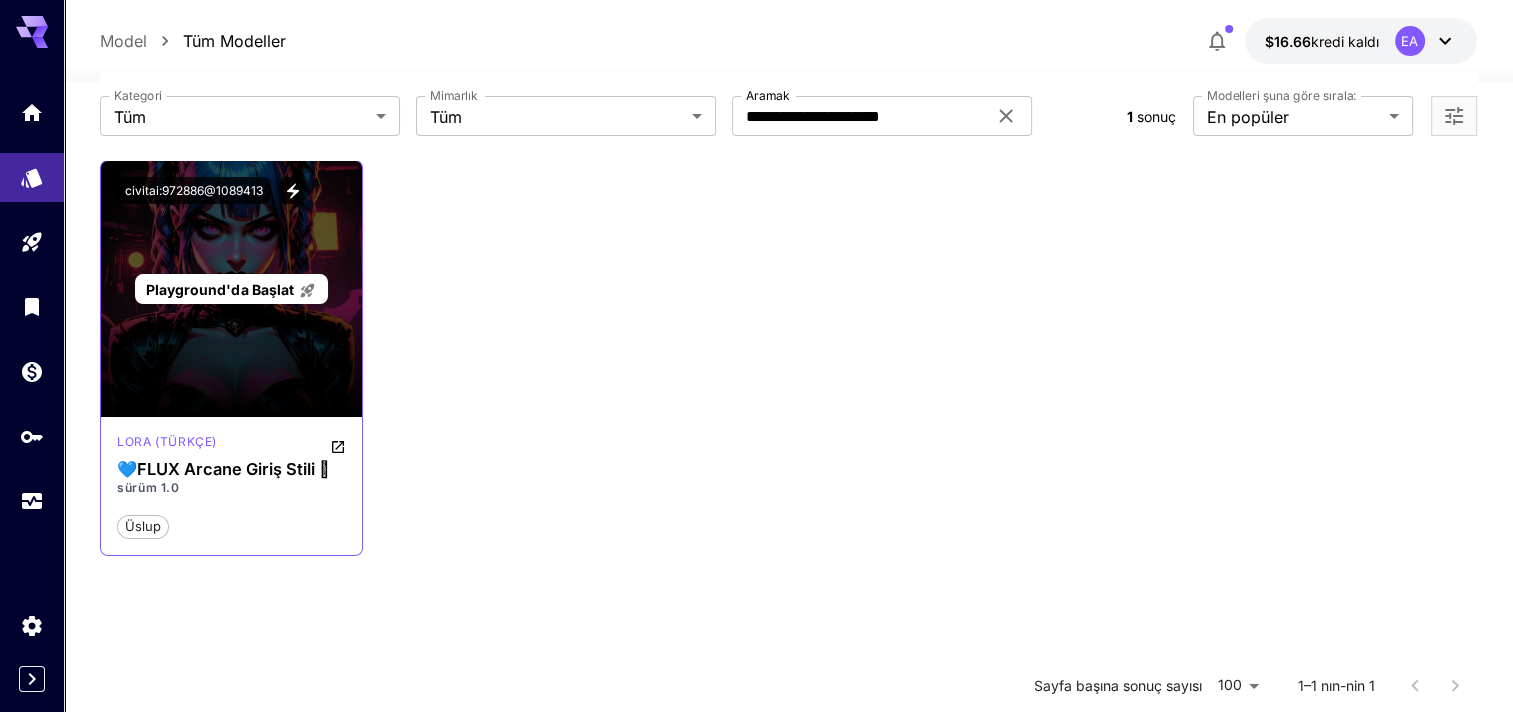 click on "Playground'da Başlat" at bounding box center (231, 289) 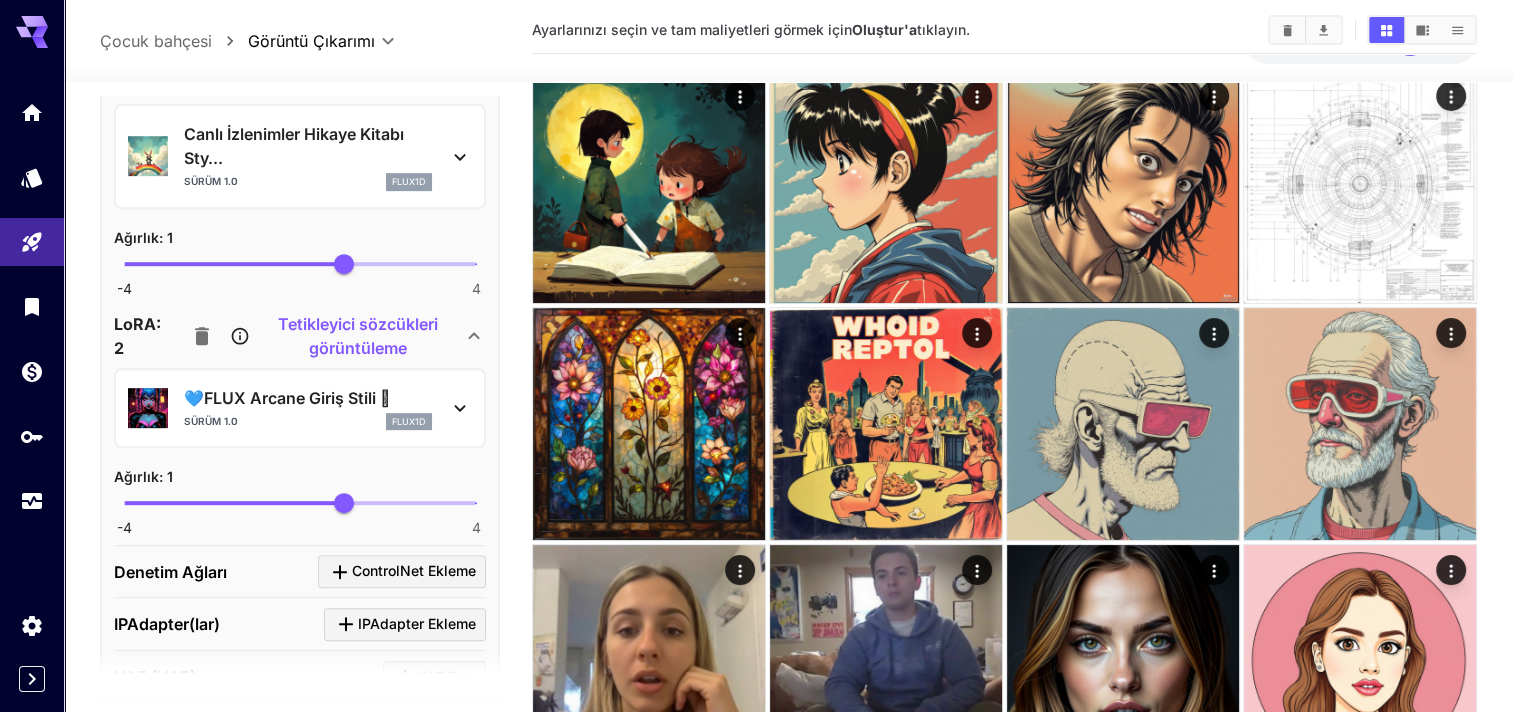 scroll, scrollTop: 800, scrollLeft: 0, axis: vertical 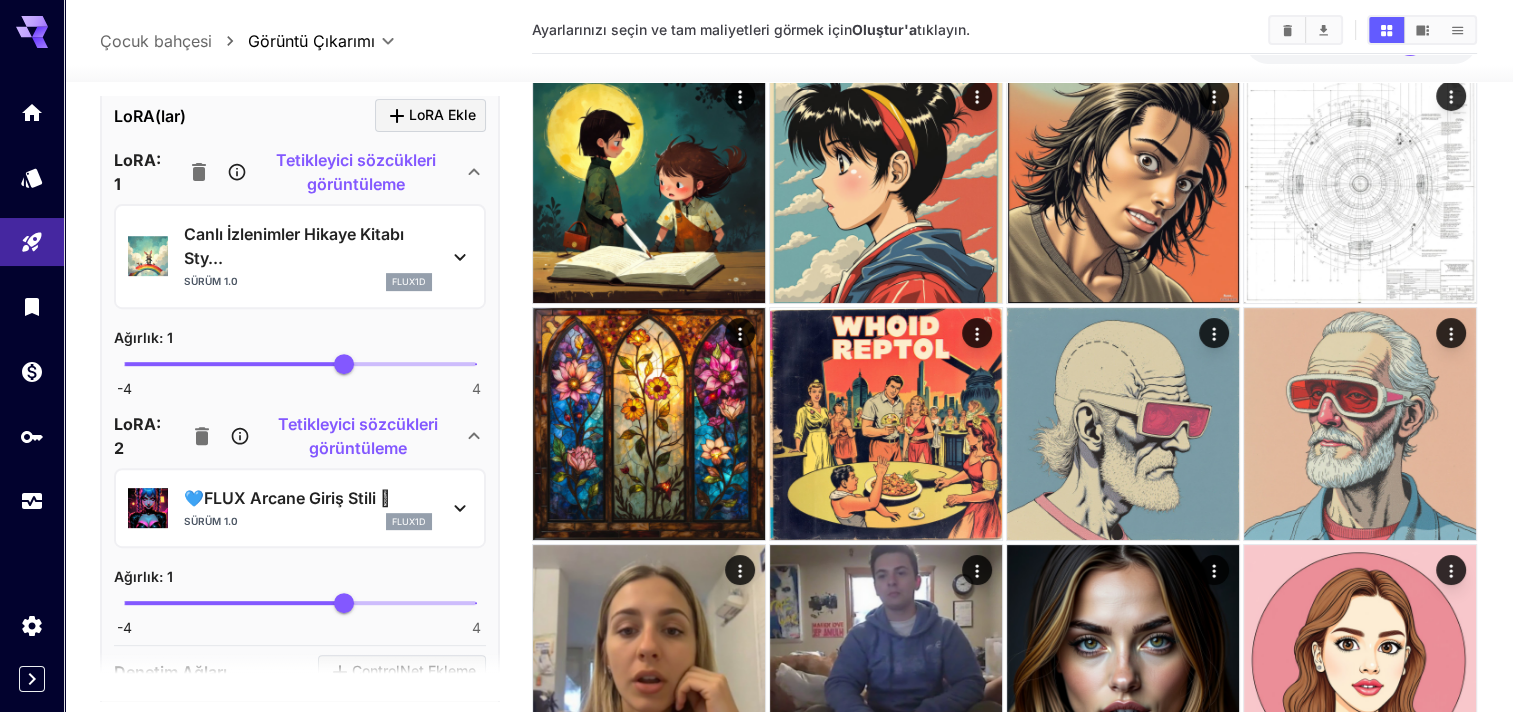 click 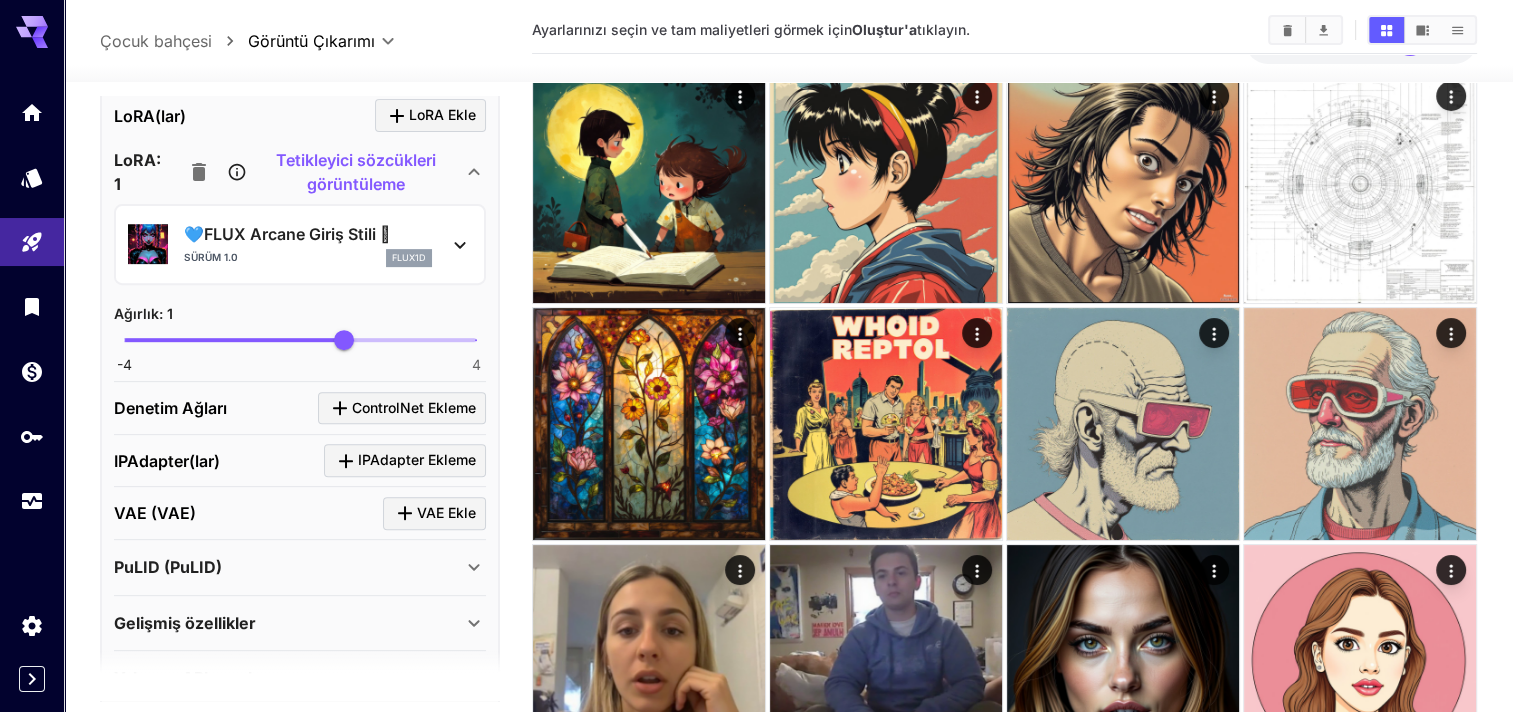 click on "Tetikleyici sözcükleri görüntüleme" at bounding box center [357, 172] 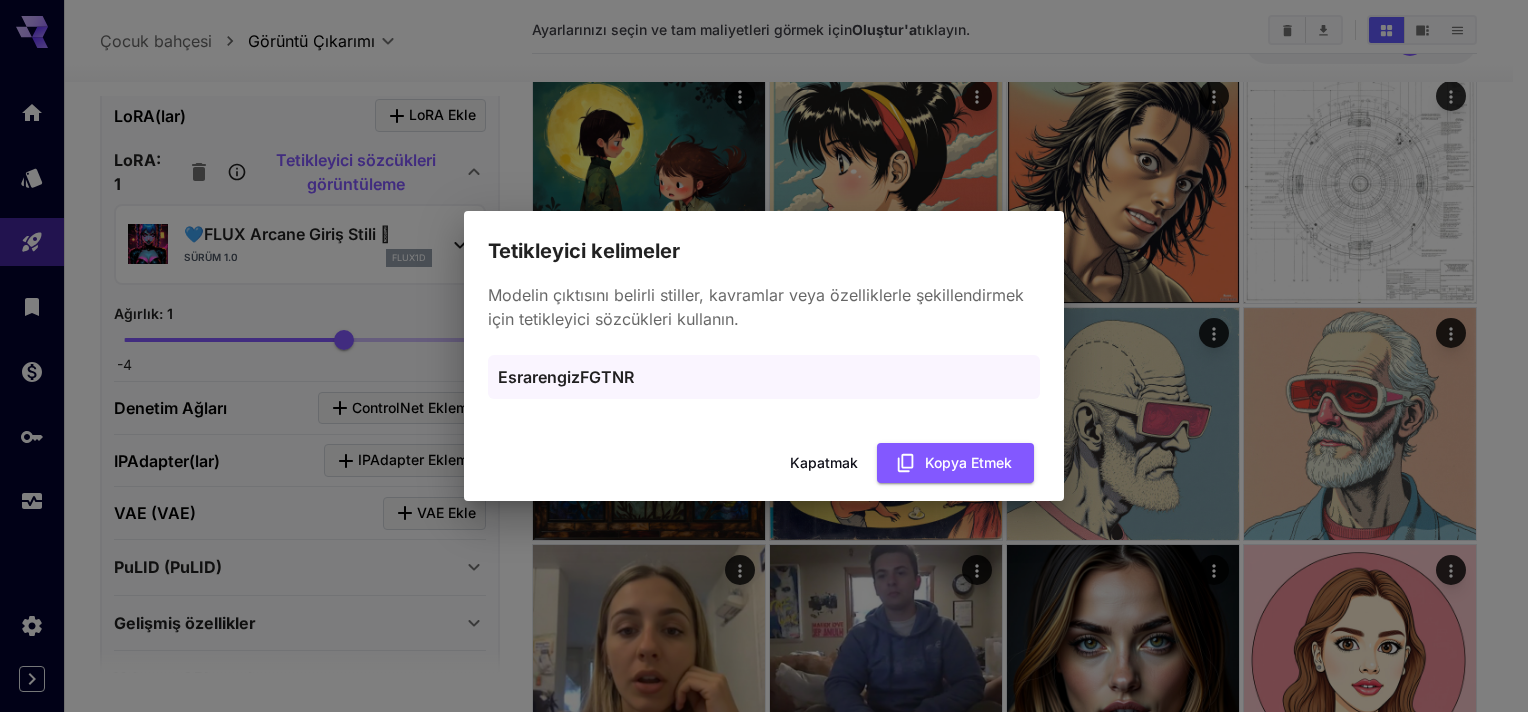 click on "Tetikleyici kelimeler Modelin çıktısını belirli stiller, kavramlar veya özelliklerle şekillendirmek için tetikleyici sözcükleri kullanın. EsrarengizFGTNR Kapatmak Kopya etmek" at bounding box center [764, 356] 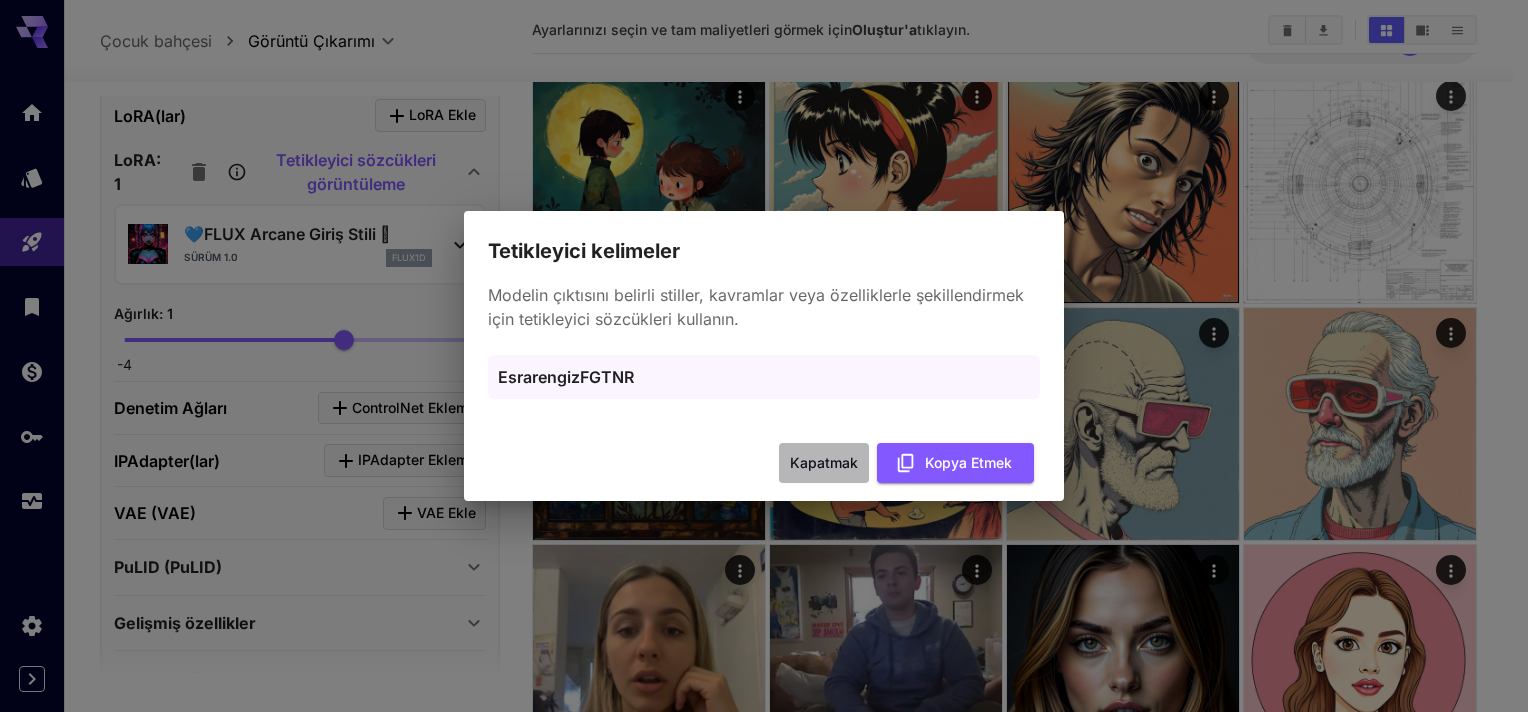 click on "Kapatmak" at bounding box center (824, 463) 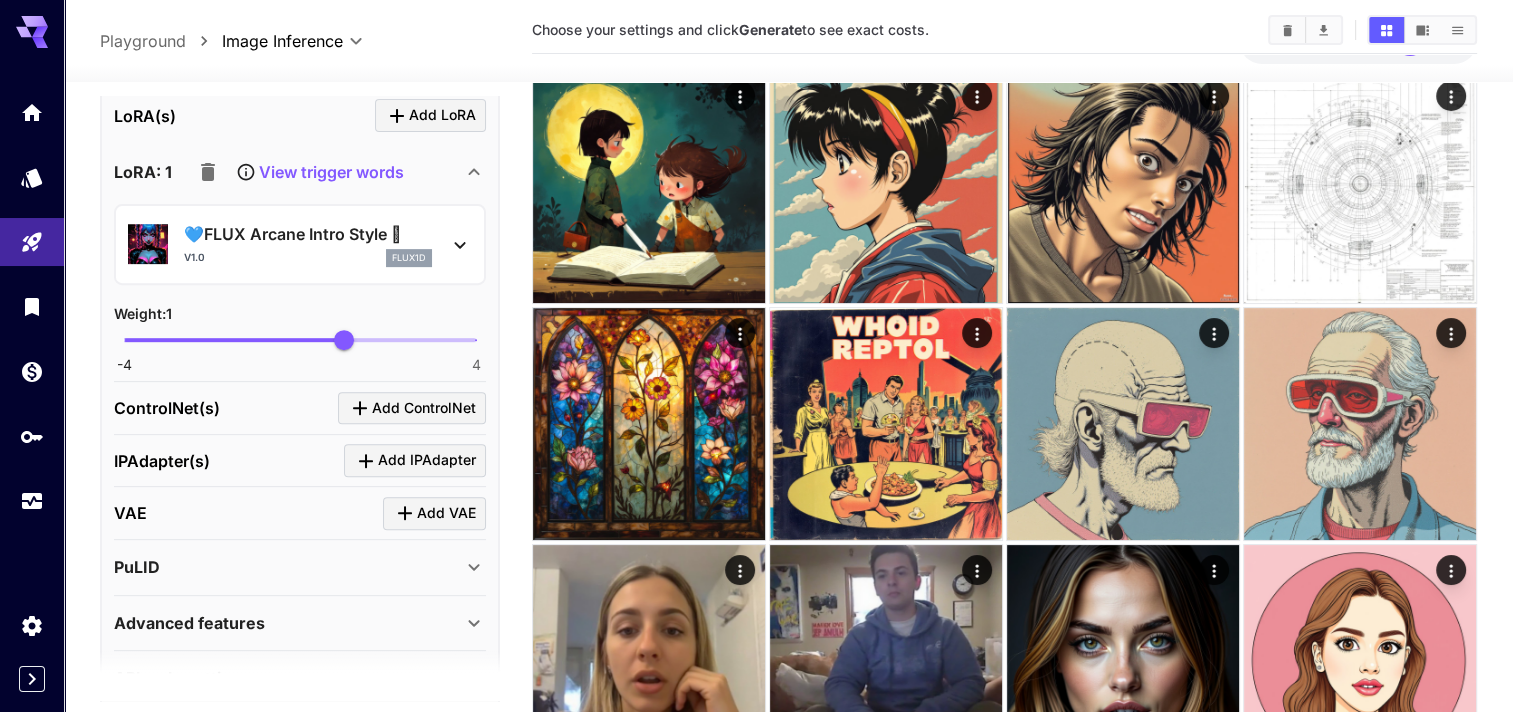 click on "LoRA: 1 View trigger words" at bounding box center [288, 172] 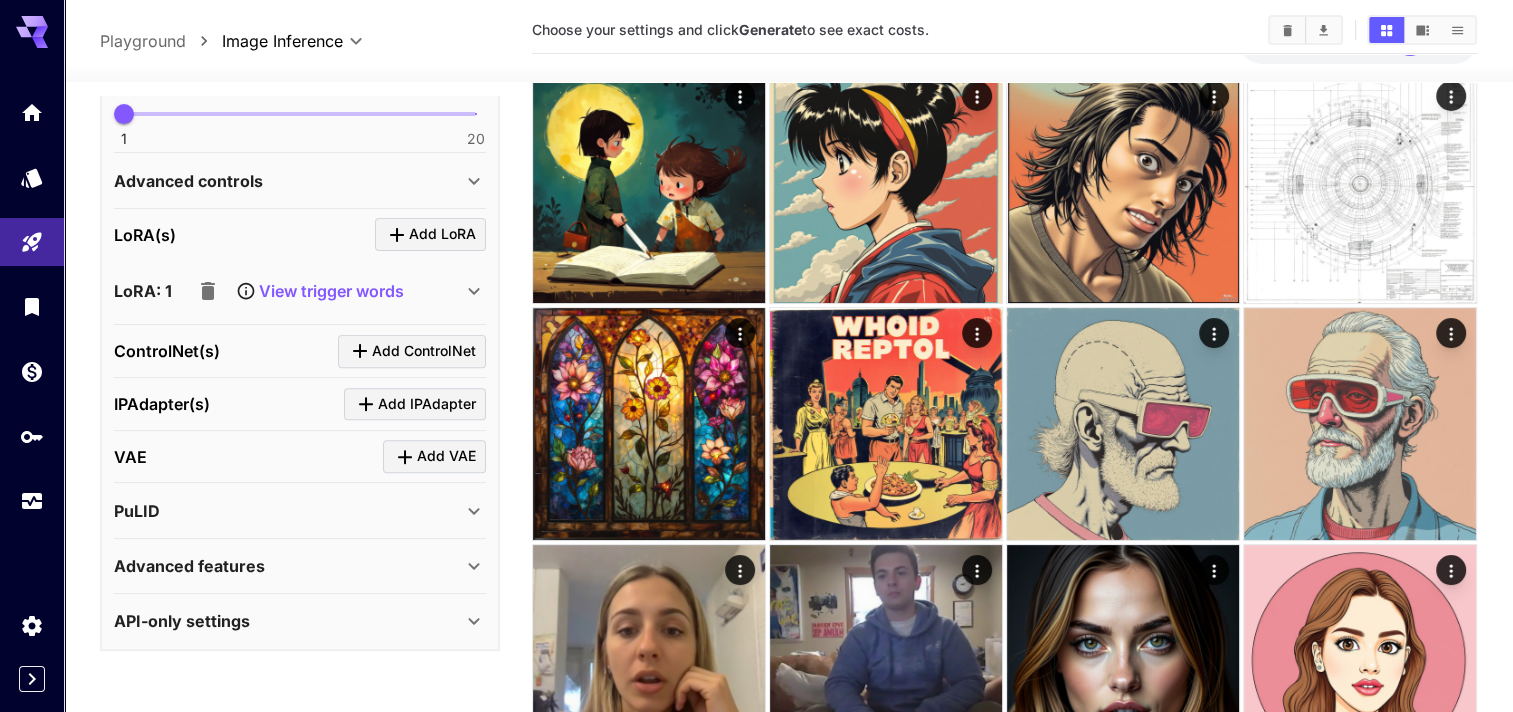 scroll, scrollTop: 673, scrollLeft: 0, axis: vertical 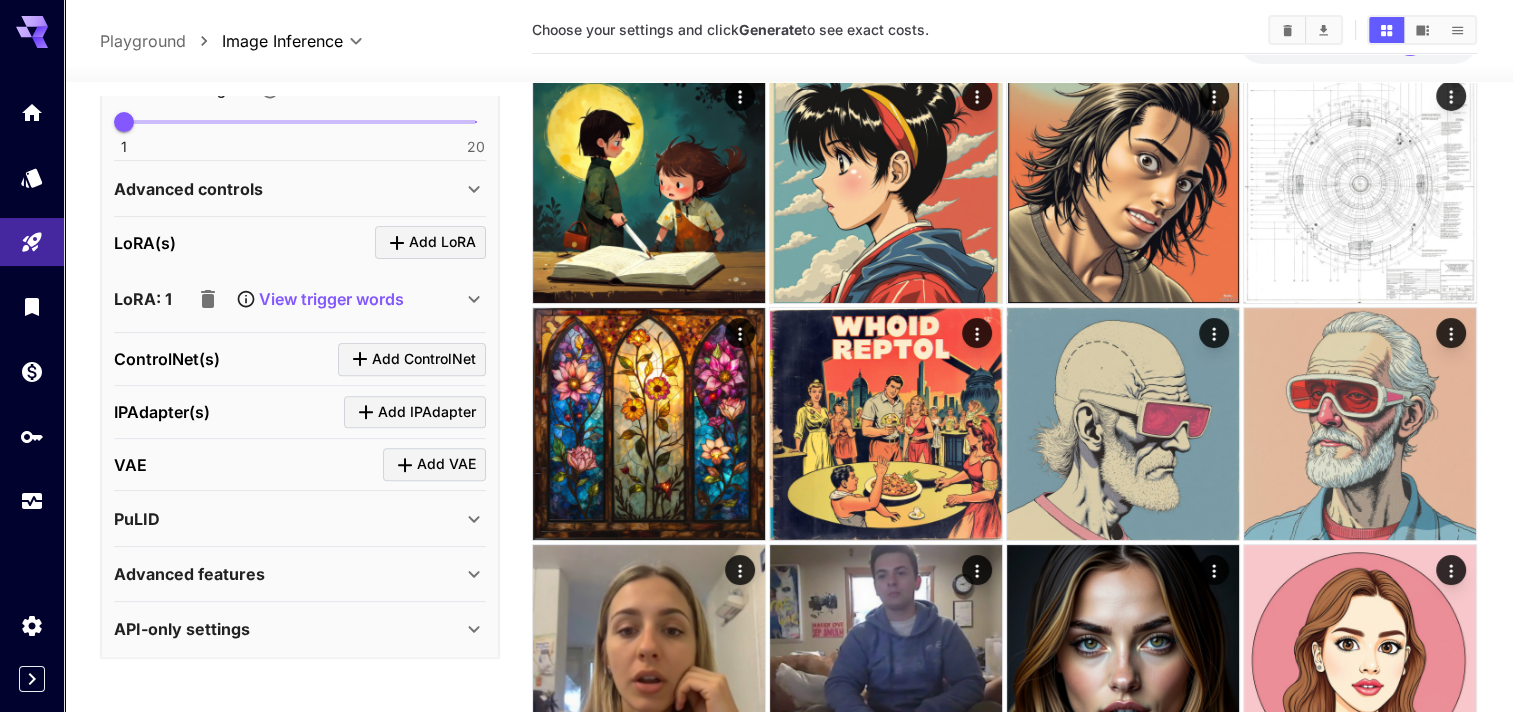 click on "View trigger words" at bounding box center (331, 299) 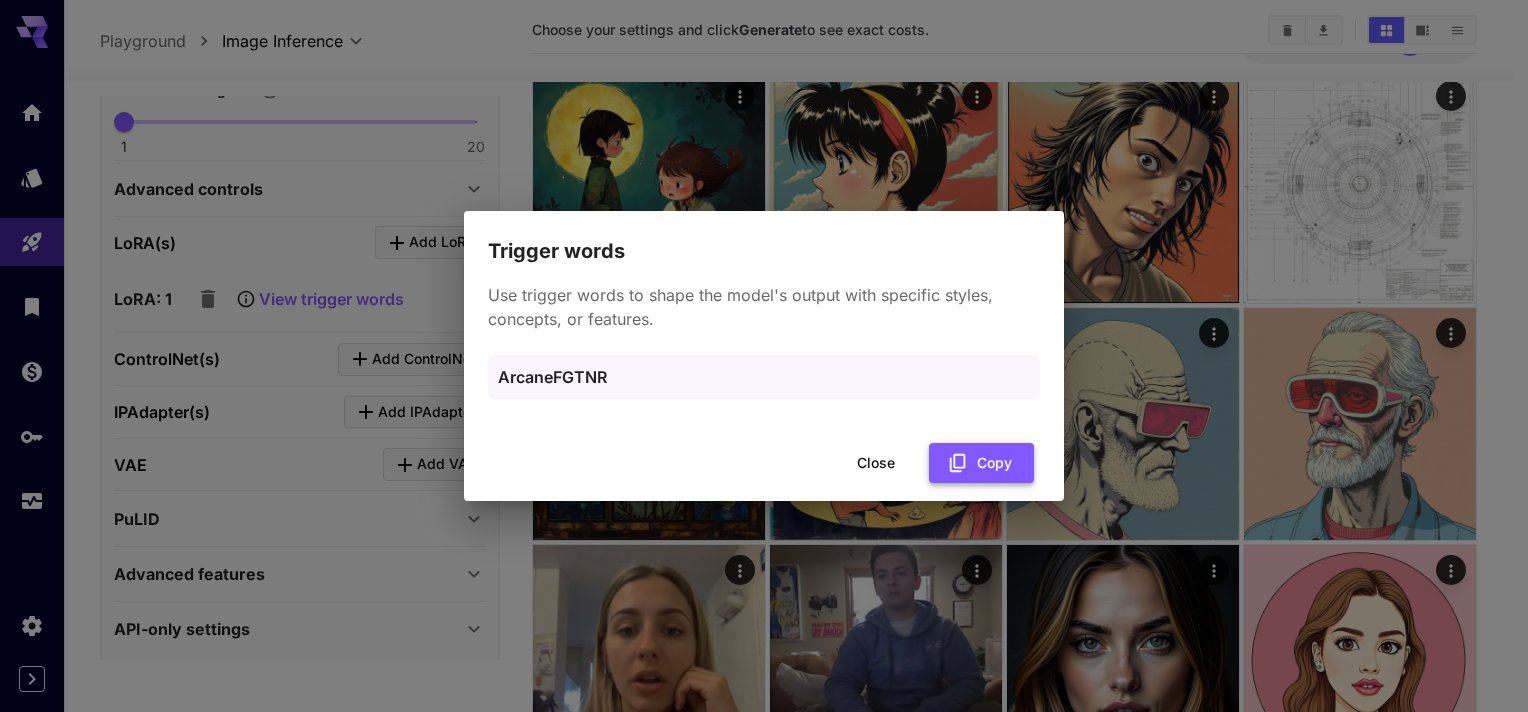 click on "Copy" at bounding box center (981, 463) 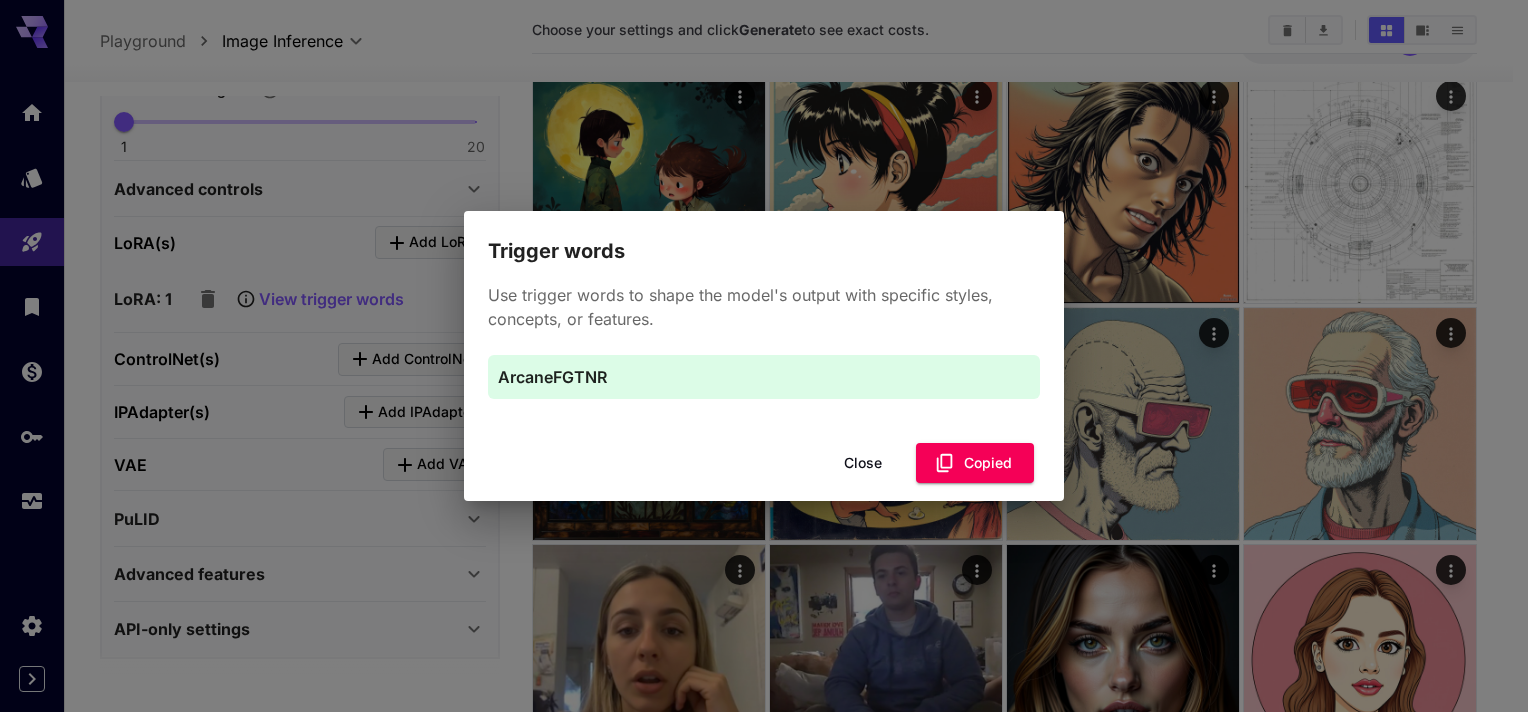 click on "Trigger words Use trigger words to shape the model's output with specific styles, concepts, or features. ArcaneFGTNR Close Copied" at bounding box center [764, 356] 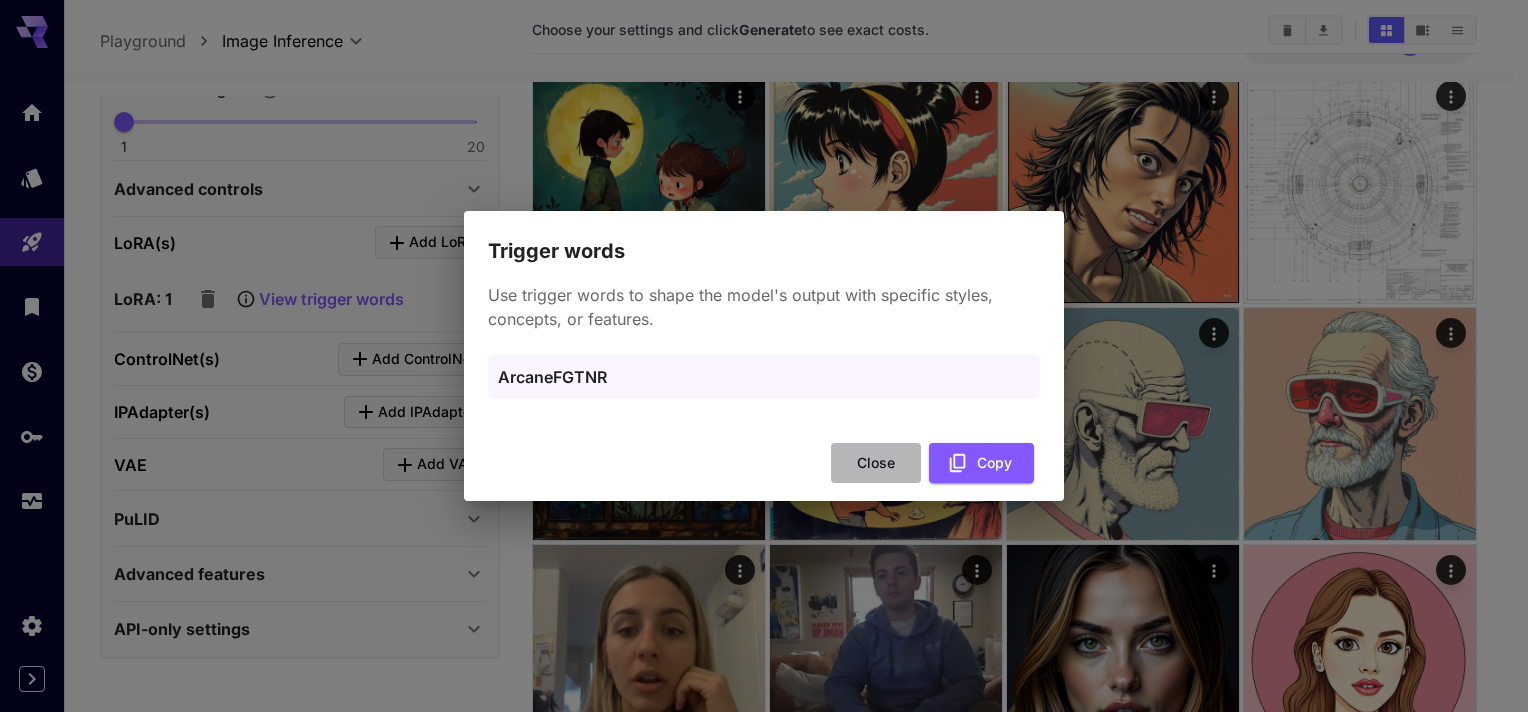 click on "Close" at bounding box center [876, 463] 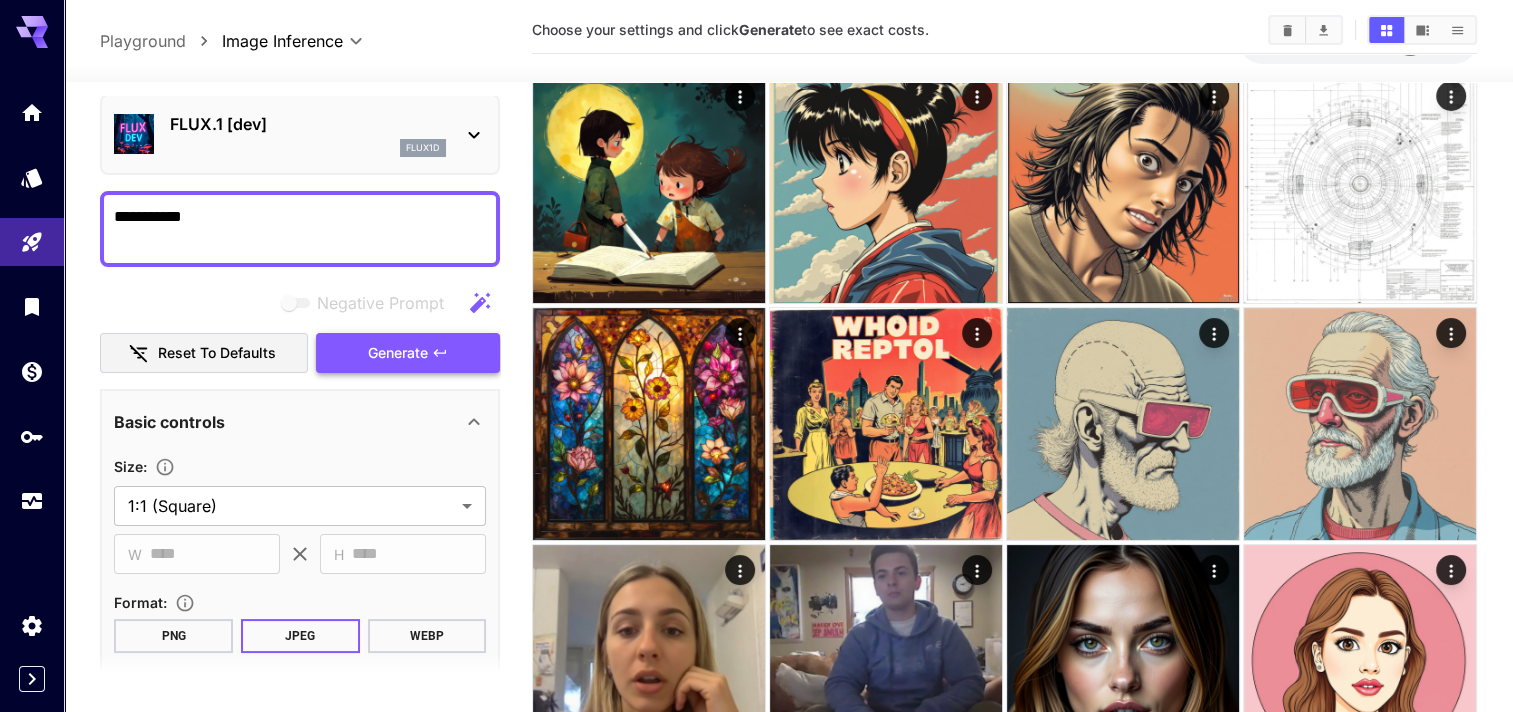 scroll, scrollTop: 0, scrollLeft: 0, axis: both 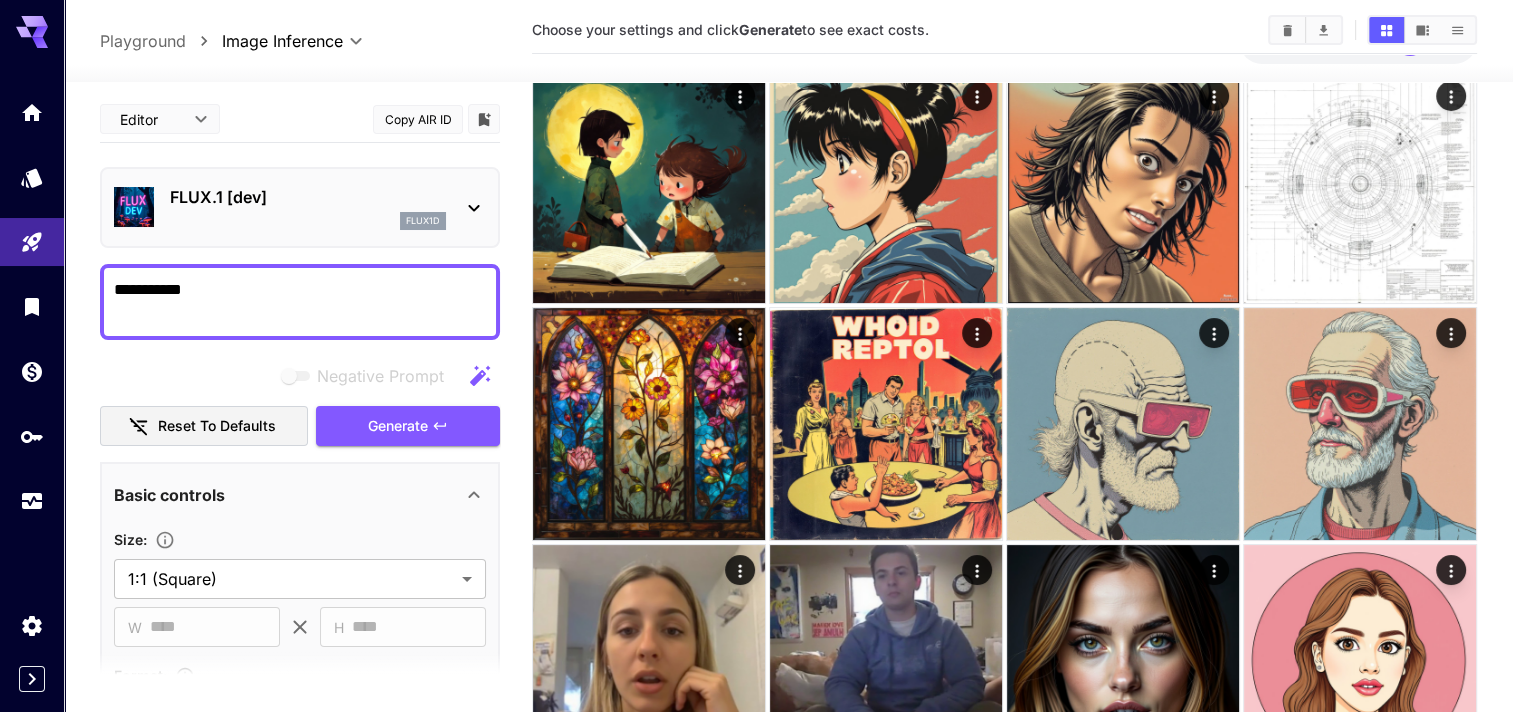 click on "**********" at bounding box center [300, 302] 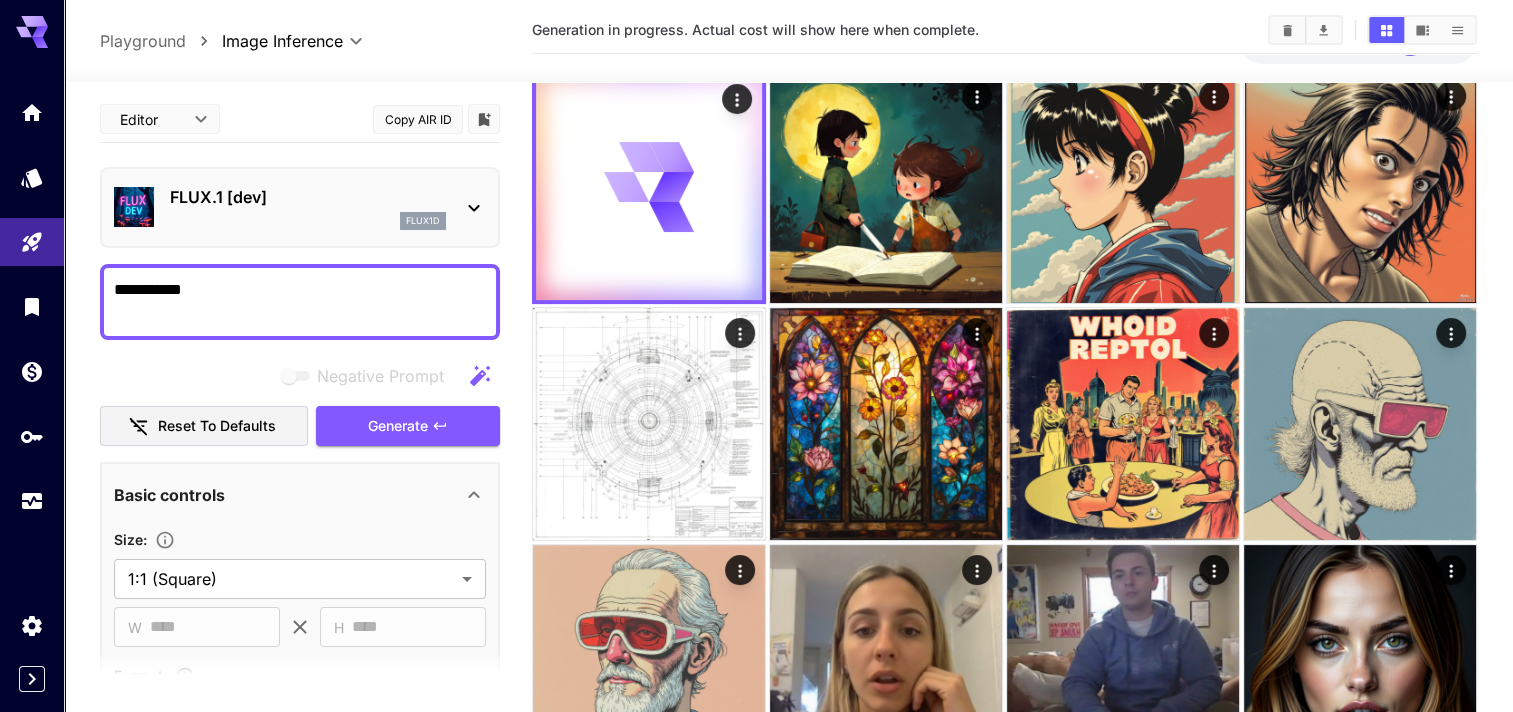 type on "**********" 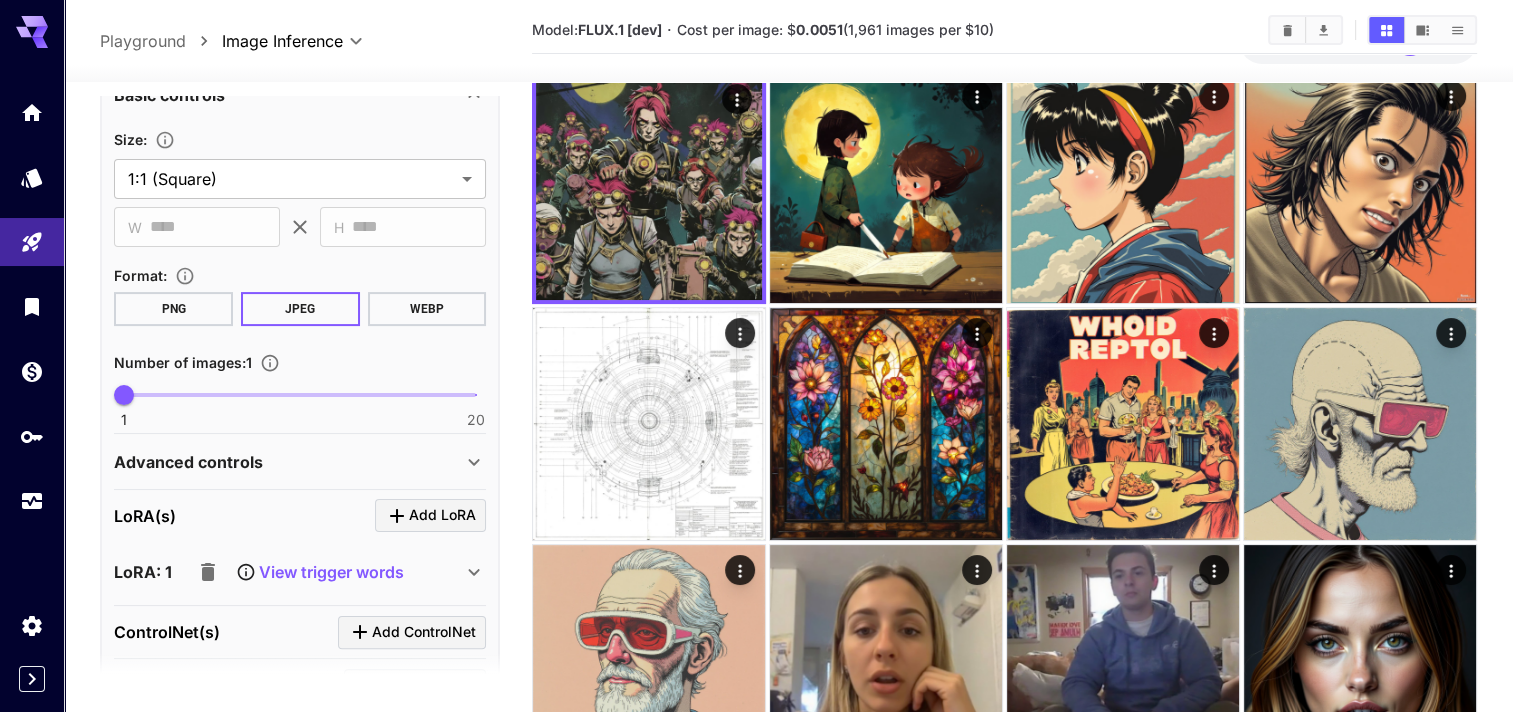 scroll, scrollTop: 600, scrollLeft: 0, axis: vertical 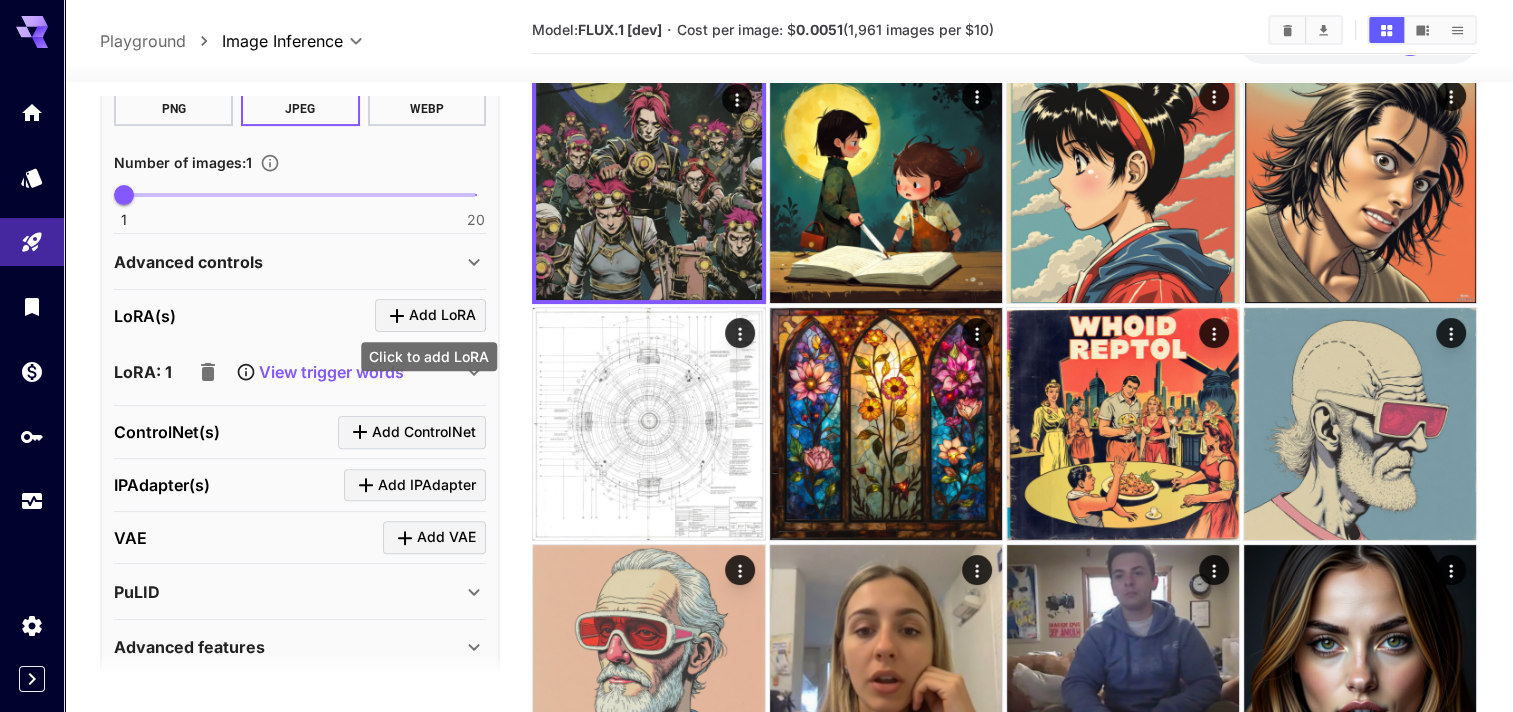 click on "Click to add LoRA" at bounding box center (429, 356) 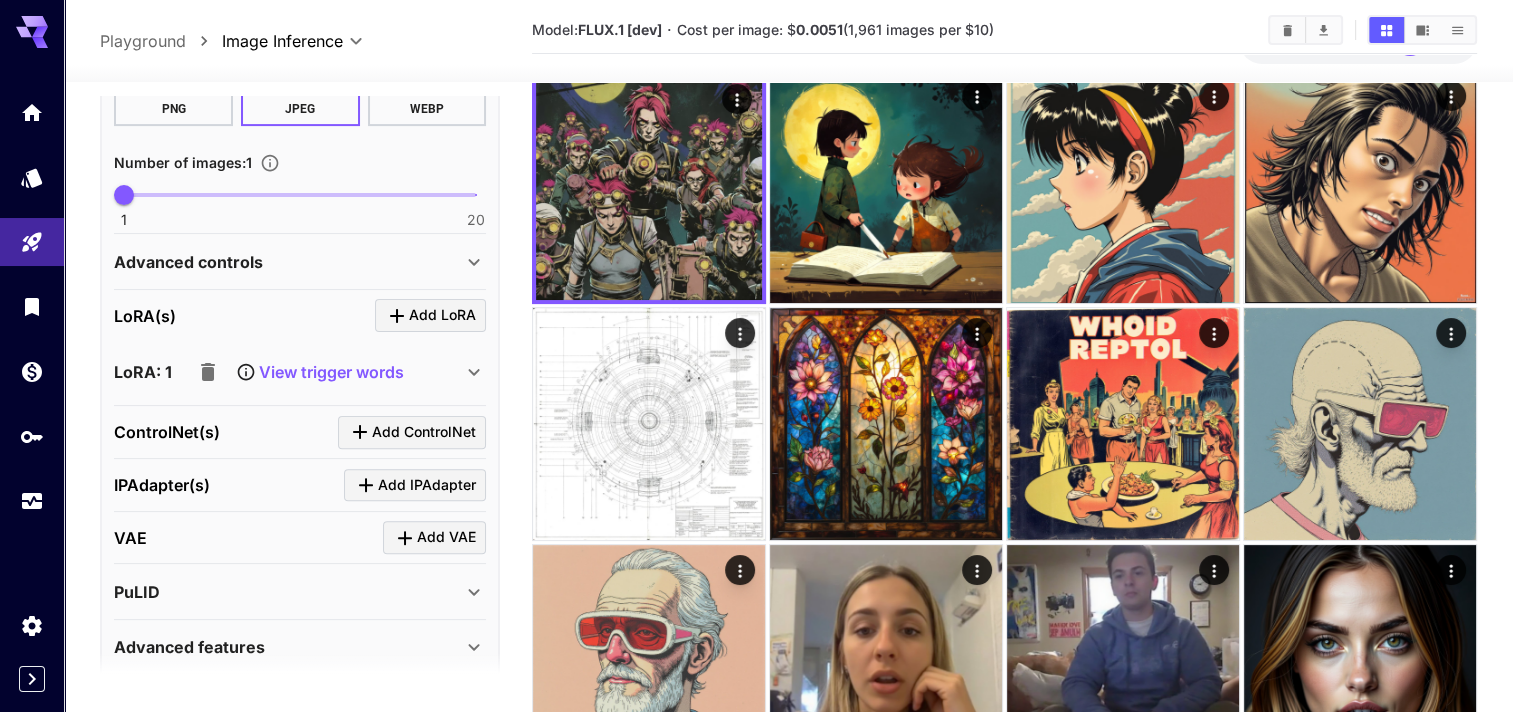 click on "View trigger words" at bounding box center [331, 372] 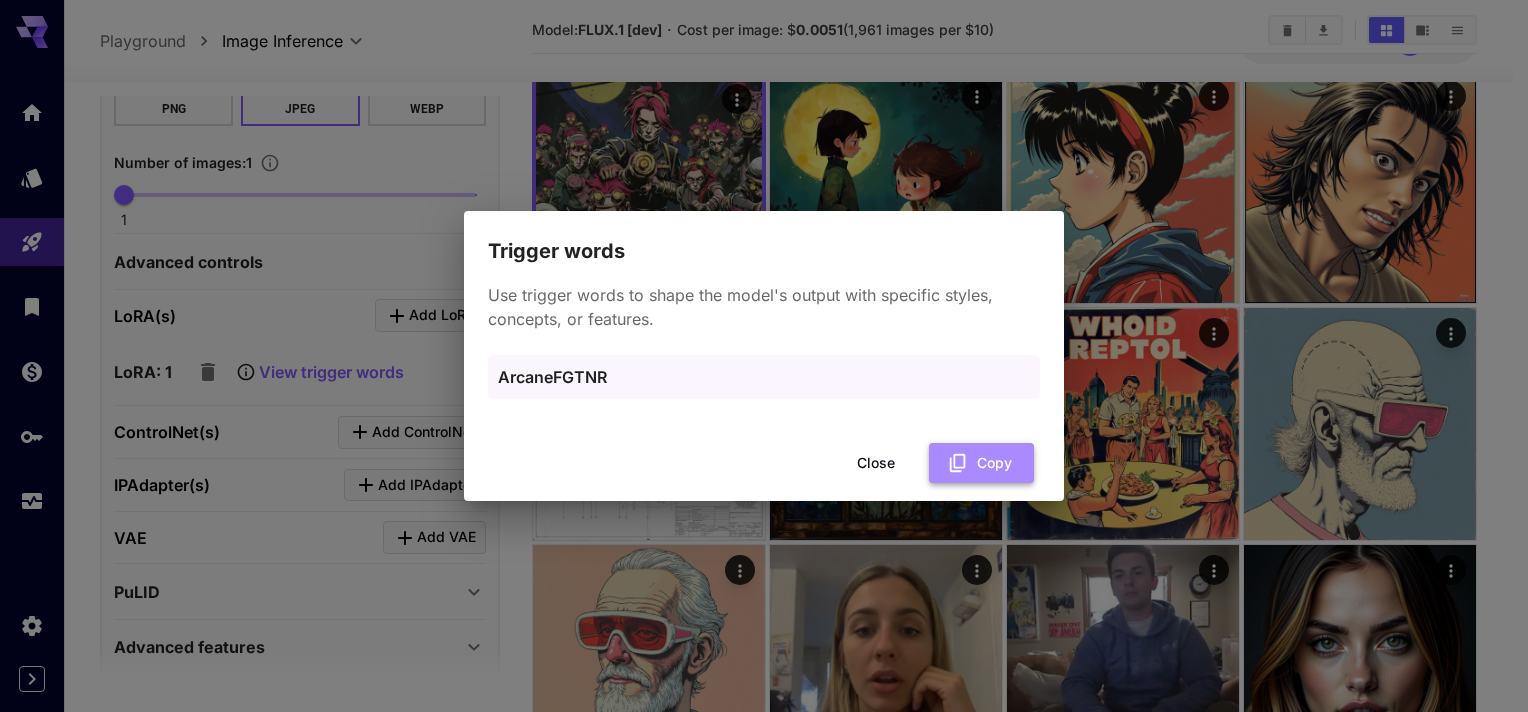 click on "Copy" at bounding box center [981, 463] 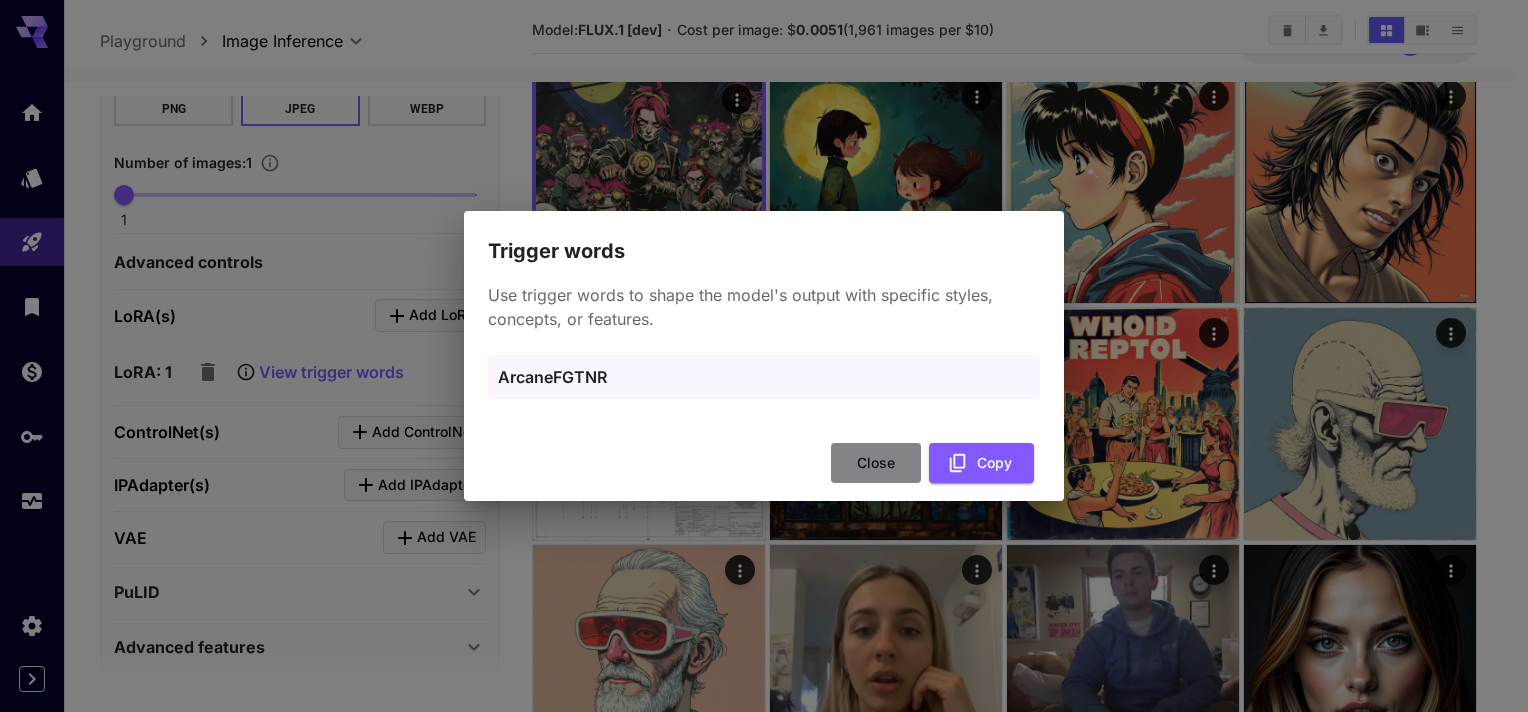click on "Close" at bounding box center (876, 463) 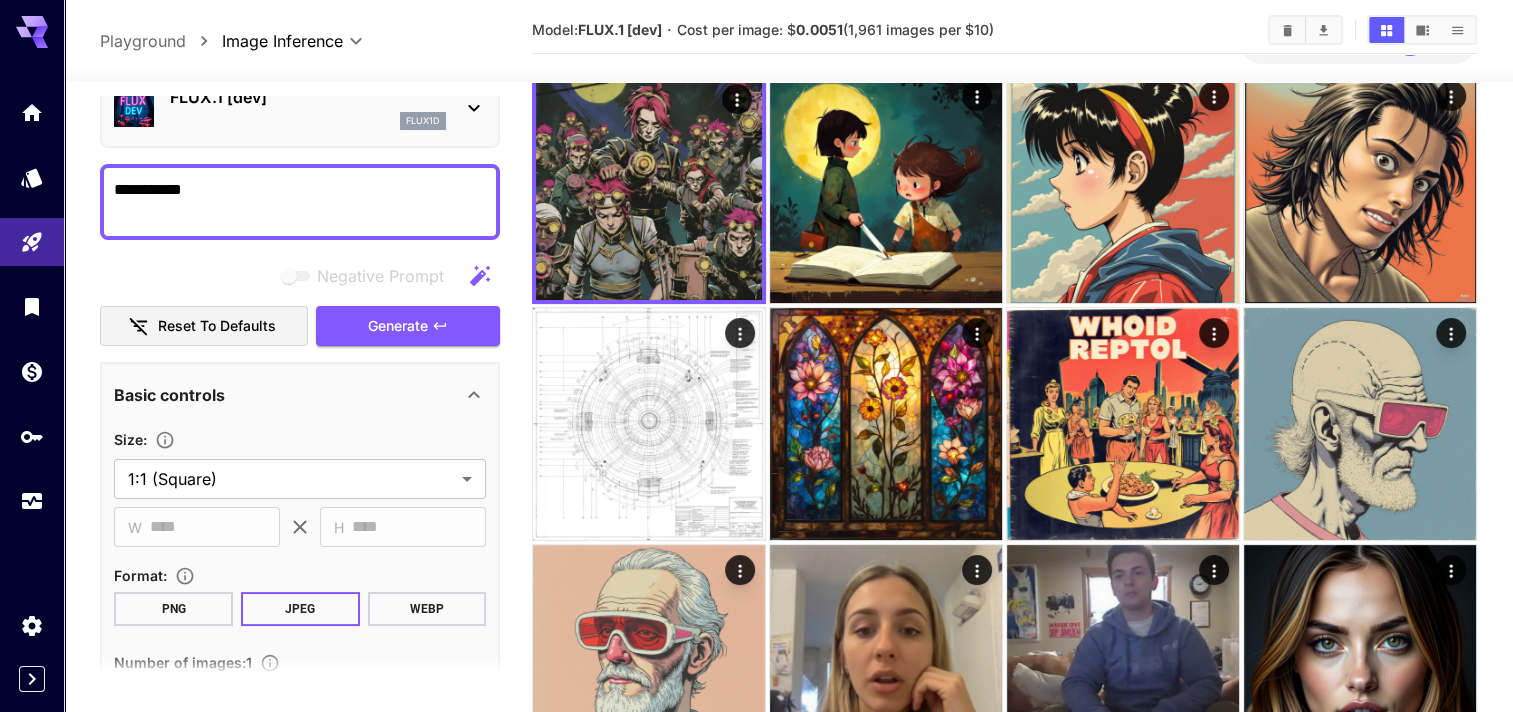 scroll, scrollTop: 0, scrollLeft: 0, axis: both 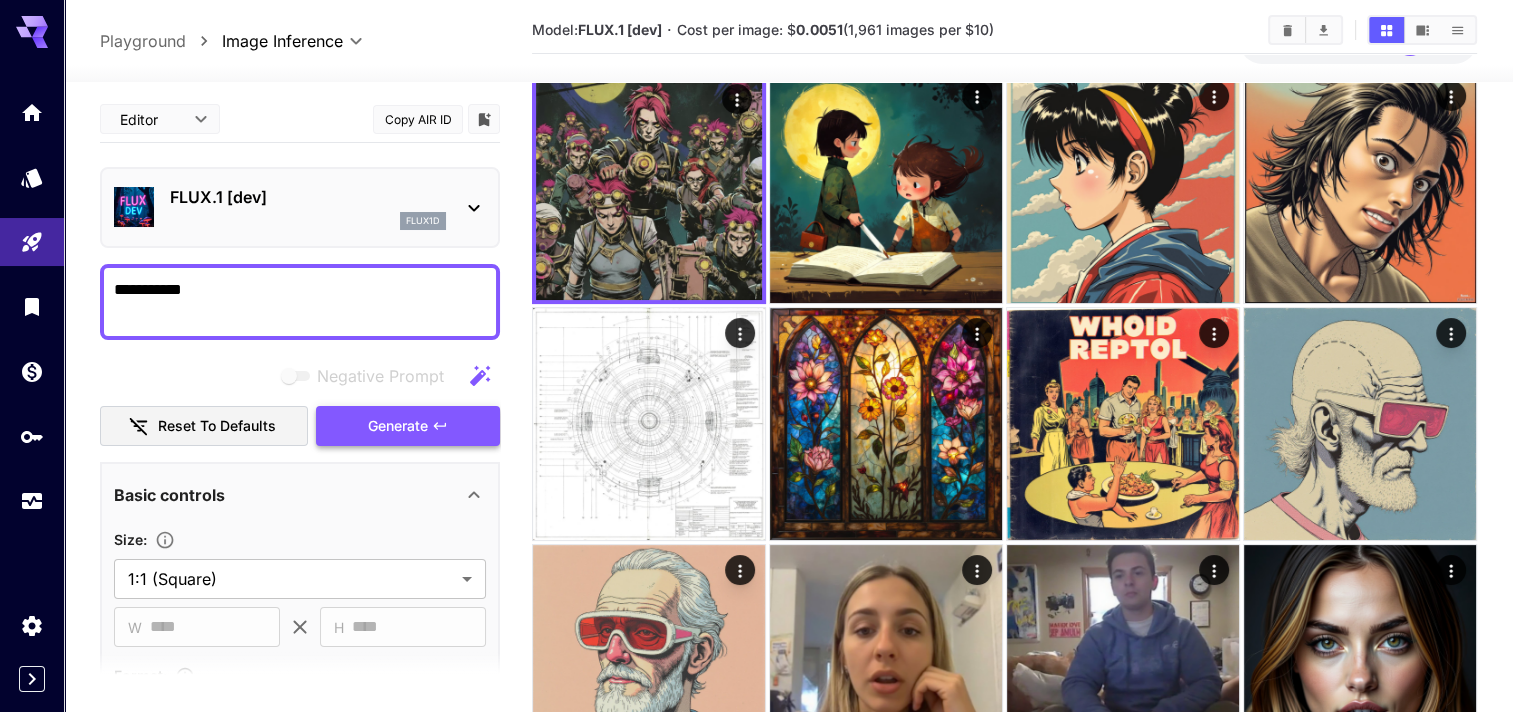 click on "Generate" at bounding box center [408, 426] 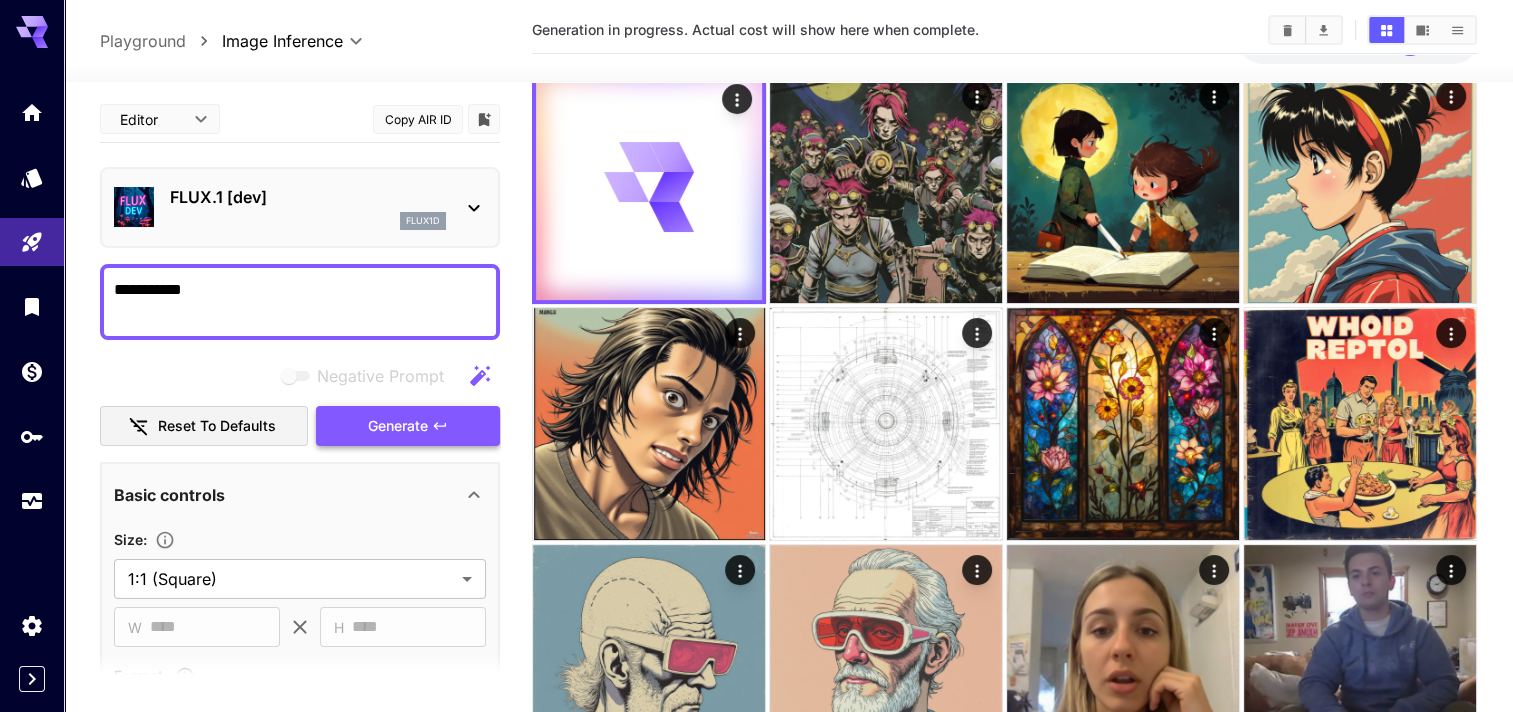 scroll, scrollTop: 0, scrollLeft: 0, axis: both 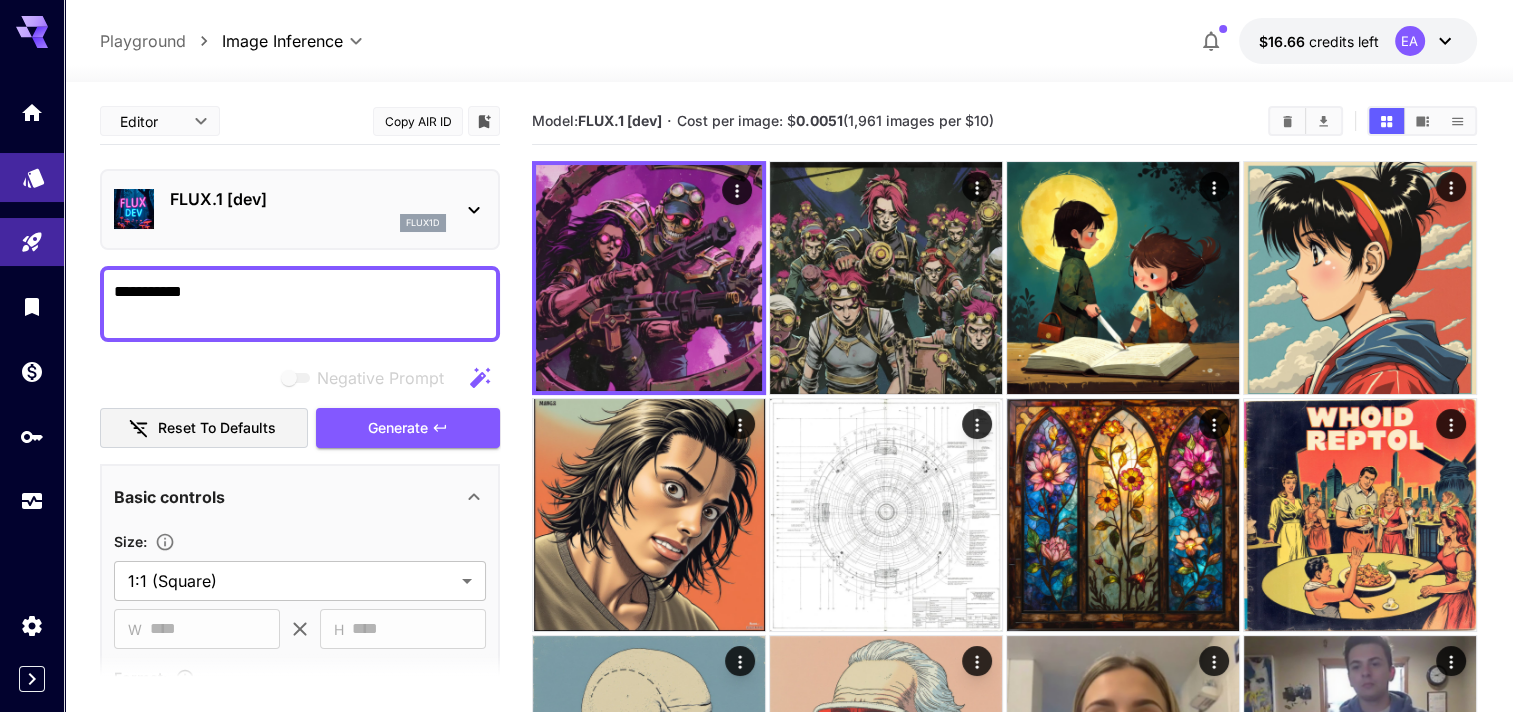 click at bounding box center (32, 177) 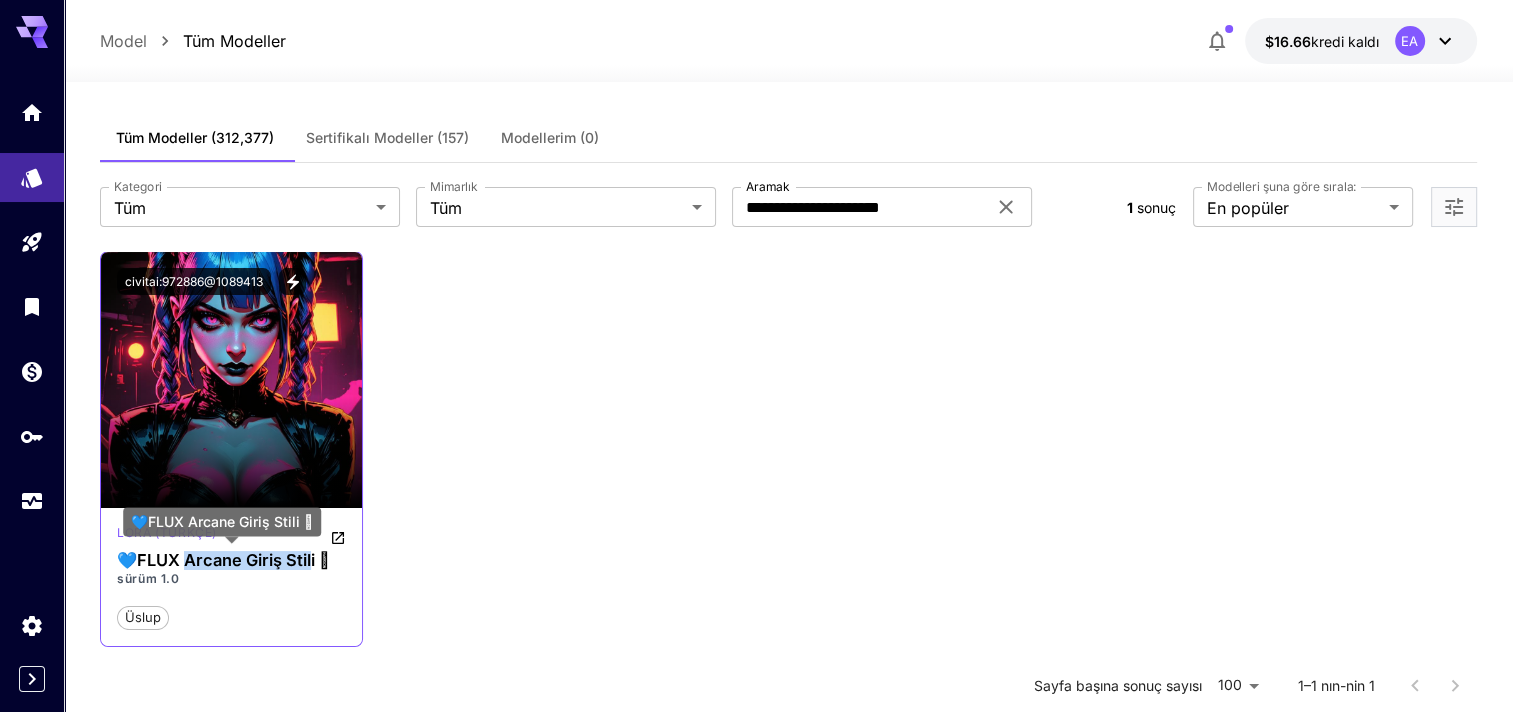drag, startPoint x: 188, startPoint y: 561, endPoint x: 316, endPoint y: 560, distance: 128.0039 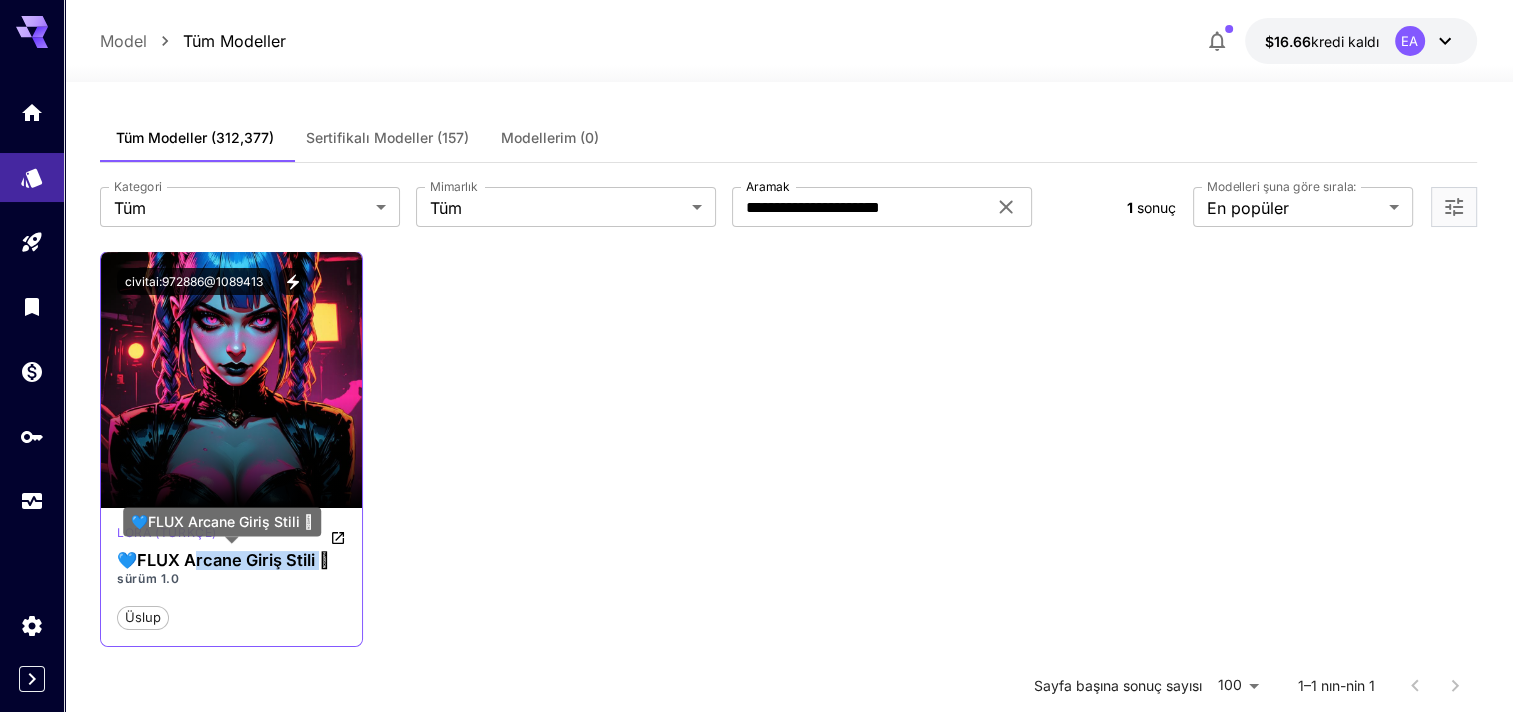 drag, startPoint x: 200, startPoint y: 559, endPoint x: 324, endPoint y: 565, distance: 124.14507 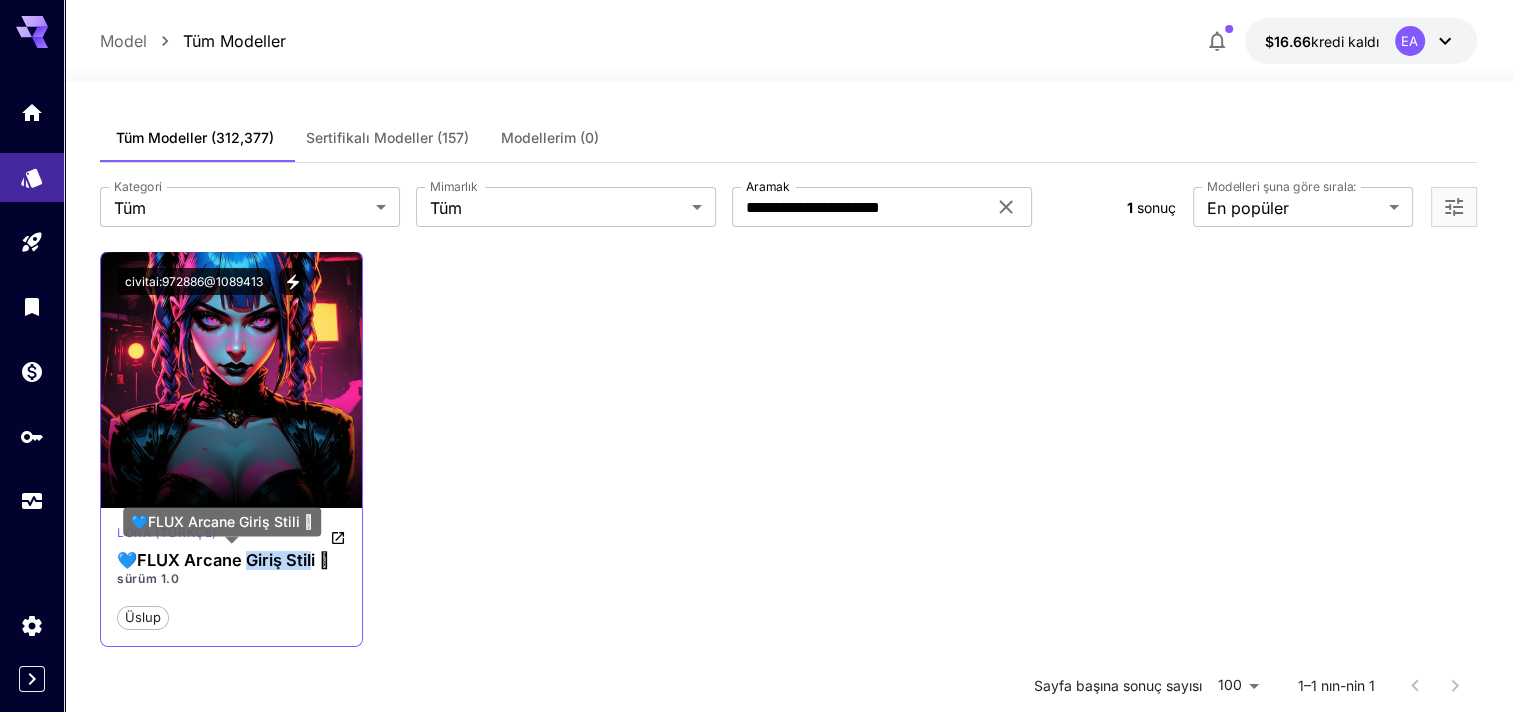 drag, startPoint x: 247, startPoint y: 562, endPoint x: 318, endPoint y: 565, distance: 71.063354 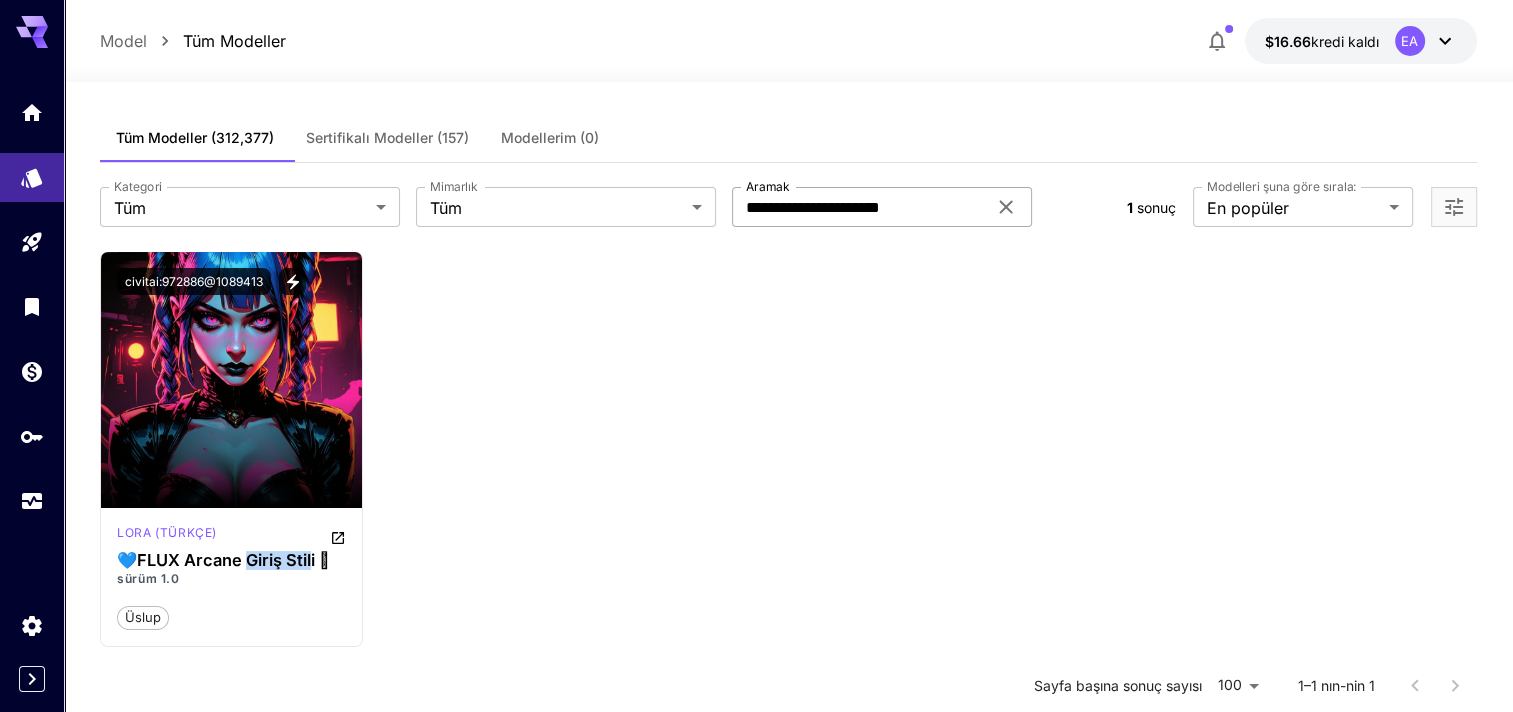 click 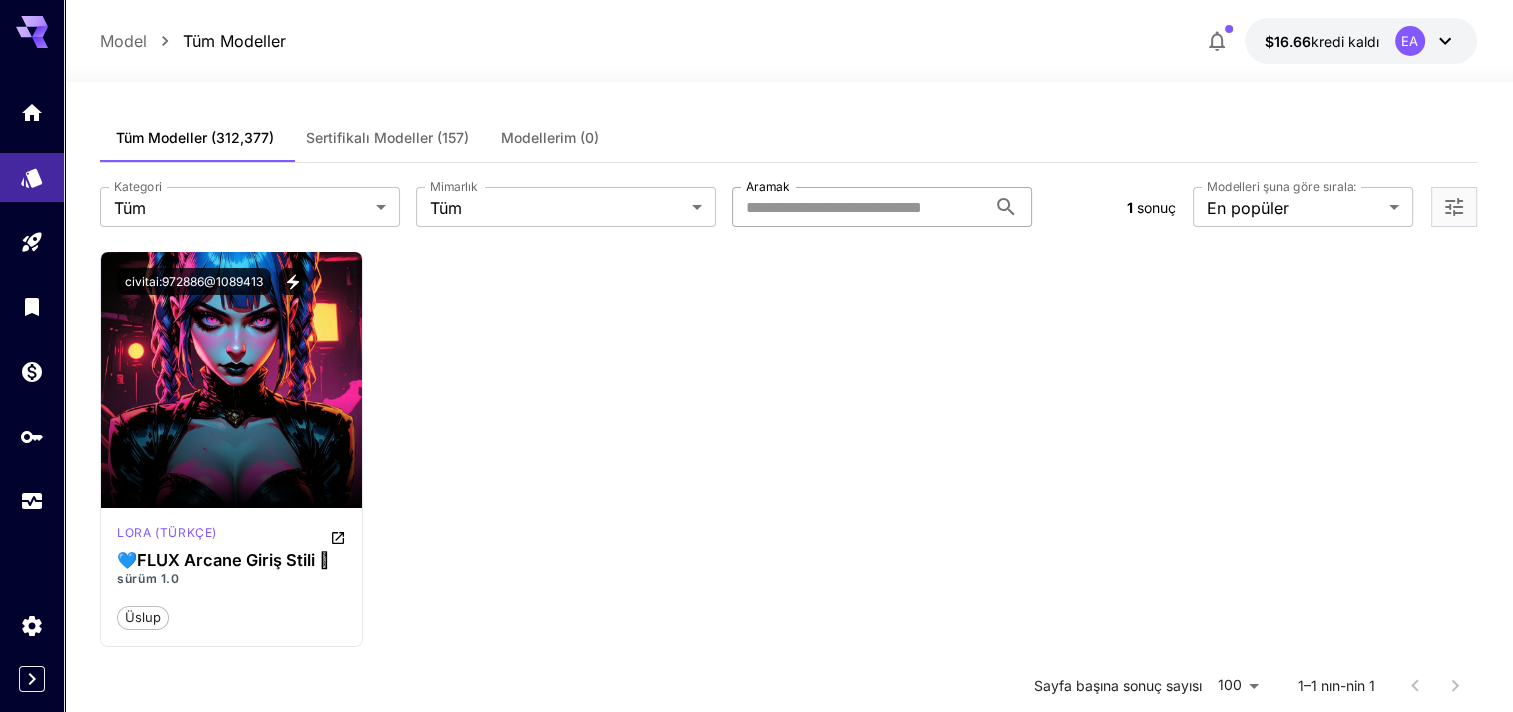 click on "Aramak" at bounding box center [859, 207] 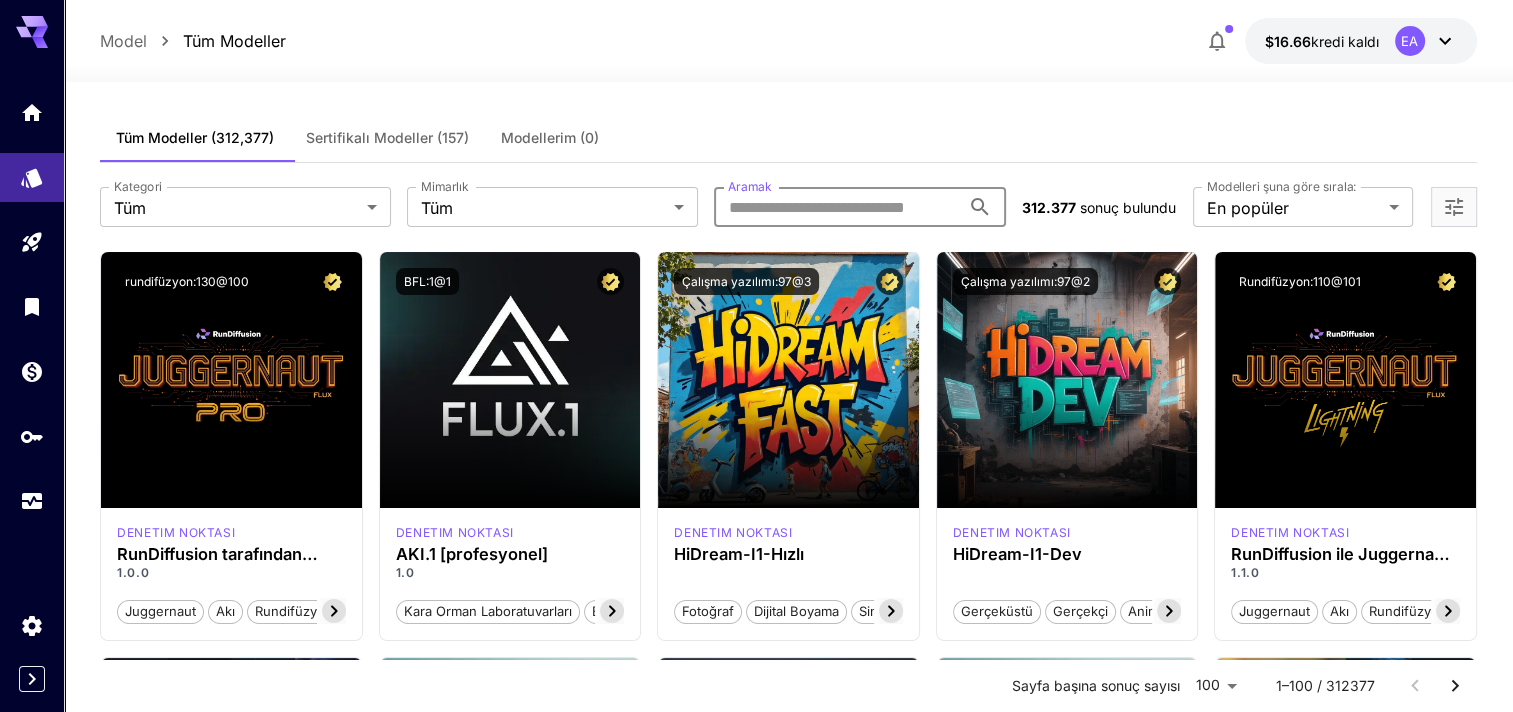 paste on "**********" 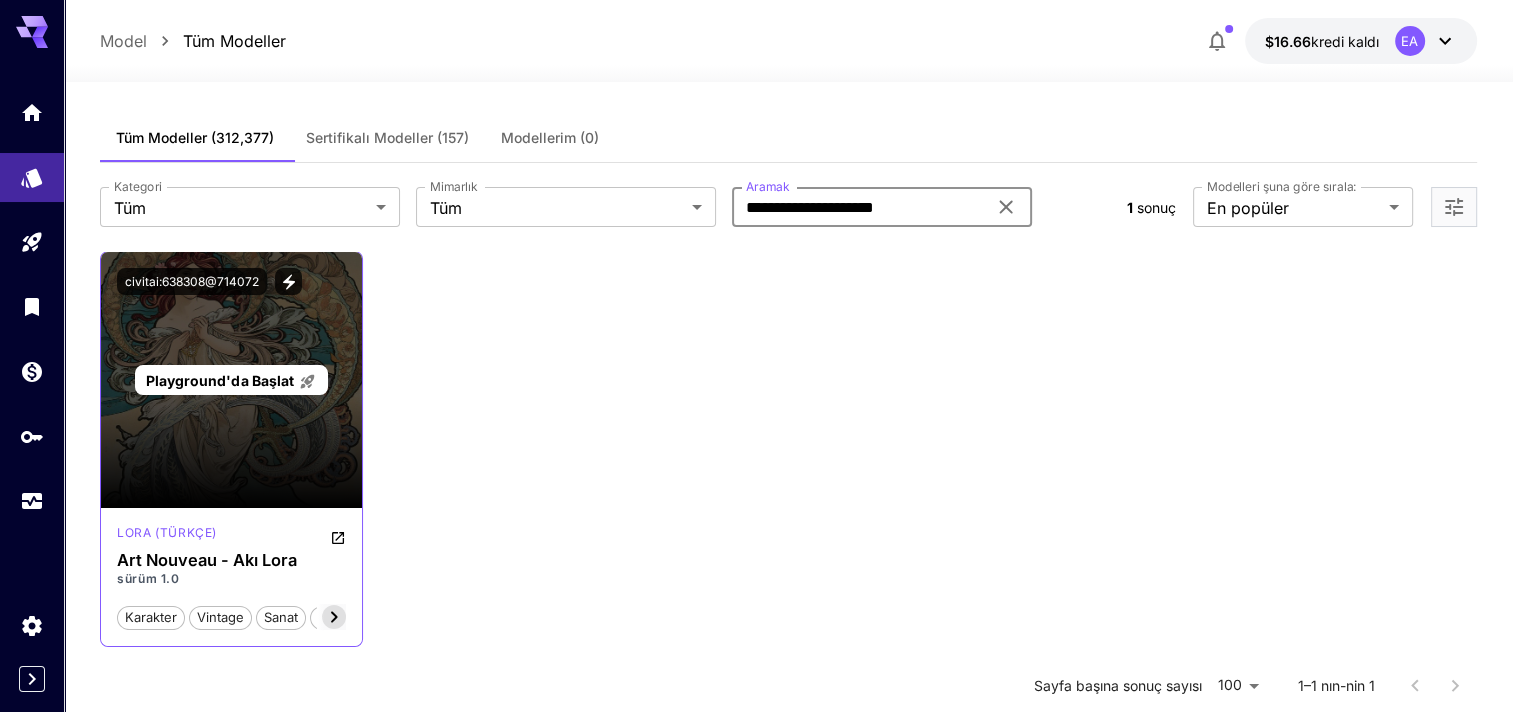 type on "**********" 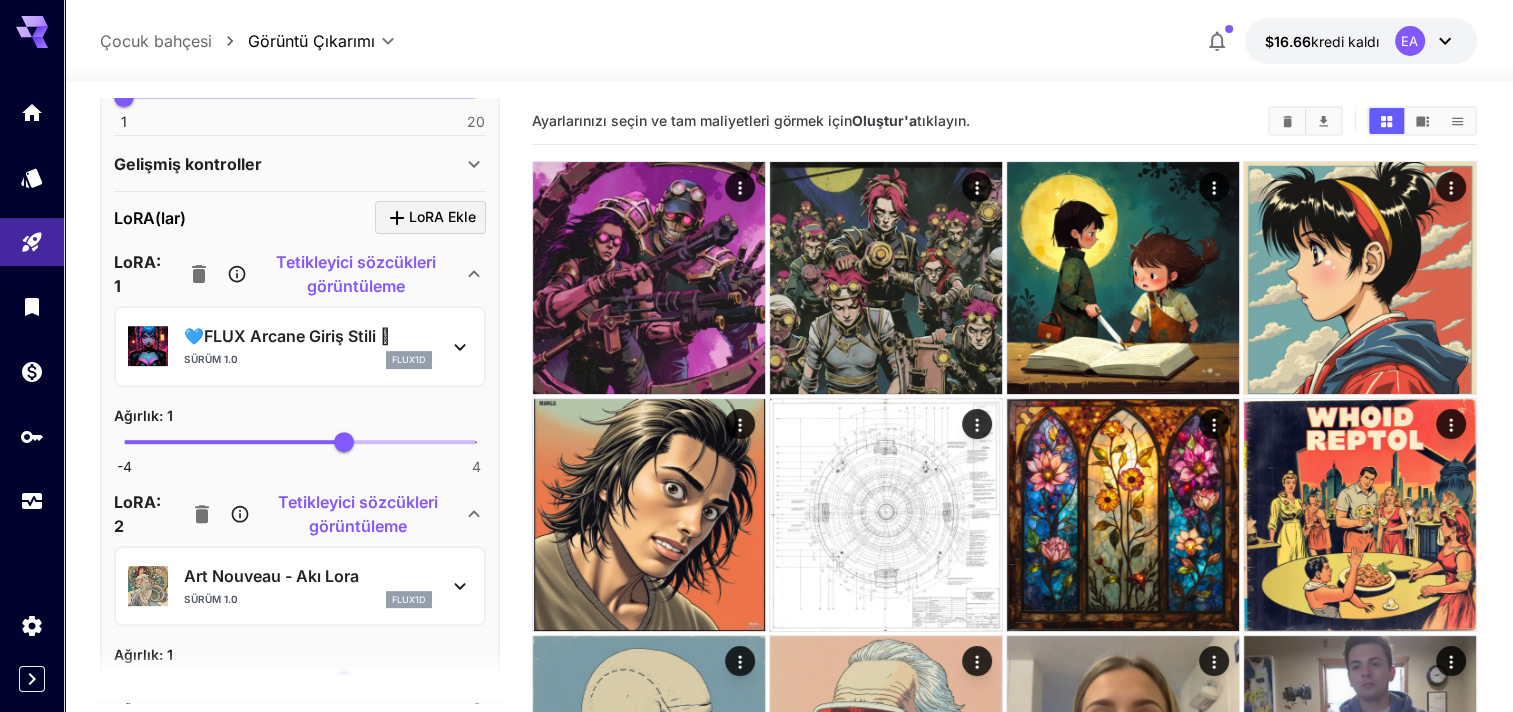 scroll, scrollTop: 800, scrollLeft: 0, axis: vertical 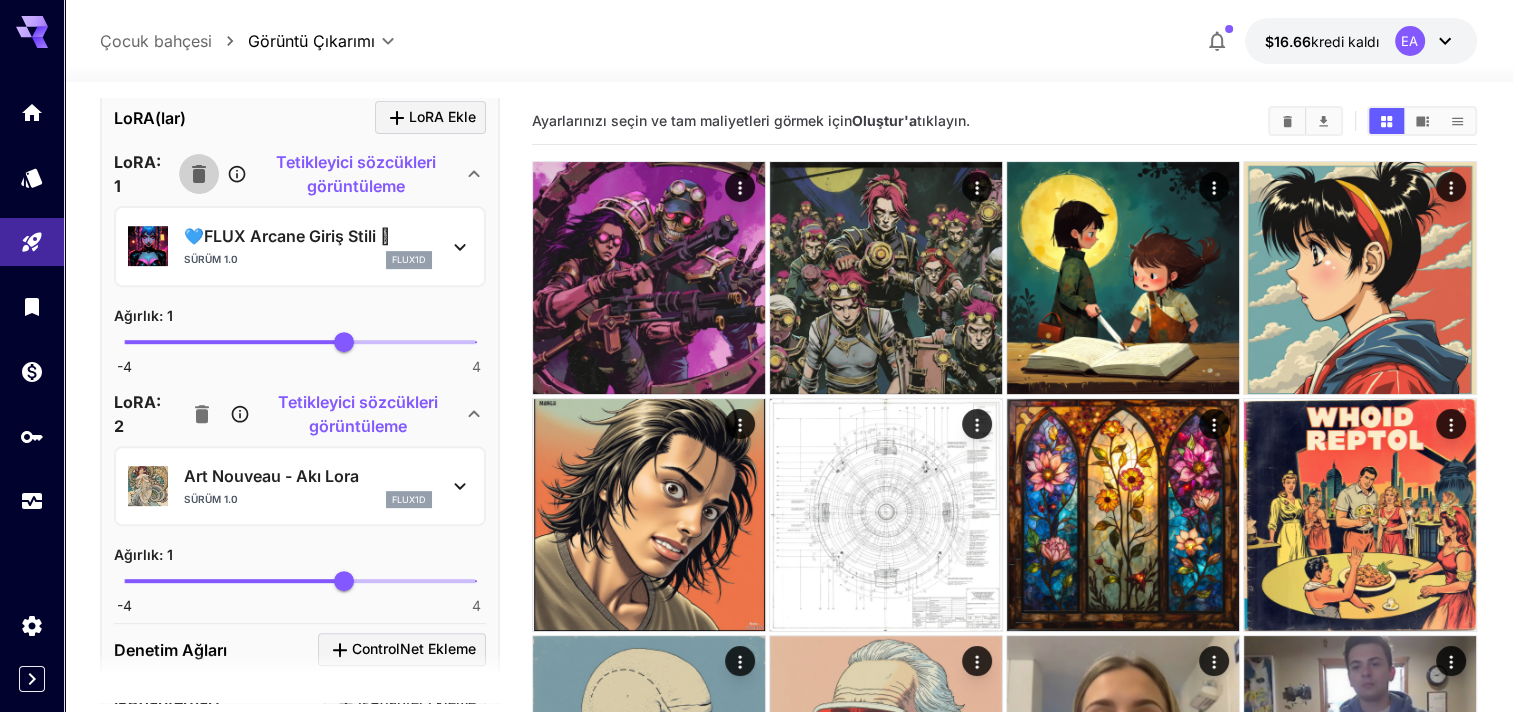 click at bounding box center [199, 174] 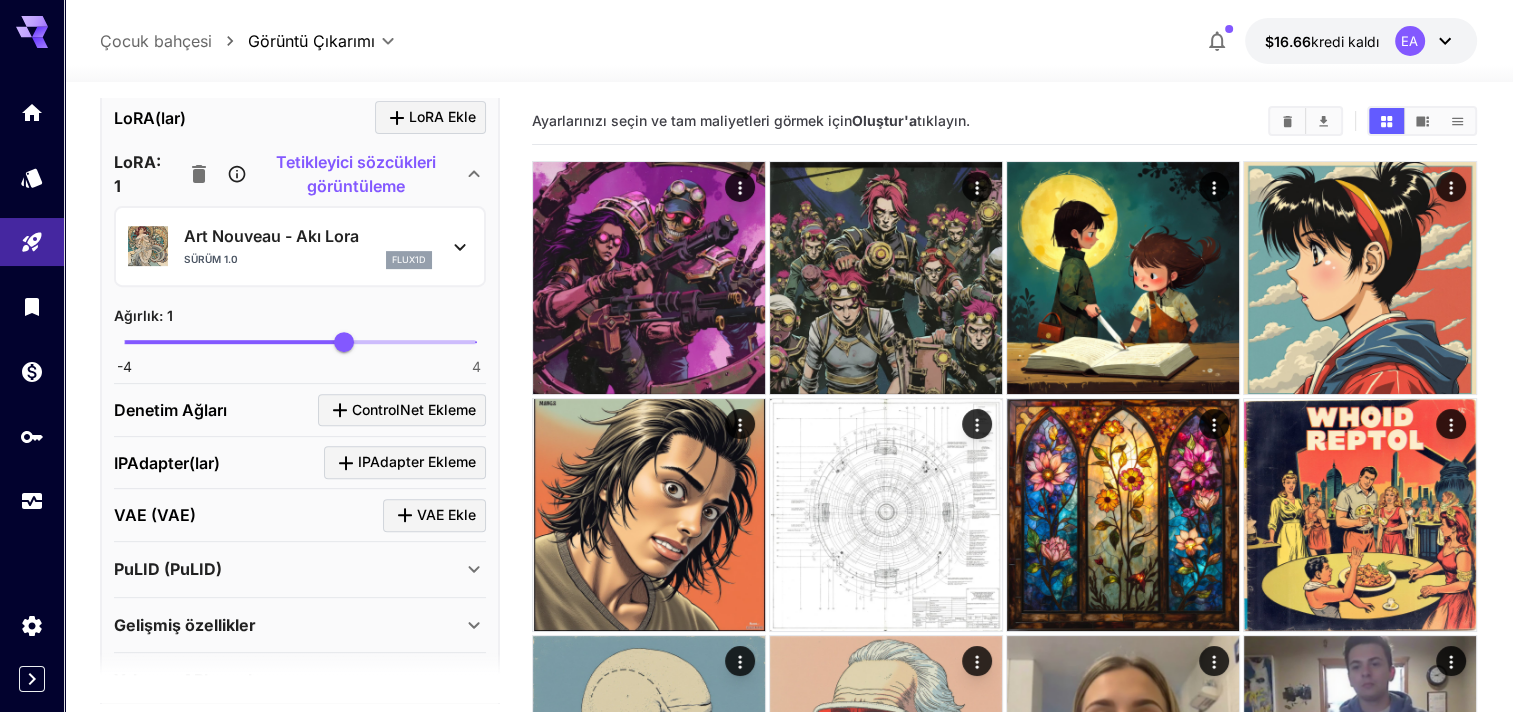 click on "Tetikleyici sözcükleri görüntüleme" at bounding box center (357, 174) 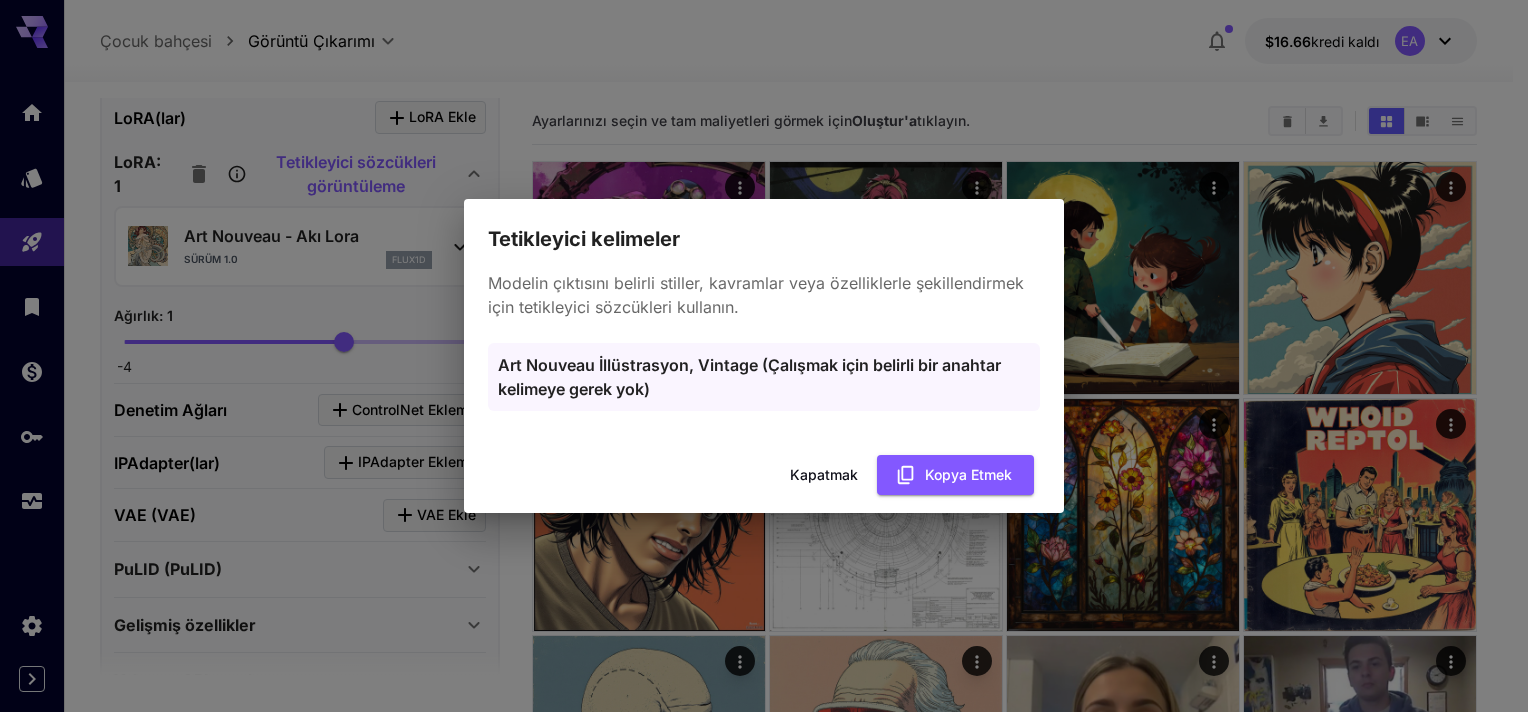 click on "Tetikleyici kelimeler Modelin çıktısını belirli stiller, kavramlar veya özelliklerle şekillendirmek için tetikleyici sözcükleri kullanın. Art Nouveau İllüstrasyon, Vintage (Çalışmak için belirli bir anahtar kelimeye gerek yok) Kapatmak Kopya etmek" at bounding box center (764, 356) 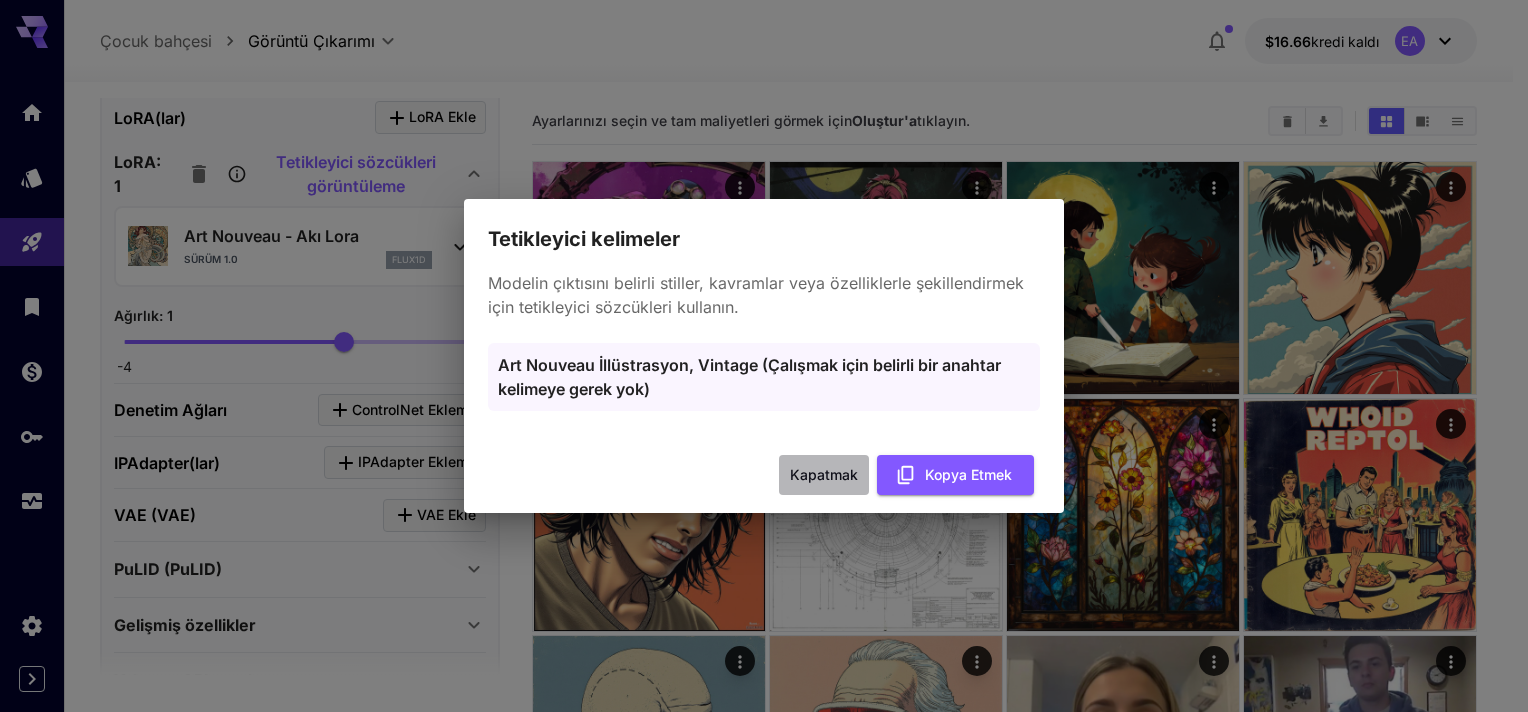 click on "Kapatmak" at bounding box center [824, 475] 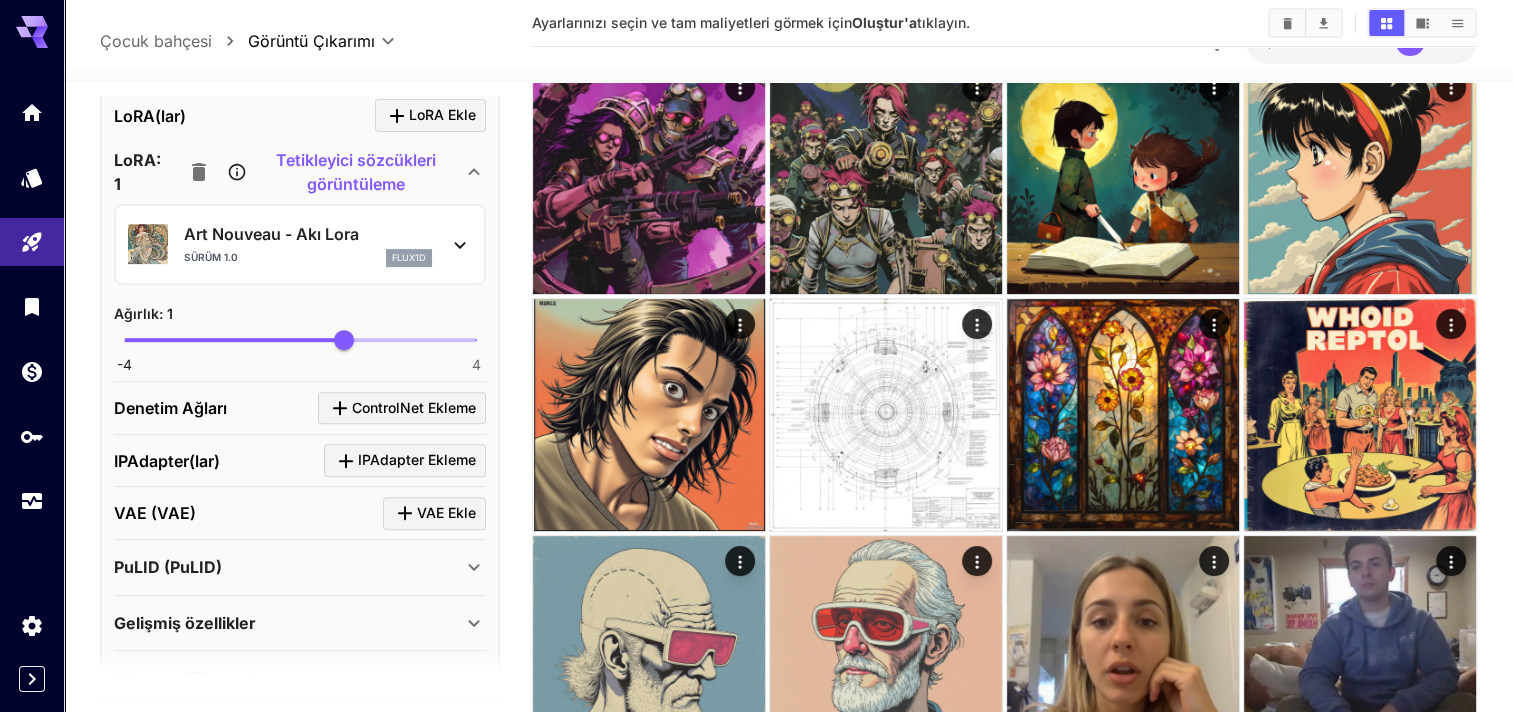 scroll, scrollTop: 0, scrollLeft: 0, axis: both 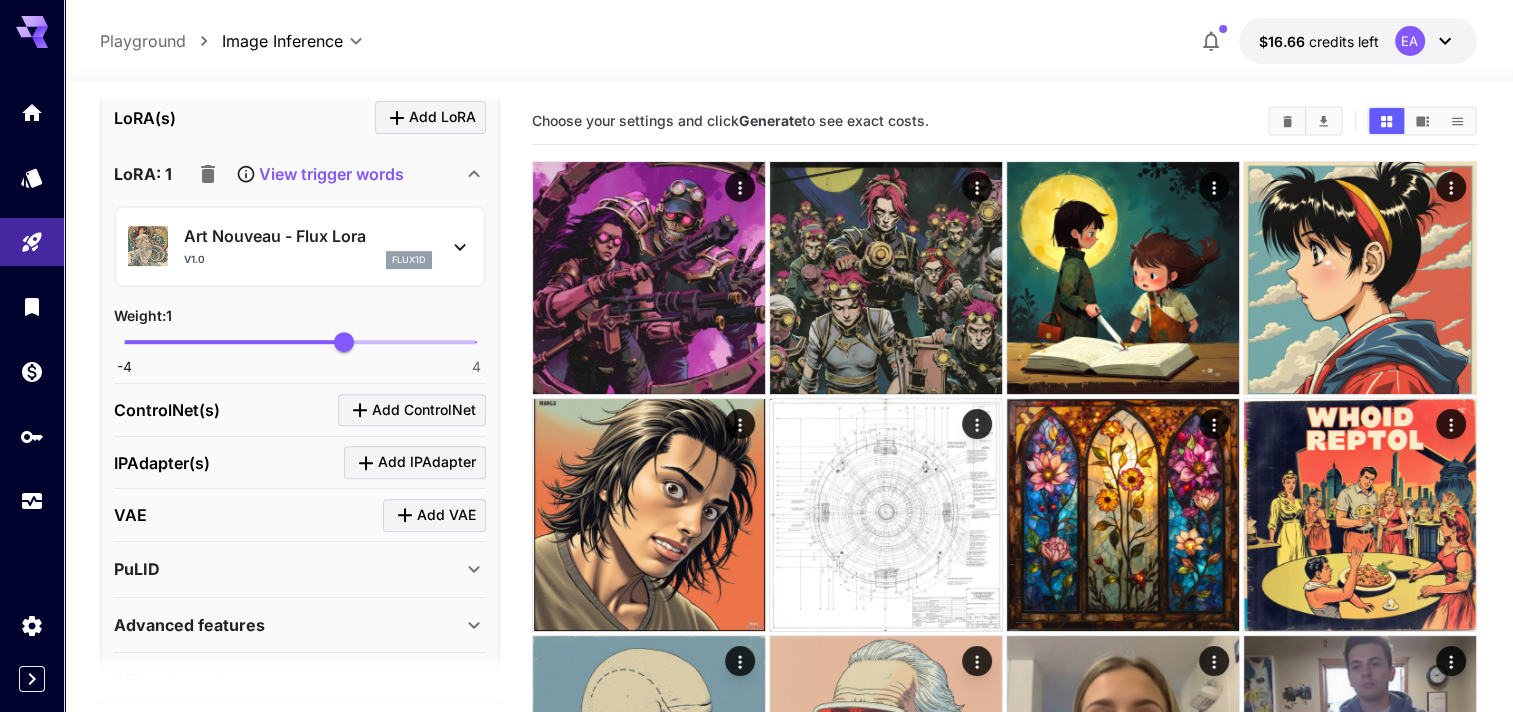 click on "View trigger words" at bounding box center [331, 174] 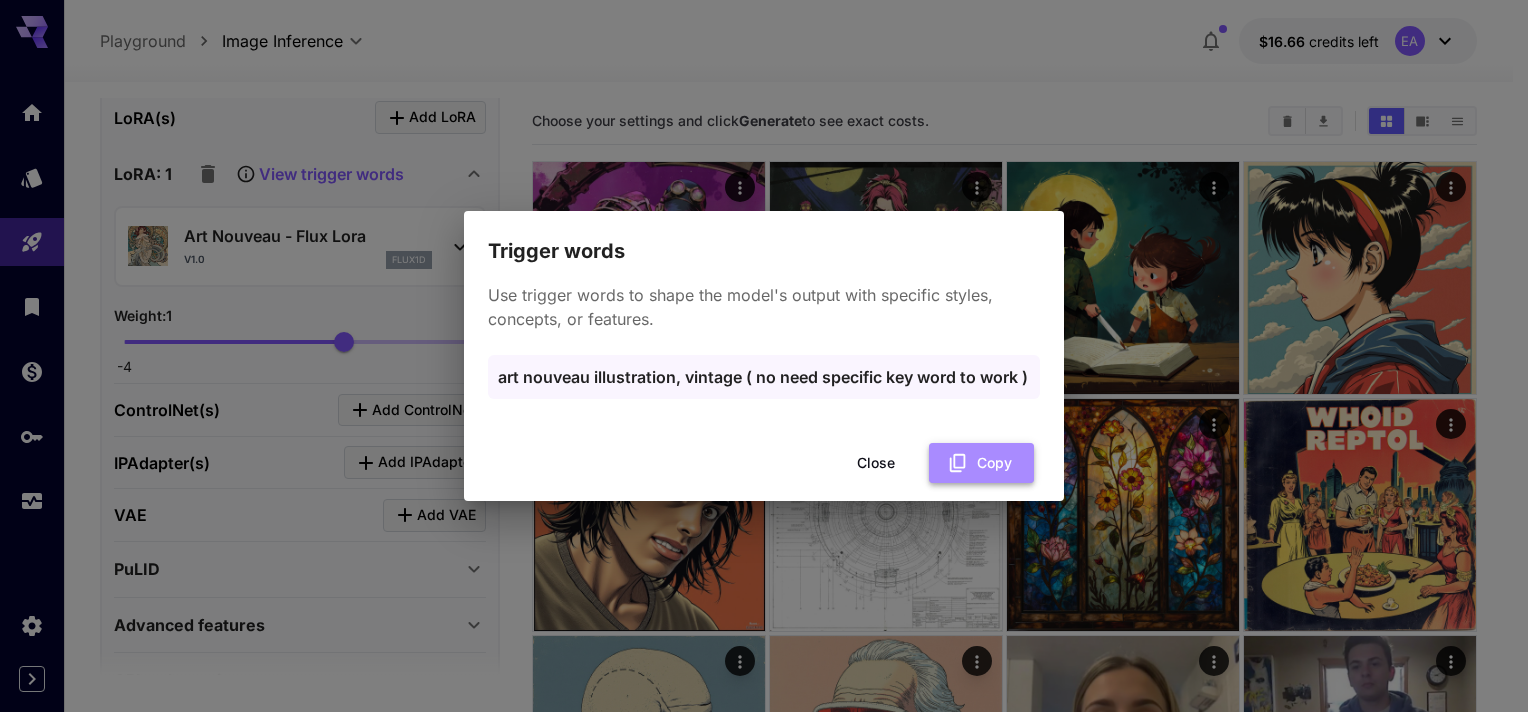 click 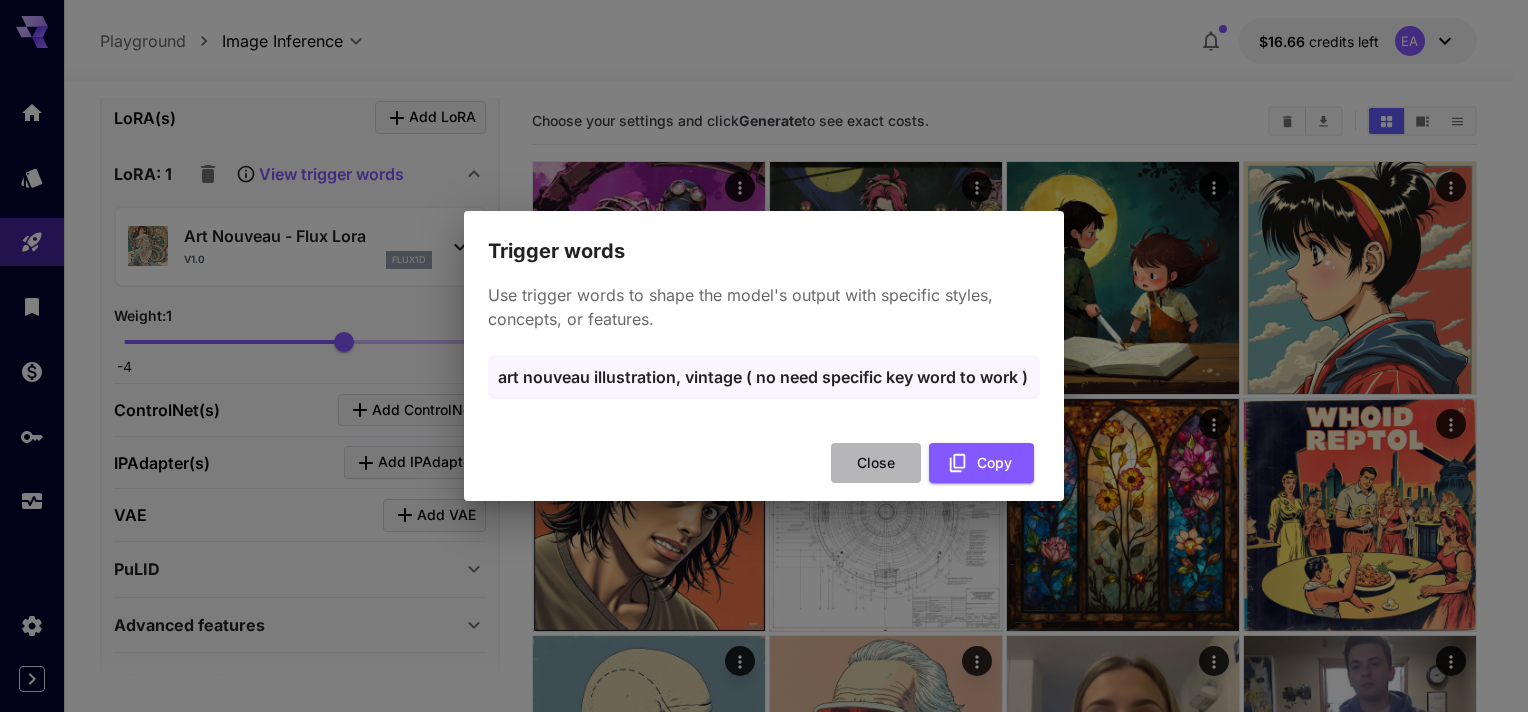 click on "Close" at bounding box center [876, 463] 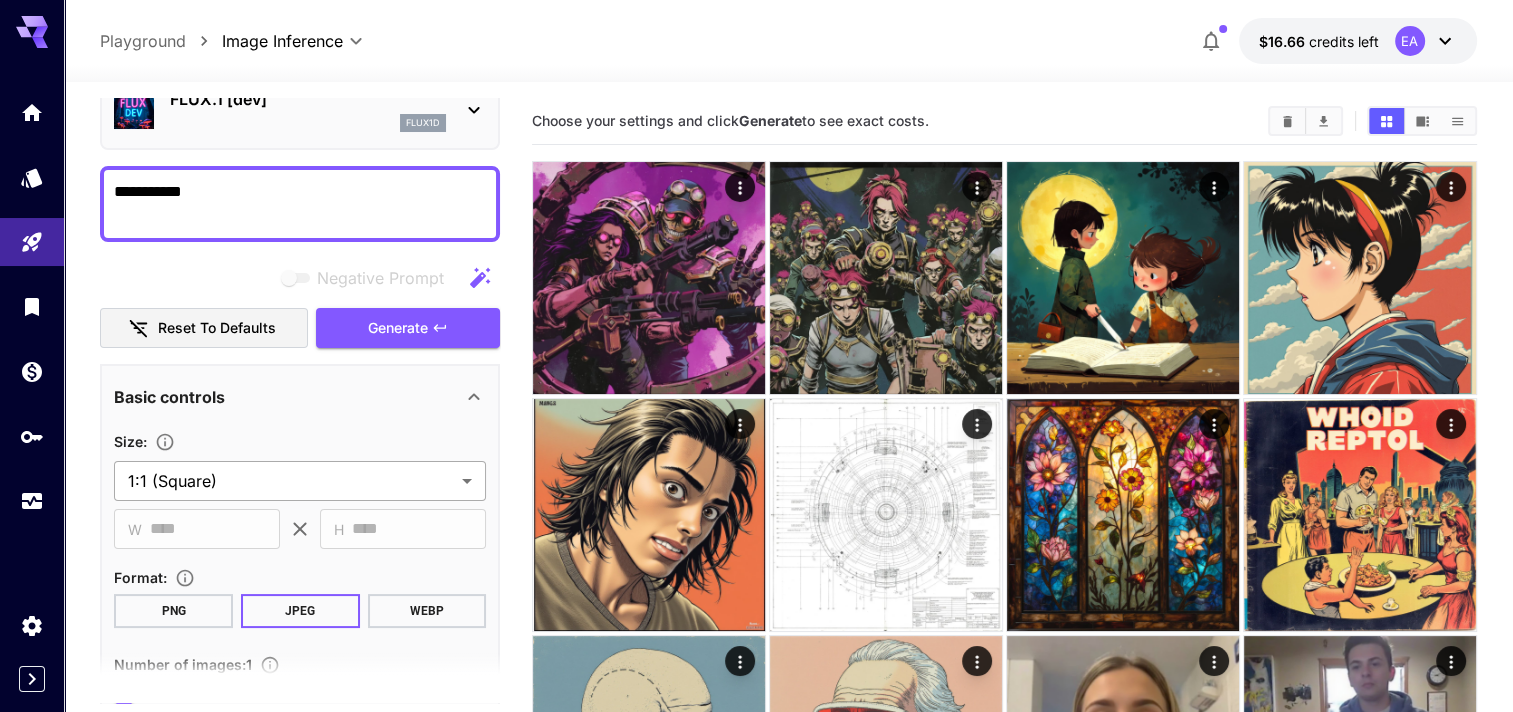 scroll, scrollTop: 0, scrollLeft: 0, axis: both 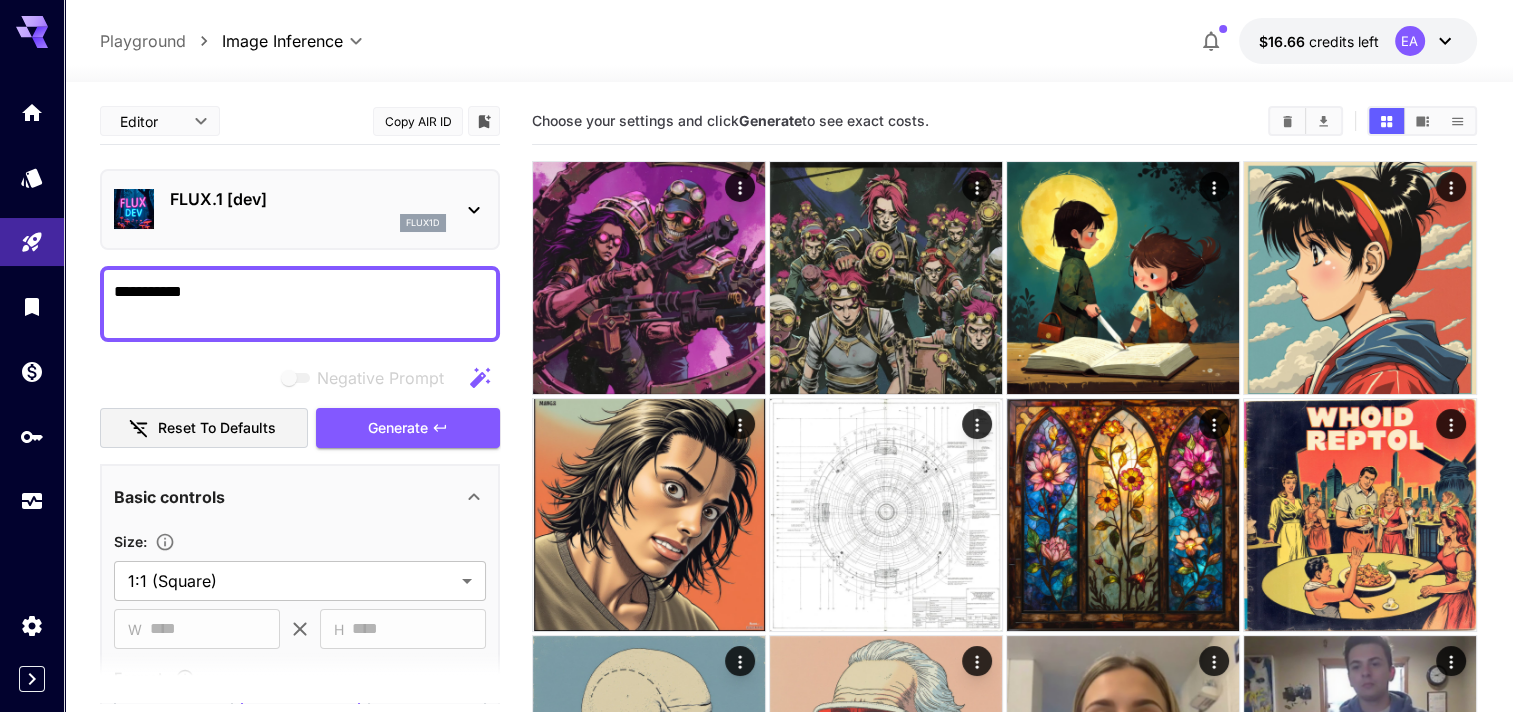 click on "**********" at bounding box center [300, 304] 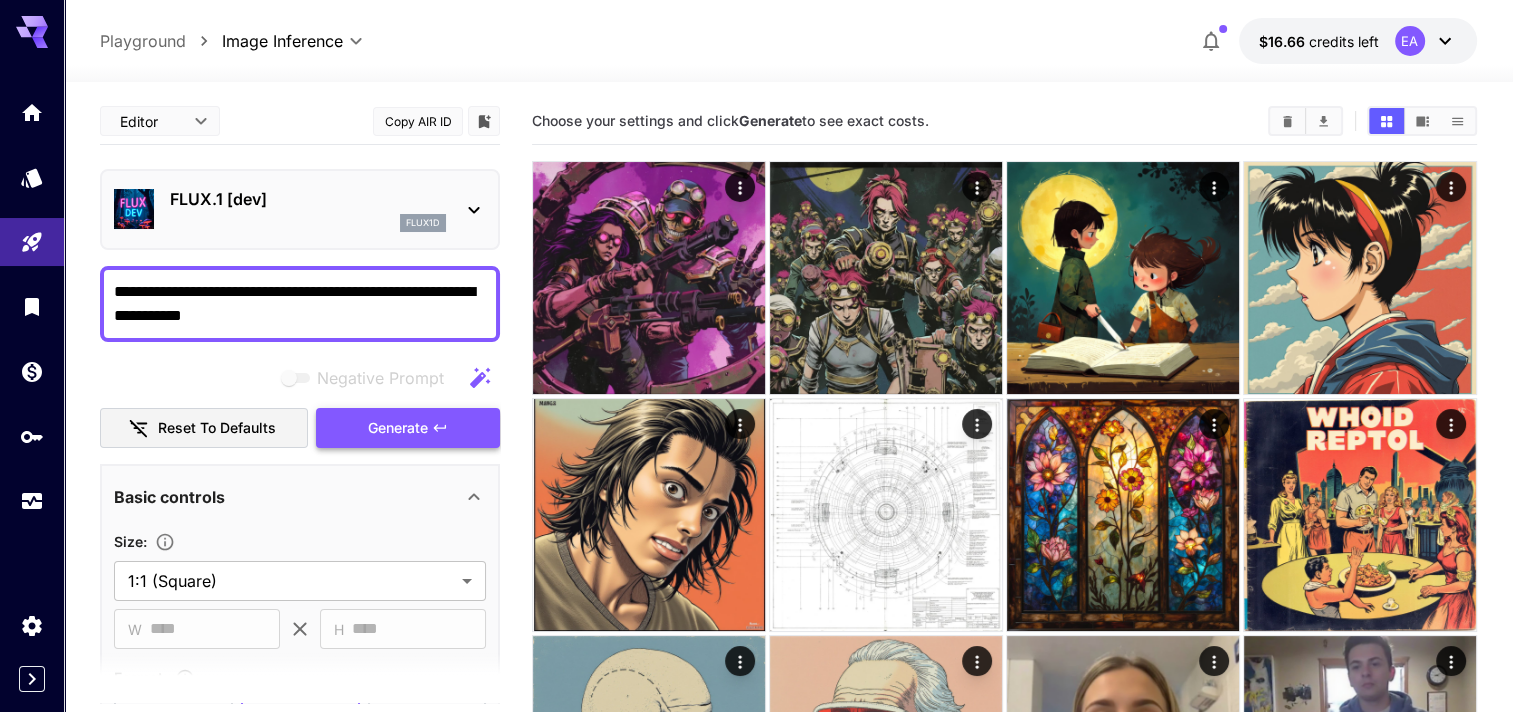 type on "**********" 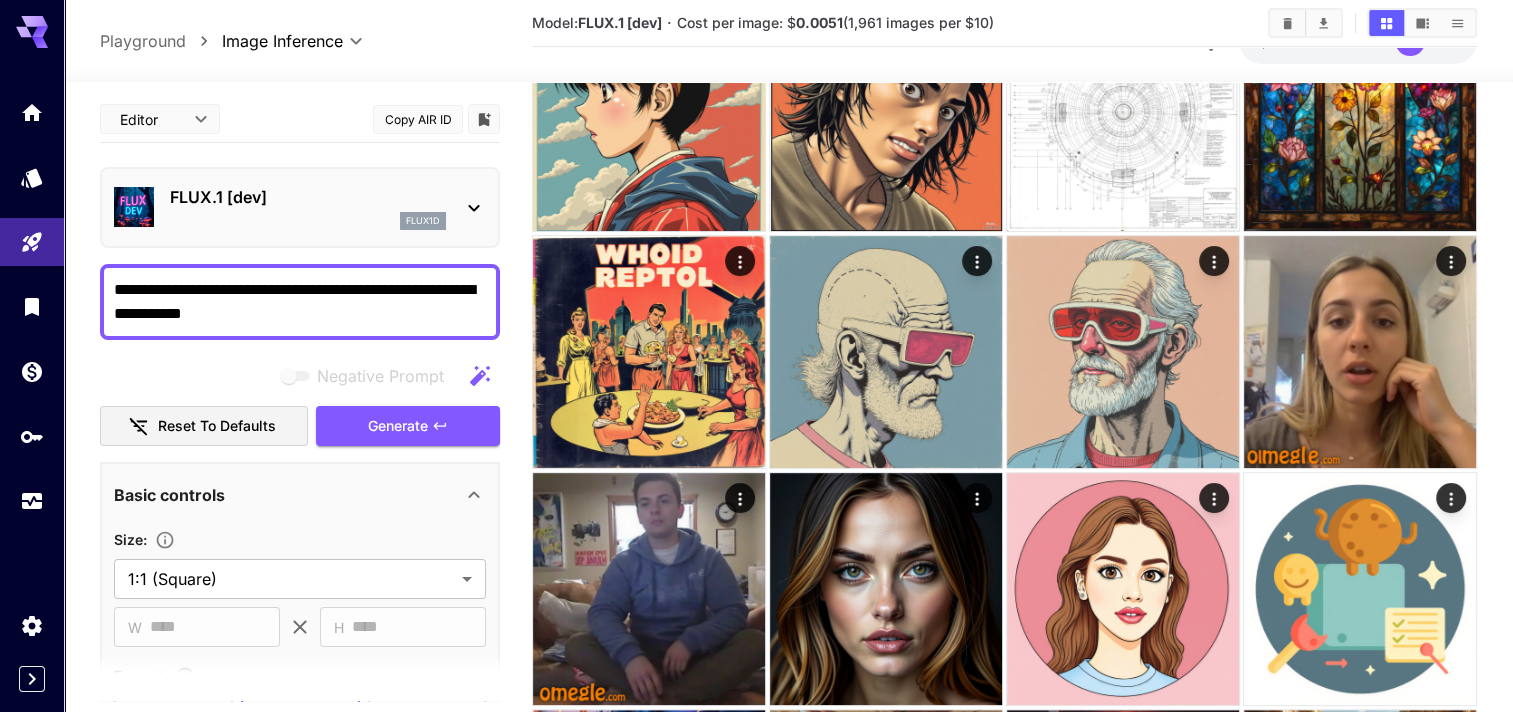 scroll, scrollTop: 800, scrollLeft: 0, axis: vertical 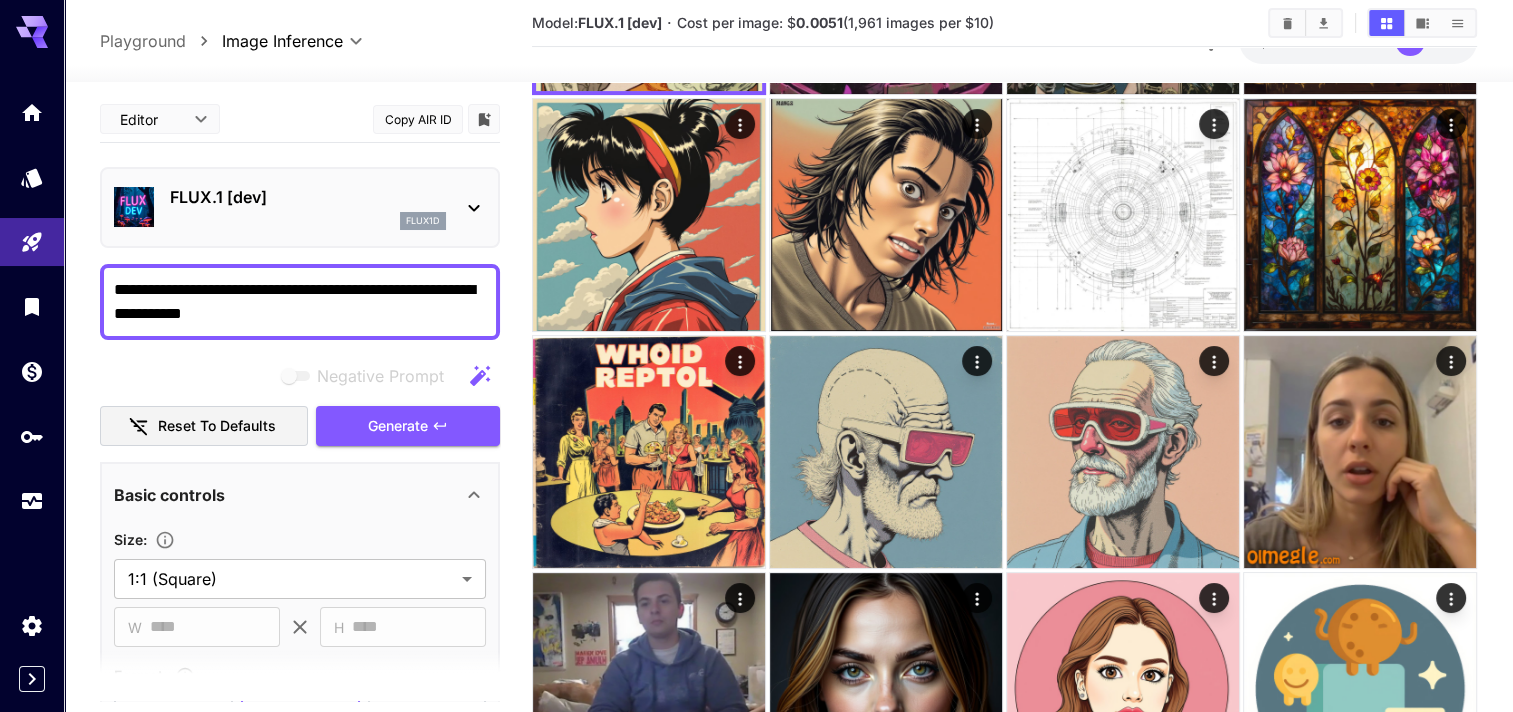 drag, startPoint x: 112, startPoint y: 292, endPoint x: 272, endPoint y: 276, distance: 160.798 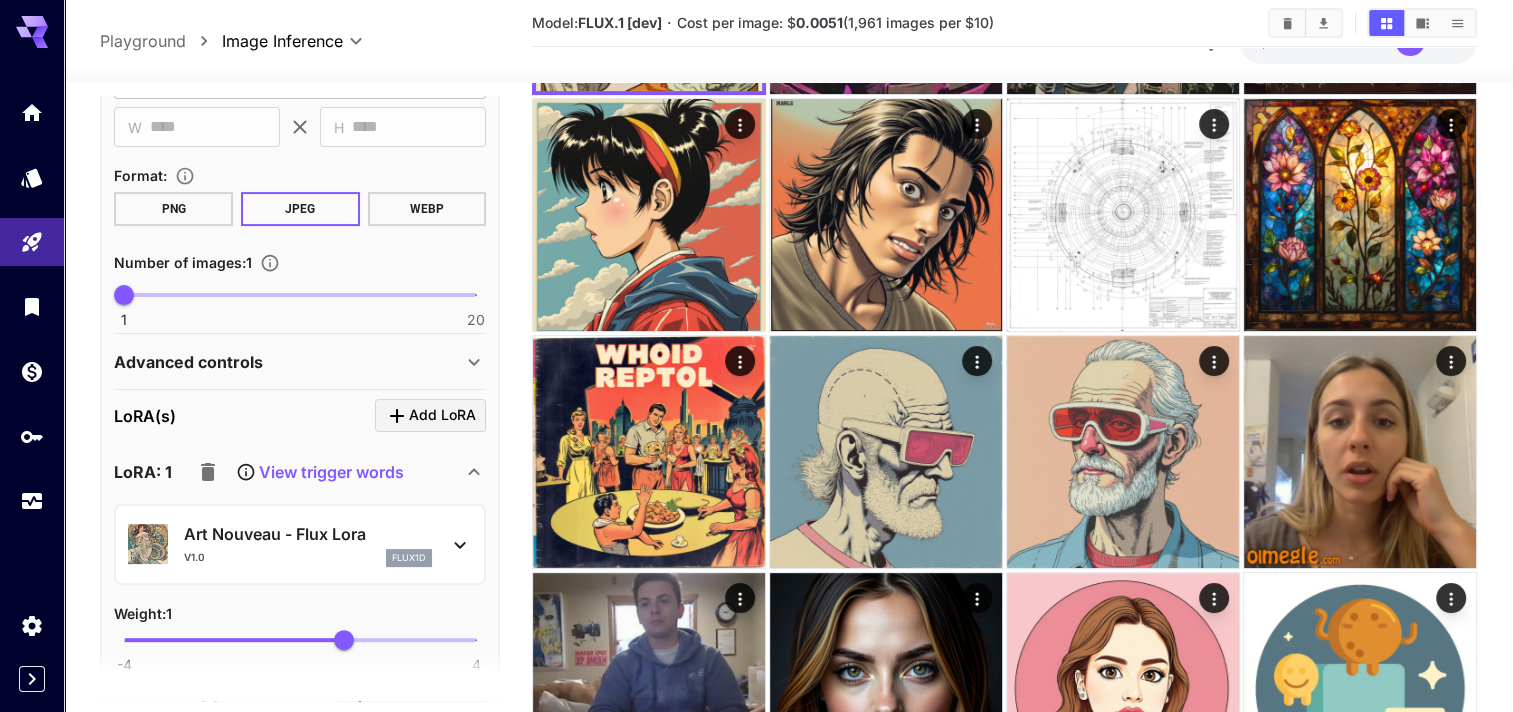 click on "LoRA: 1 View trigger words" at bounding box center [288, 472] 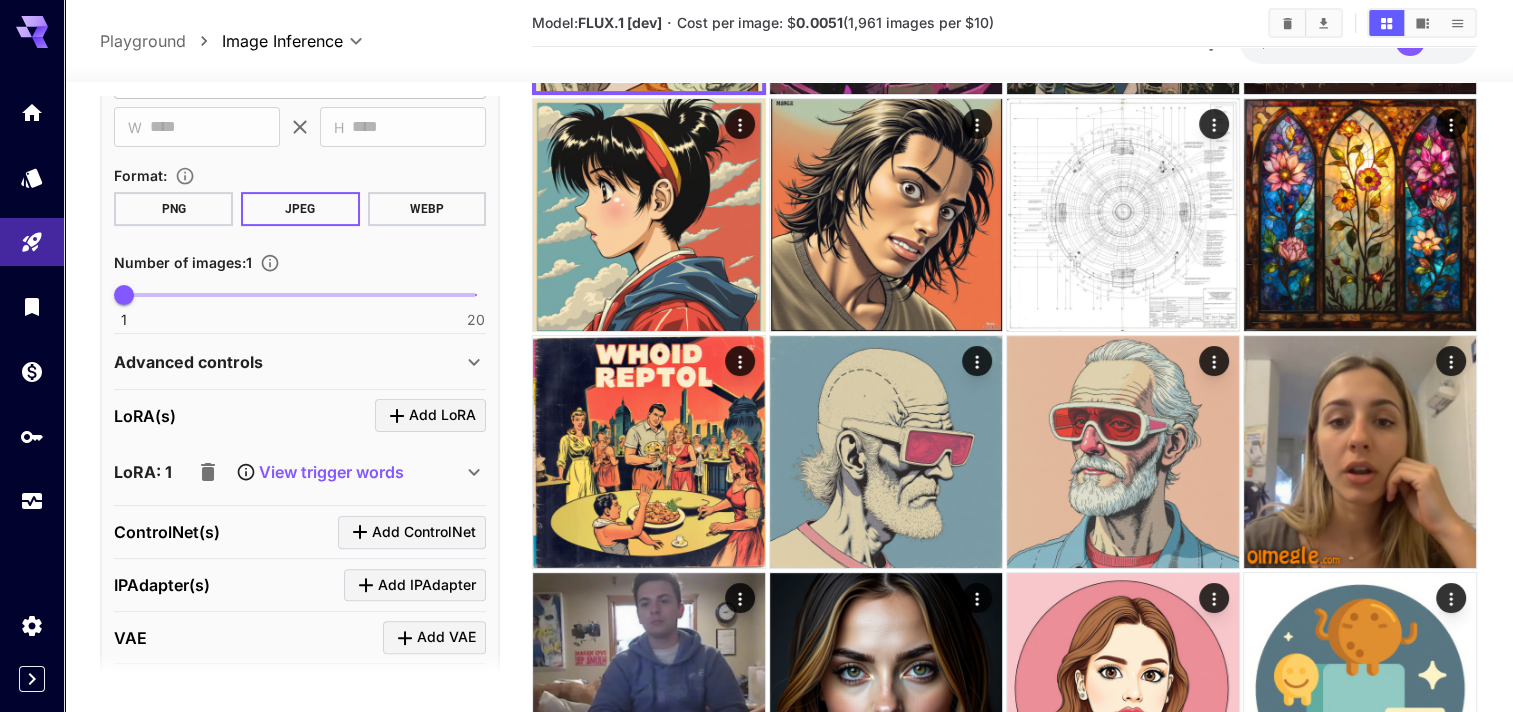click on "View trigger words" at bounding box center (331, 472) 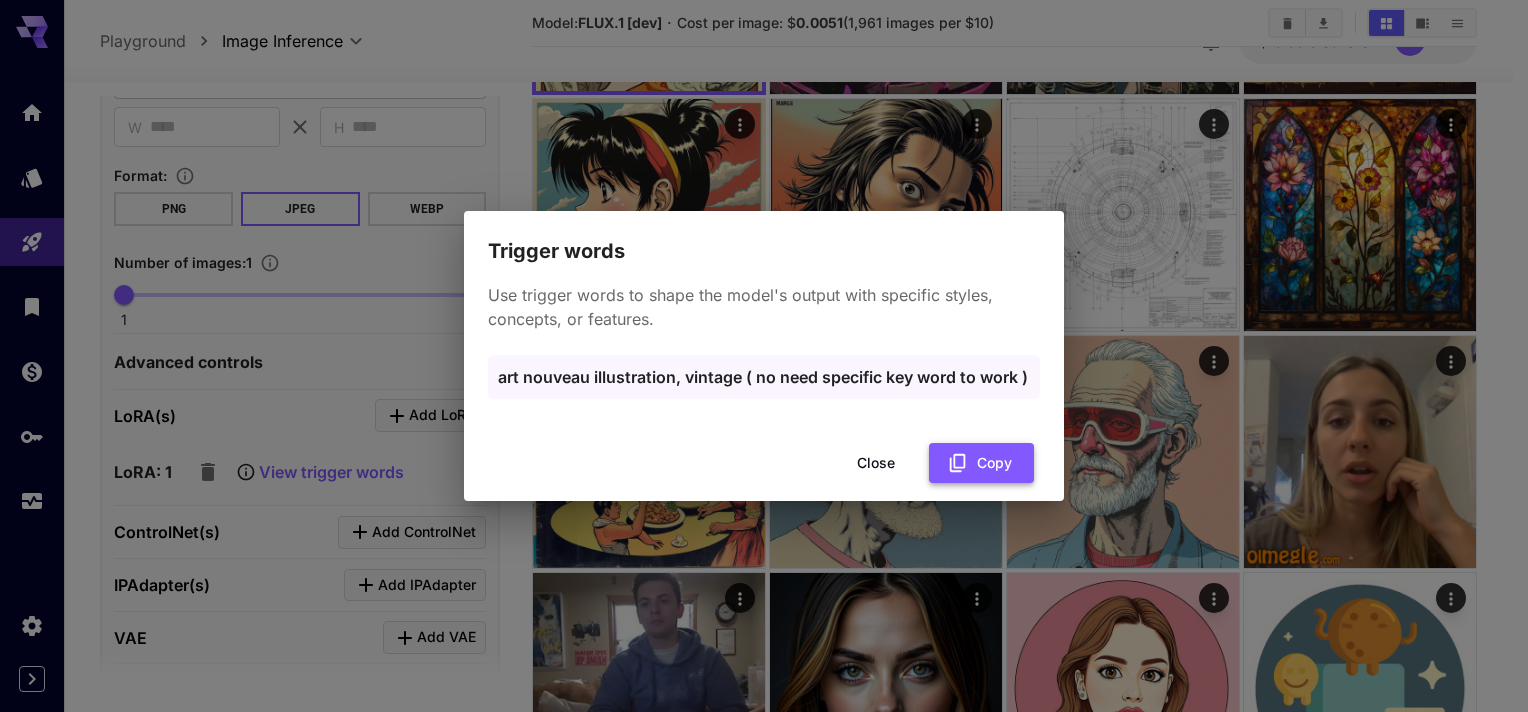 click on "Copy" at bounding box center (981, 463) 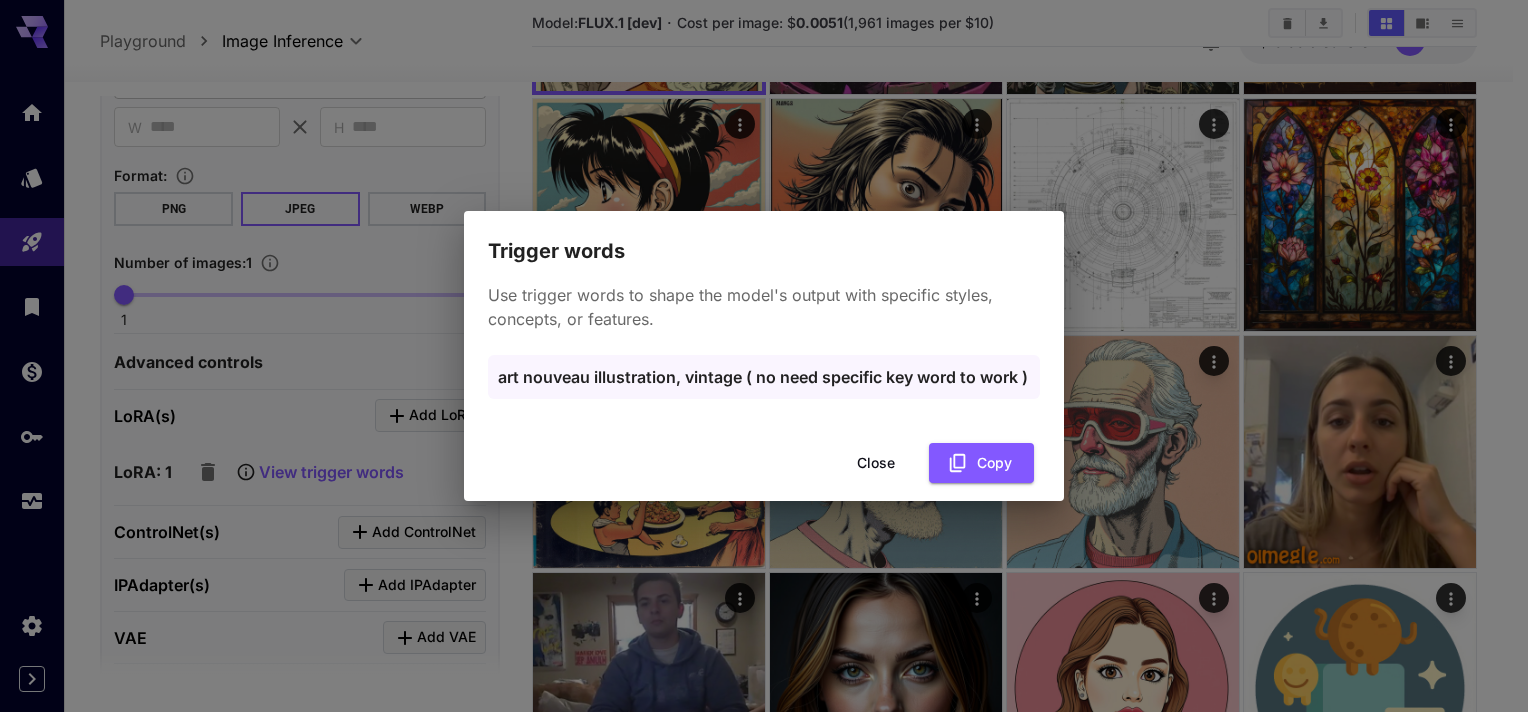 click on "Close" at bounding box center [876, 463] 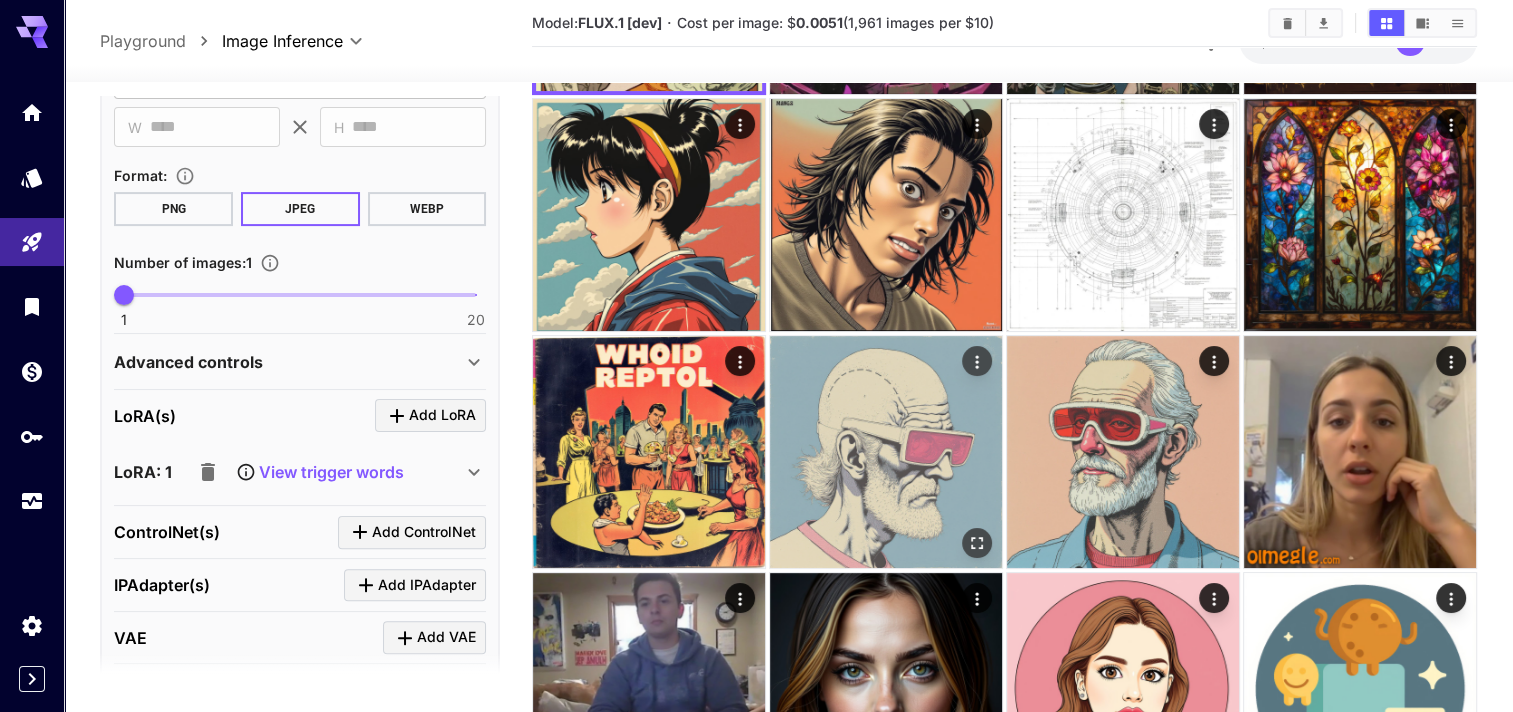 scroll, scrollTop: 0, scrollLeft: 0, axis: both 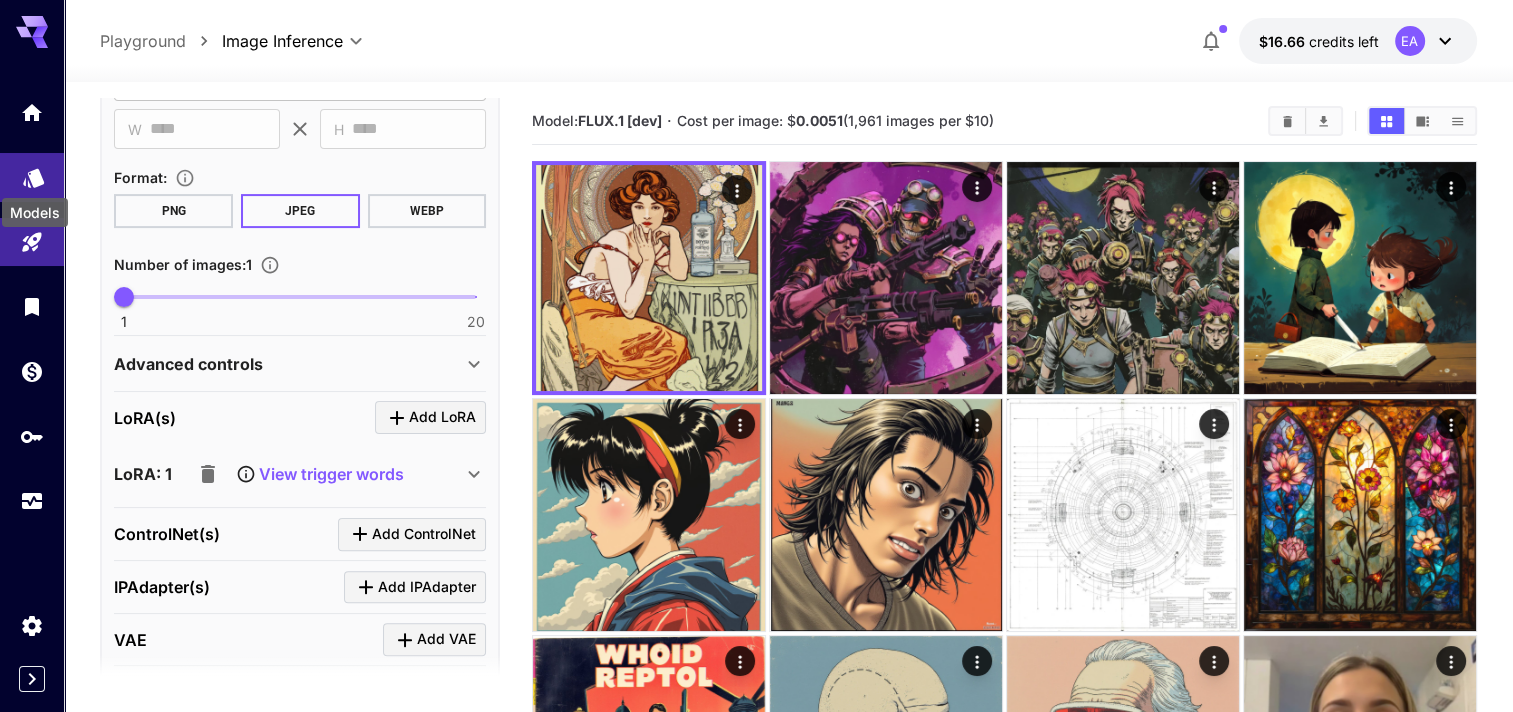 click 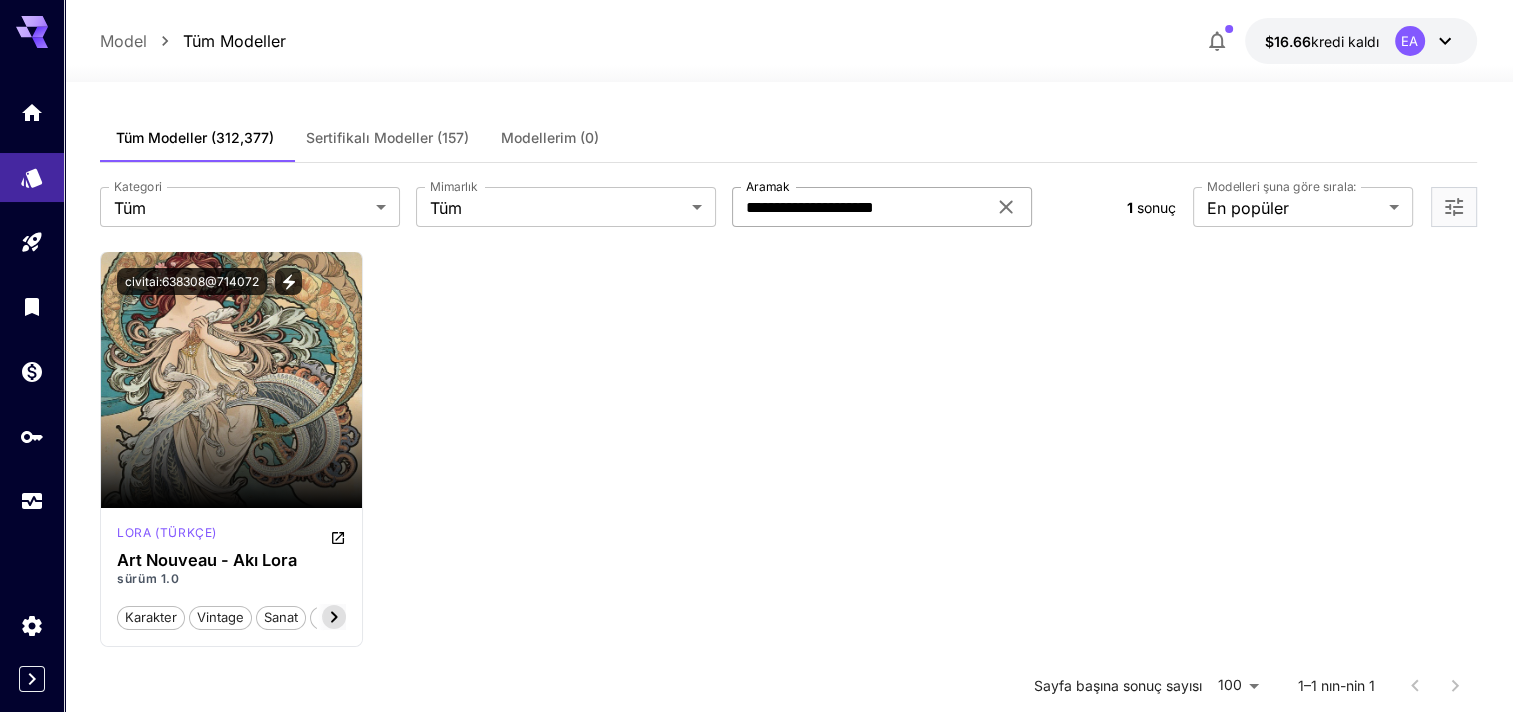 click 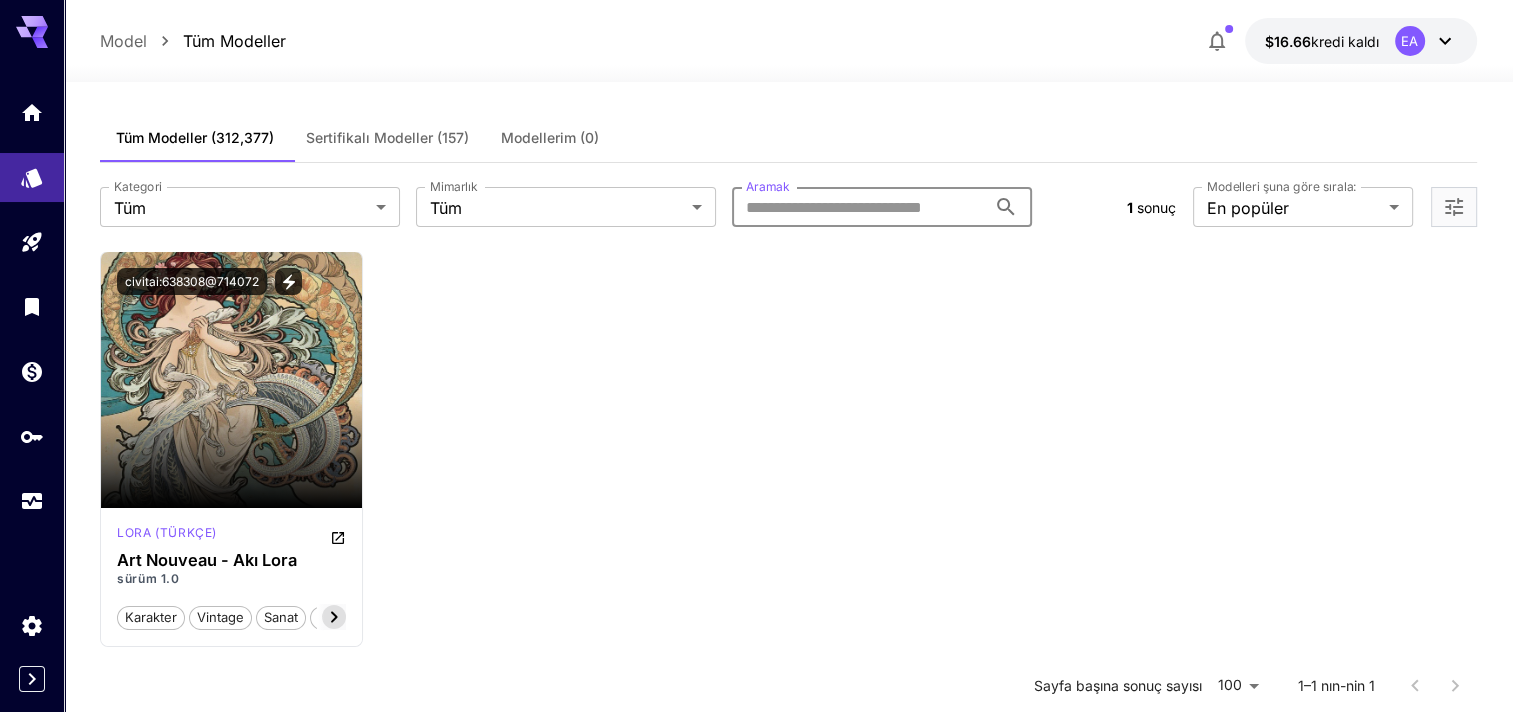 click on "Aramak" at bounding box center (859, 207) 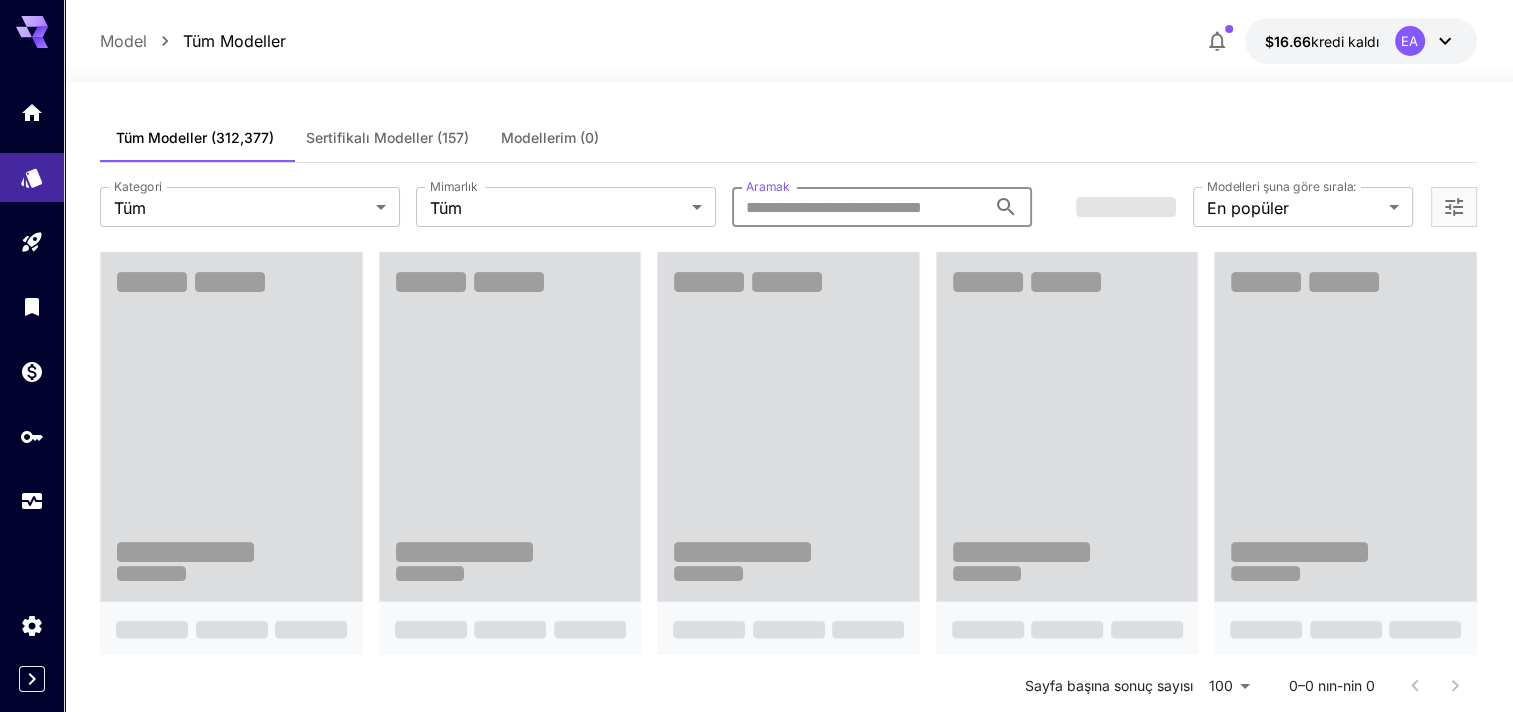 paste on "**********" 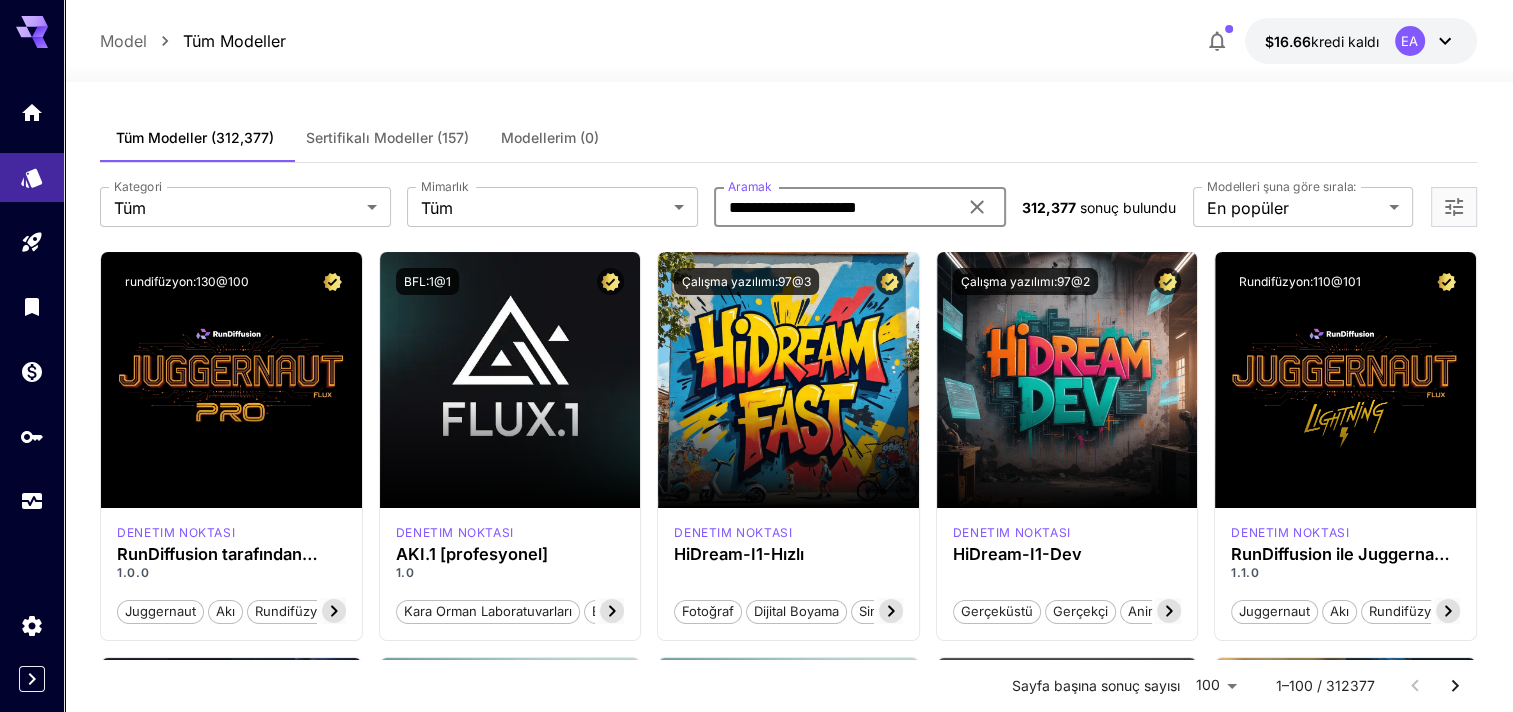 scroll, scrollTop: 0, scrollLeft: 0, axis: both 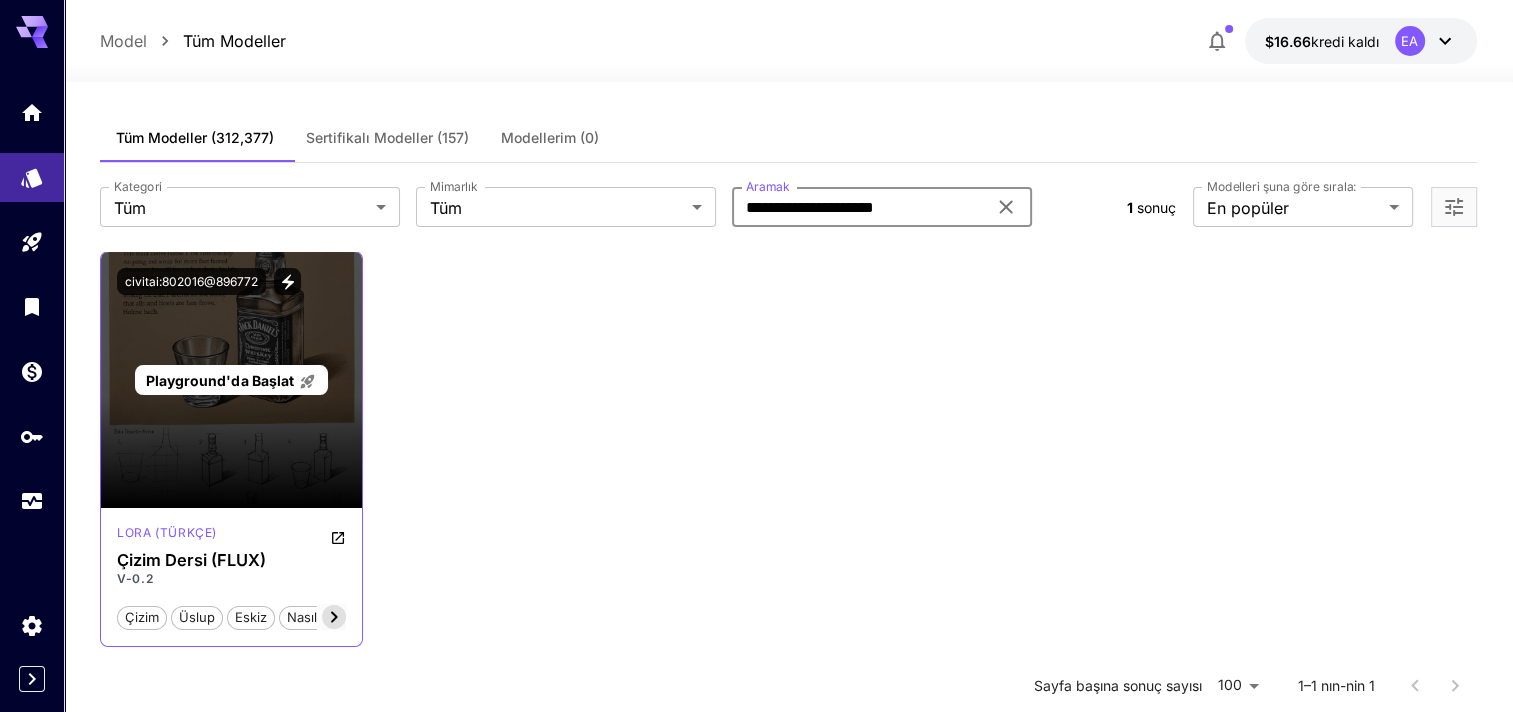 type on "**********" 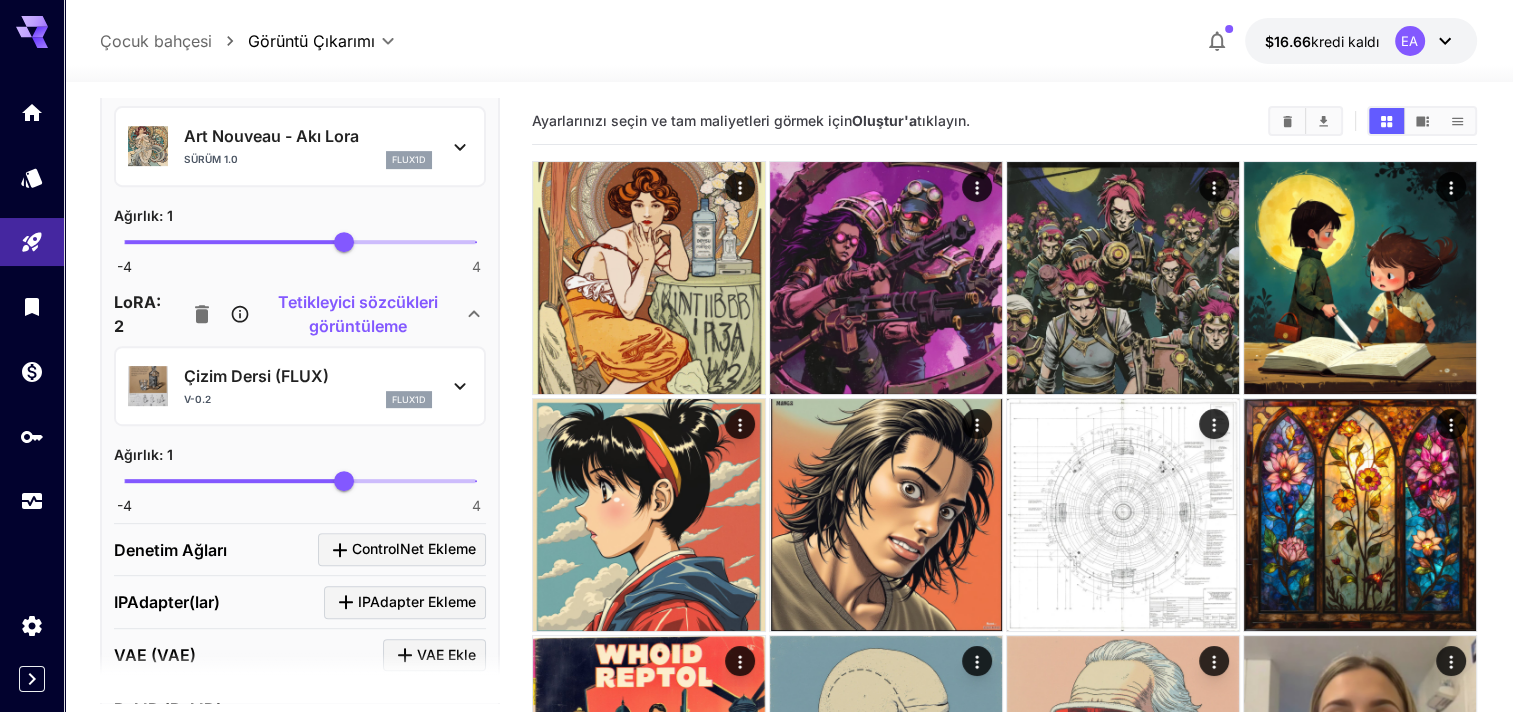 scroll, scrollTop: 800, scrollLeft: 0, axis: vertical 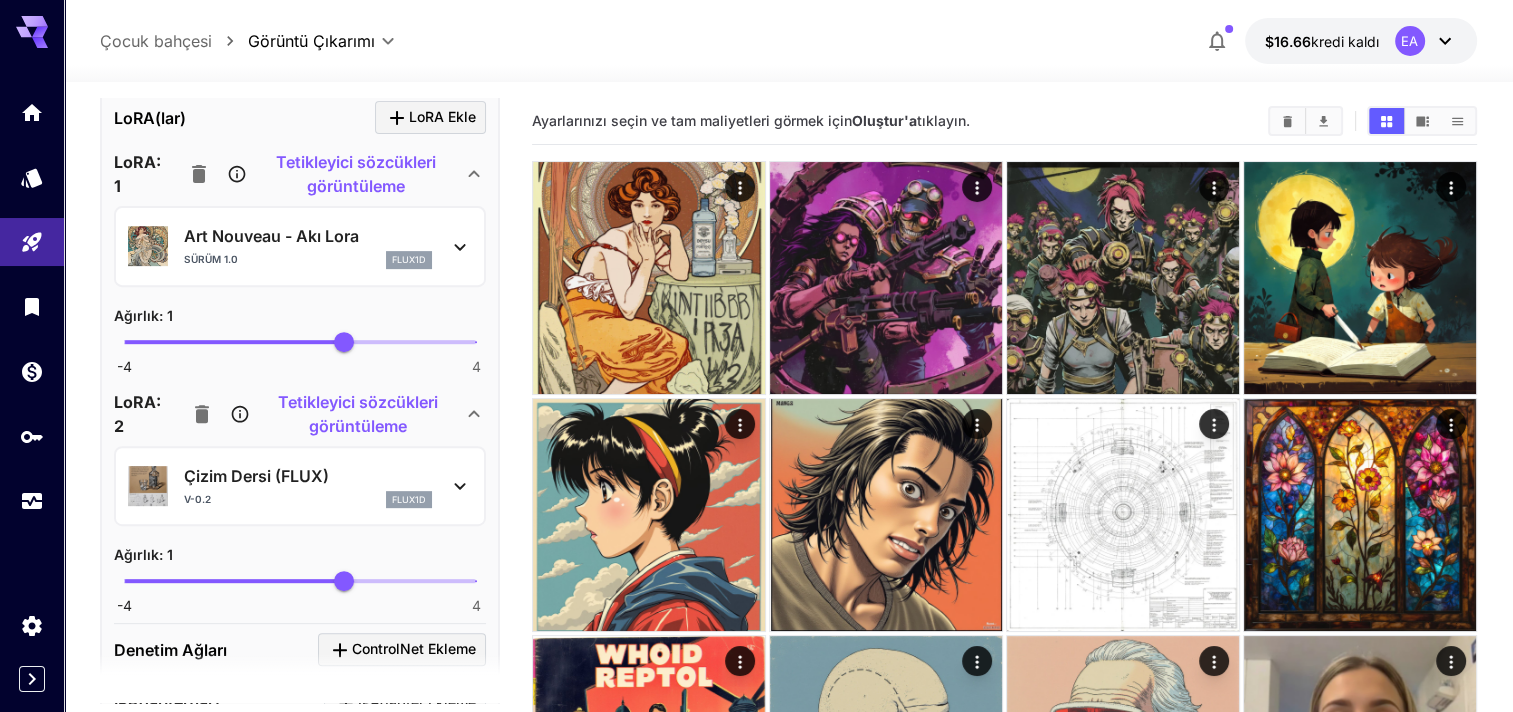 click 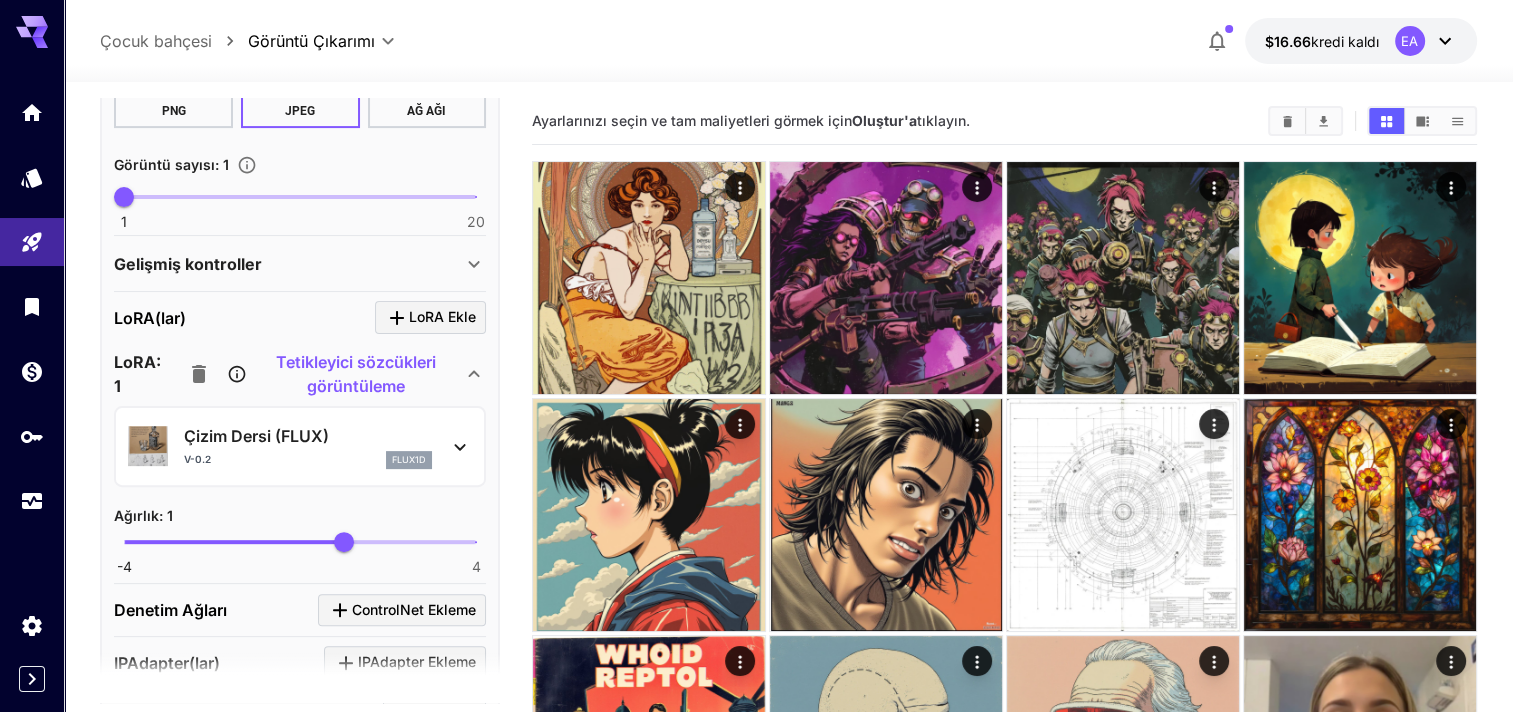 scroll, scrollTop: 500, scrollLeft: 0, axis: vertical 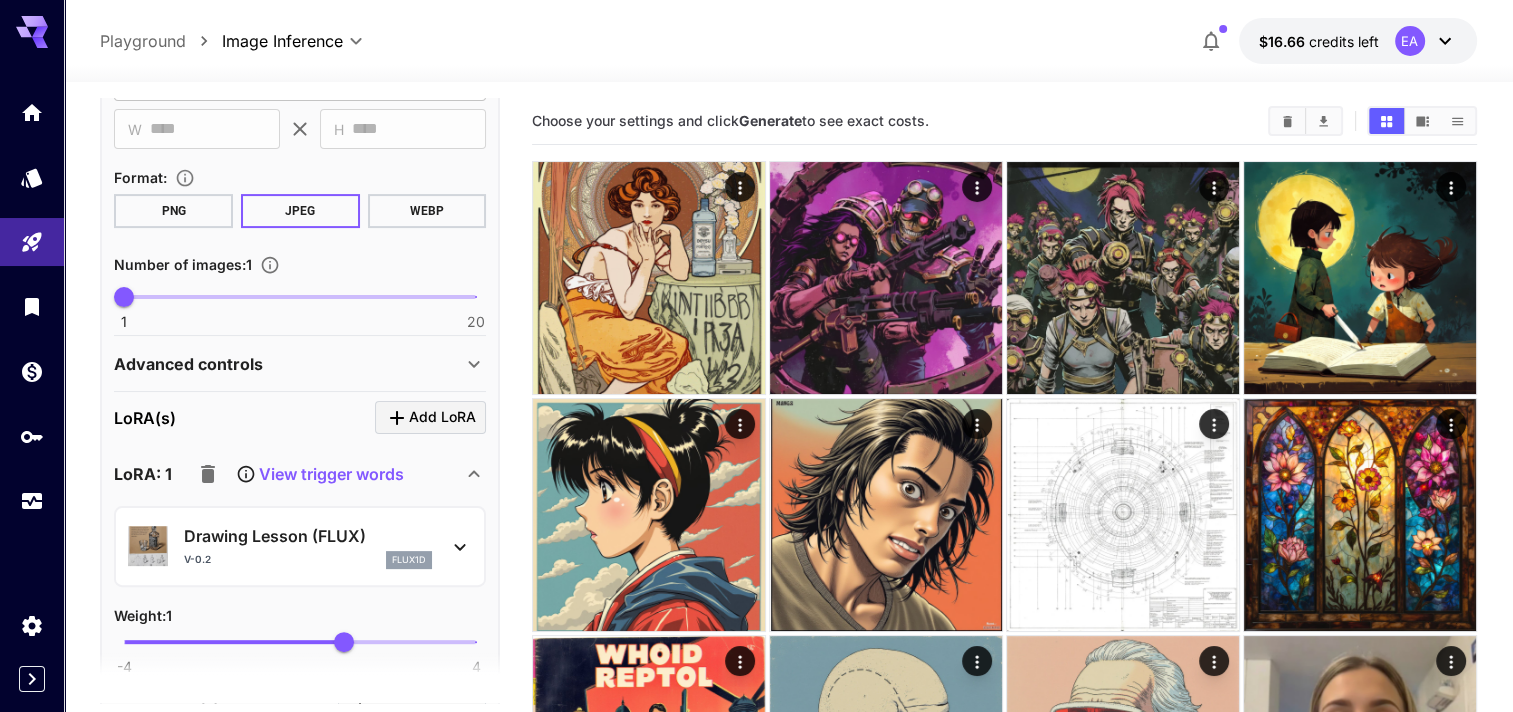 click on "View trigger words" at bounding box center [331, 474] 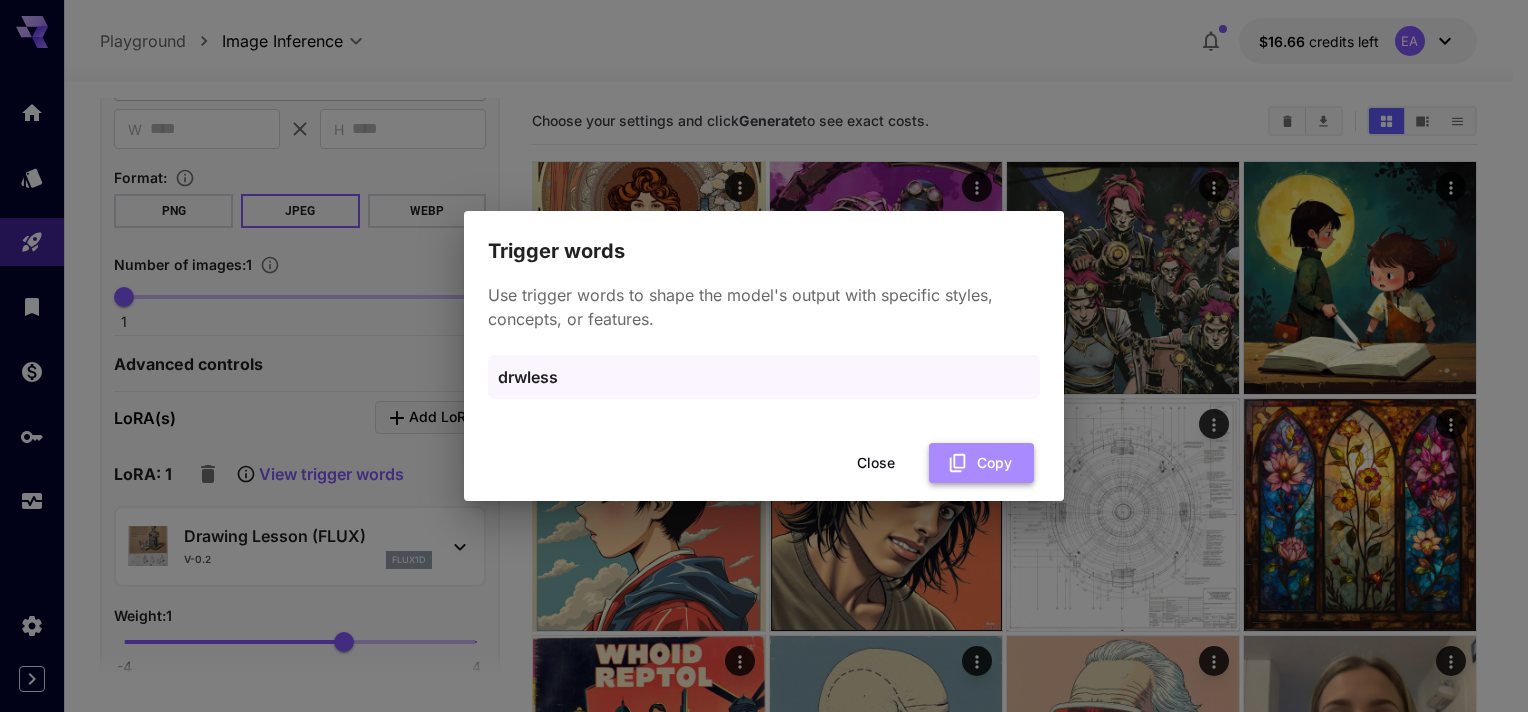 click on "Copy" at bounding box center [981, 463] 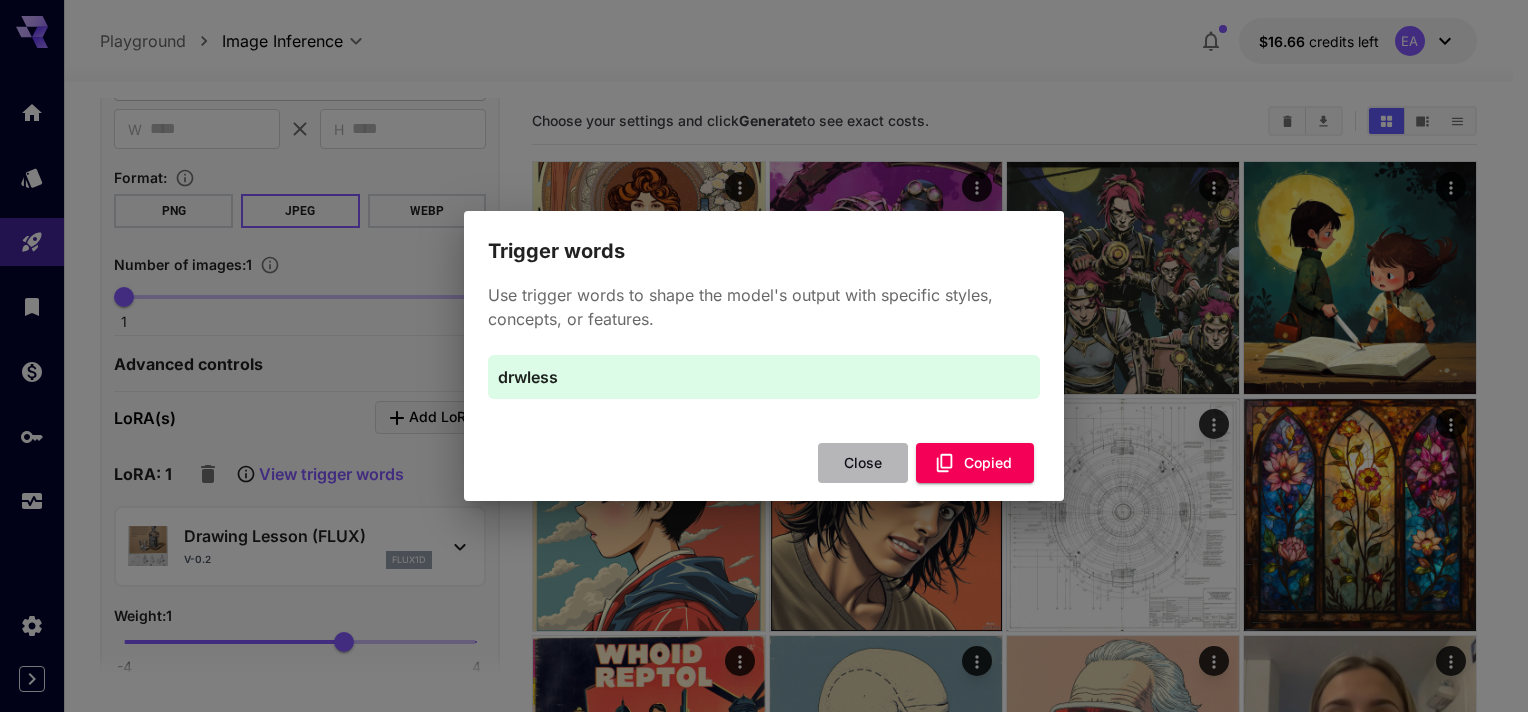 click on "Close" at bounding box center [863, 463] 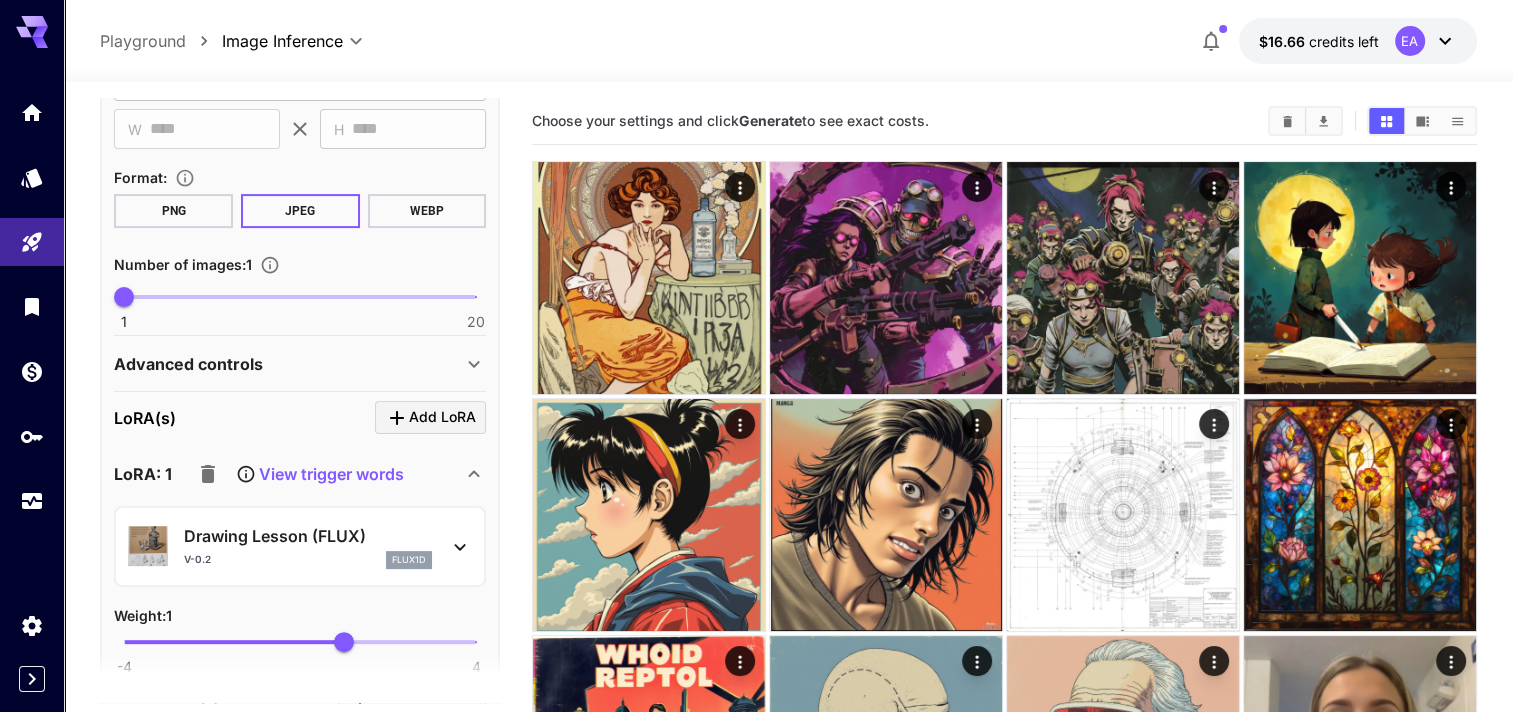 scroll, scrollTop: 0, scrollLeft: 0, axis: both 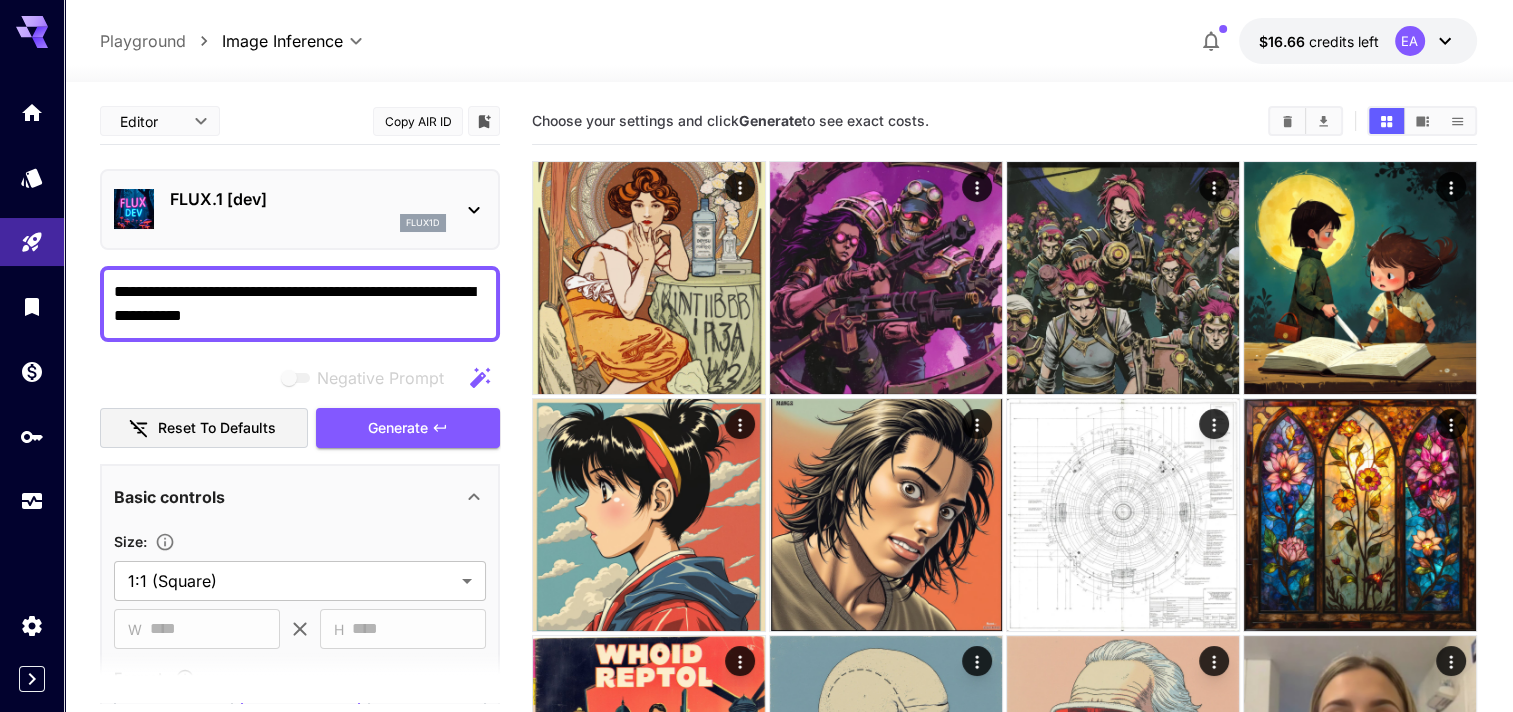 click on "**********" at bounding box center [300, 304] 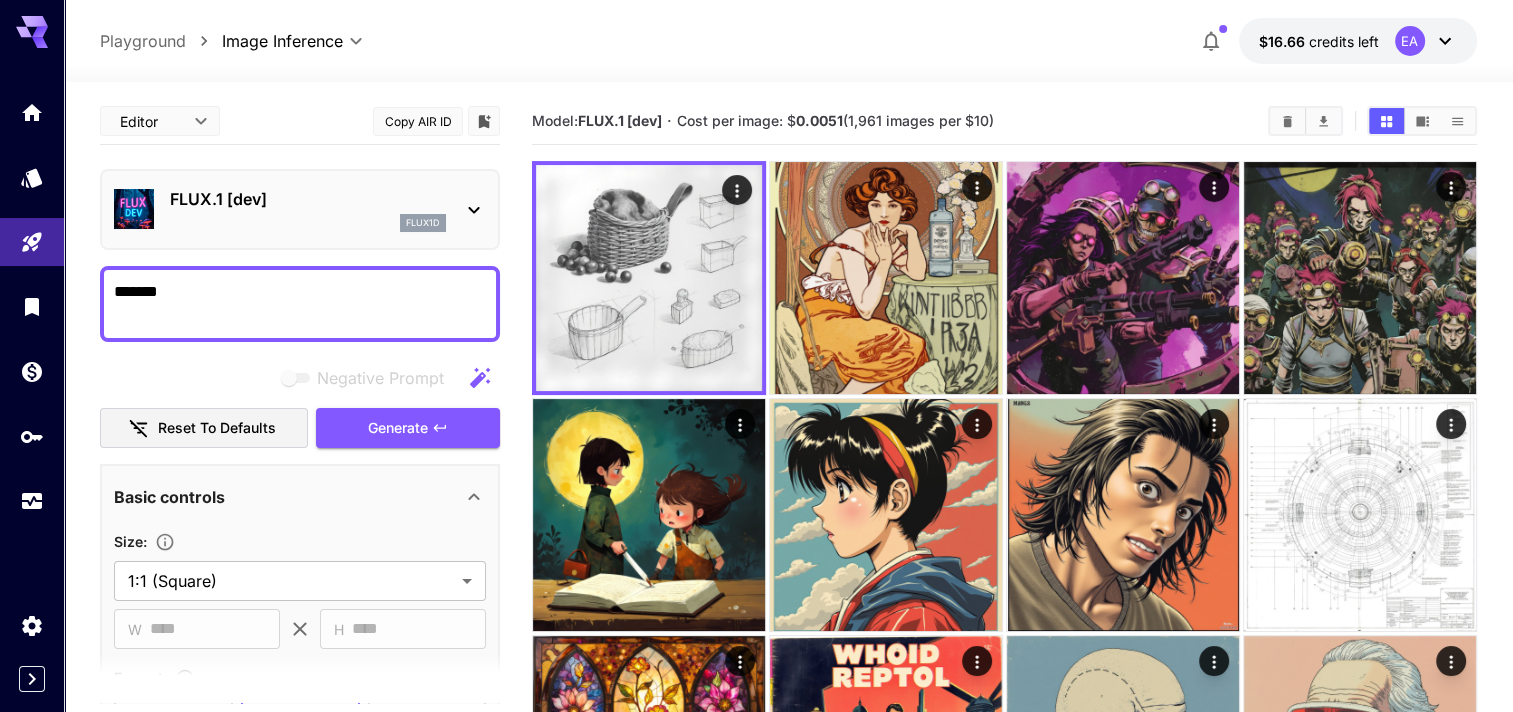 type on "*******" 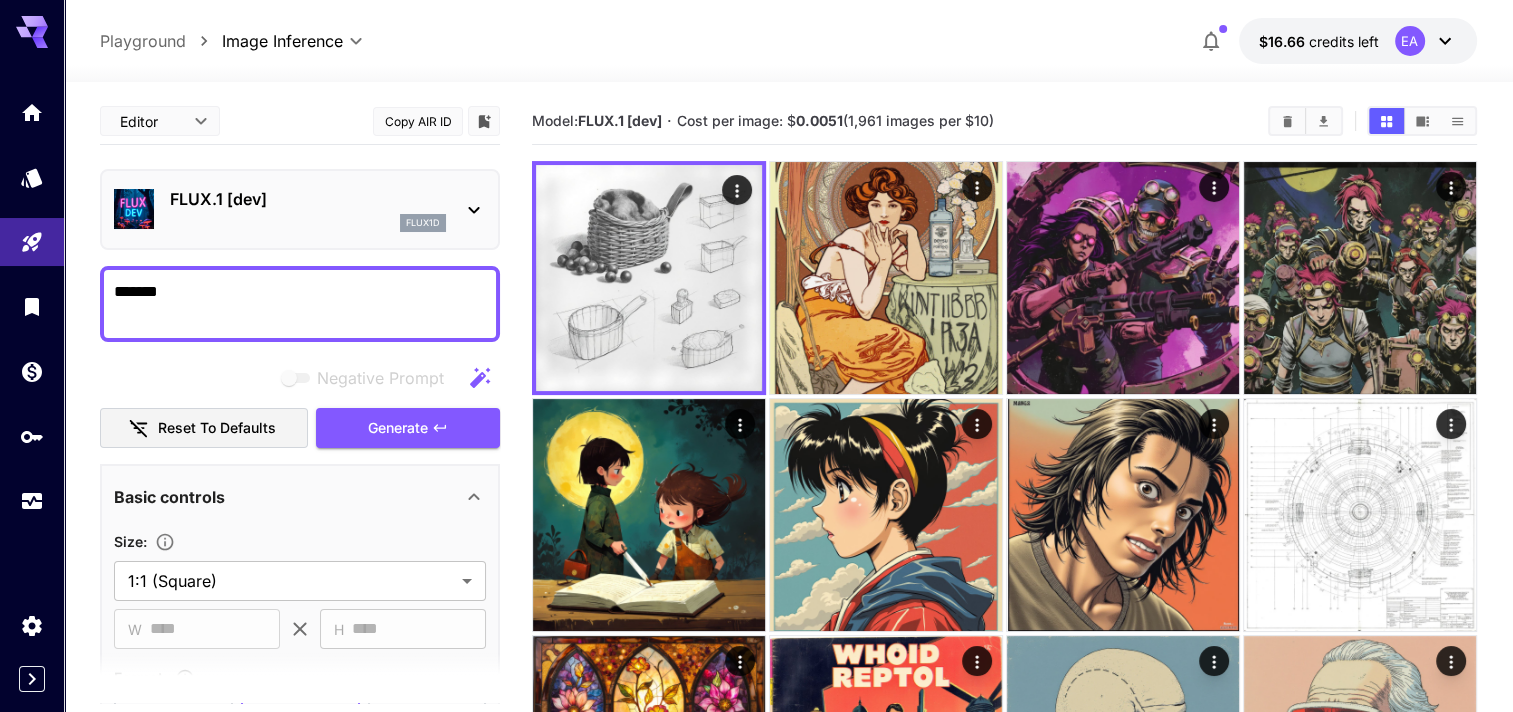 scroll, scrollTop: 400, scrollLeft: 0, axis: vertical 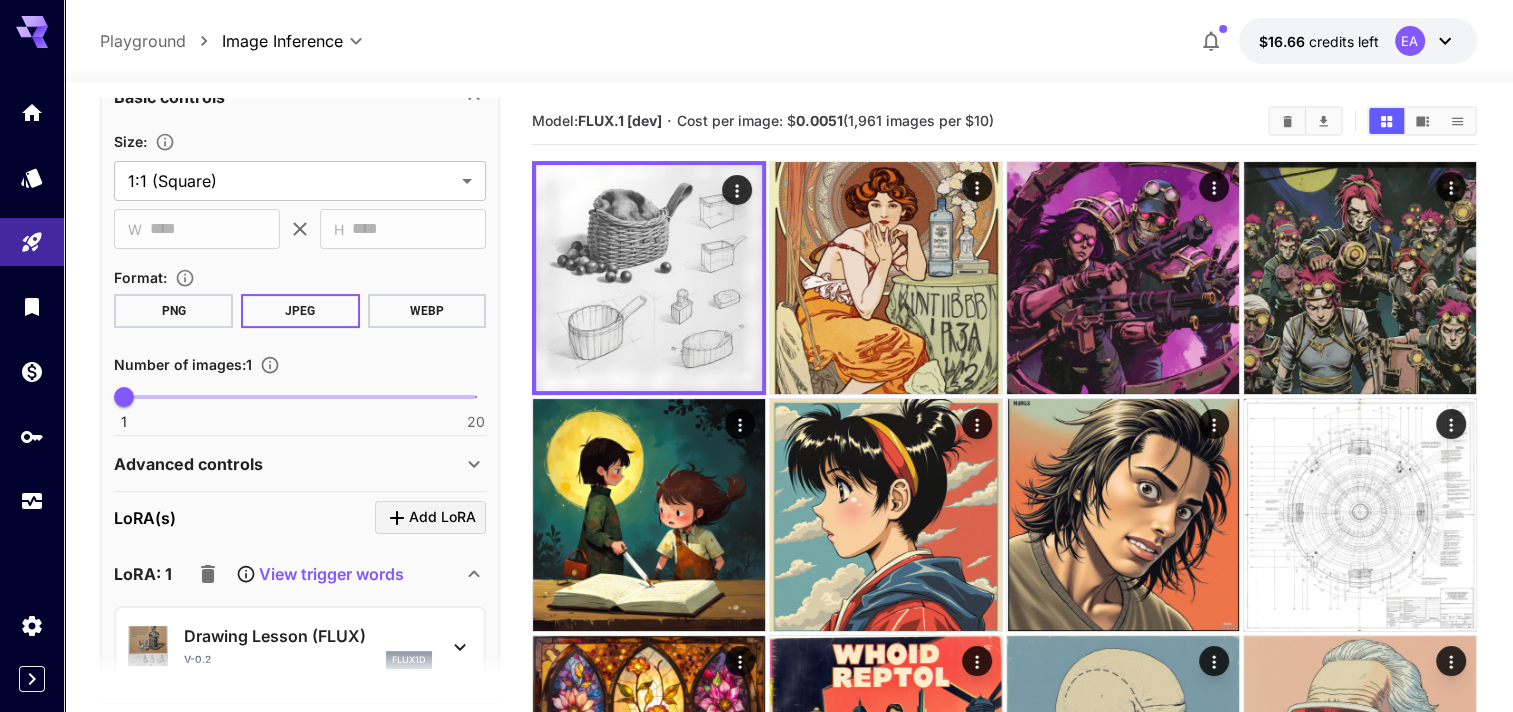 click on "View trigger words" at bounding box center [331, 574] 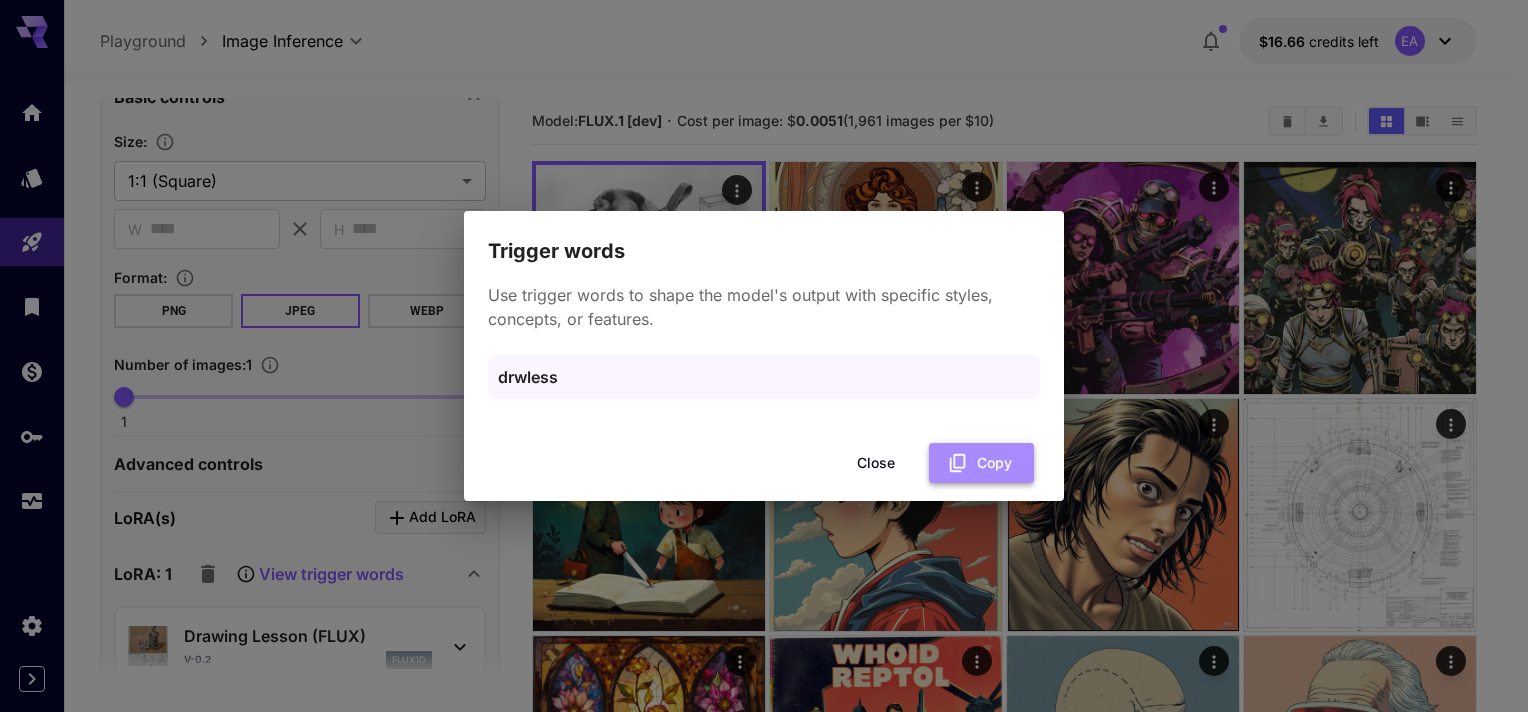 click on "Copy" at bounding box center (981, 463) 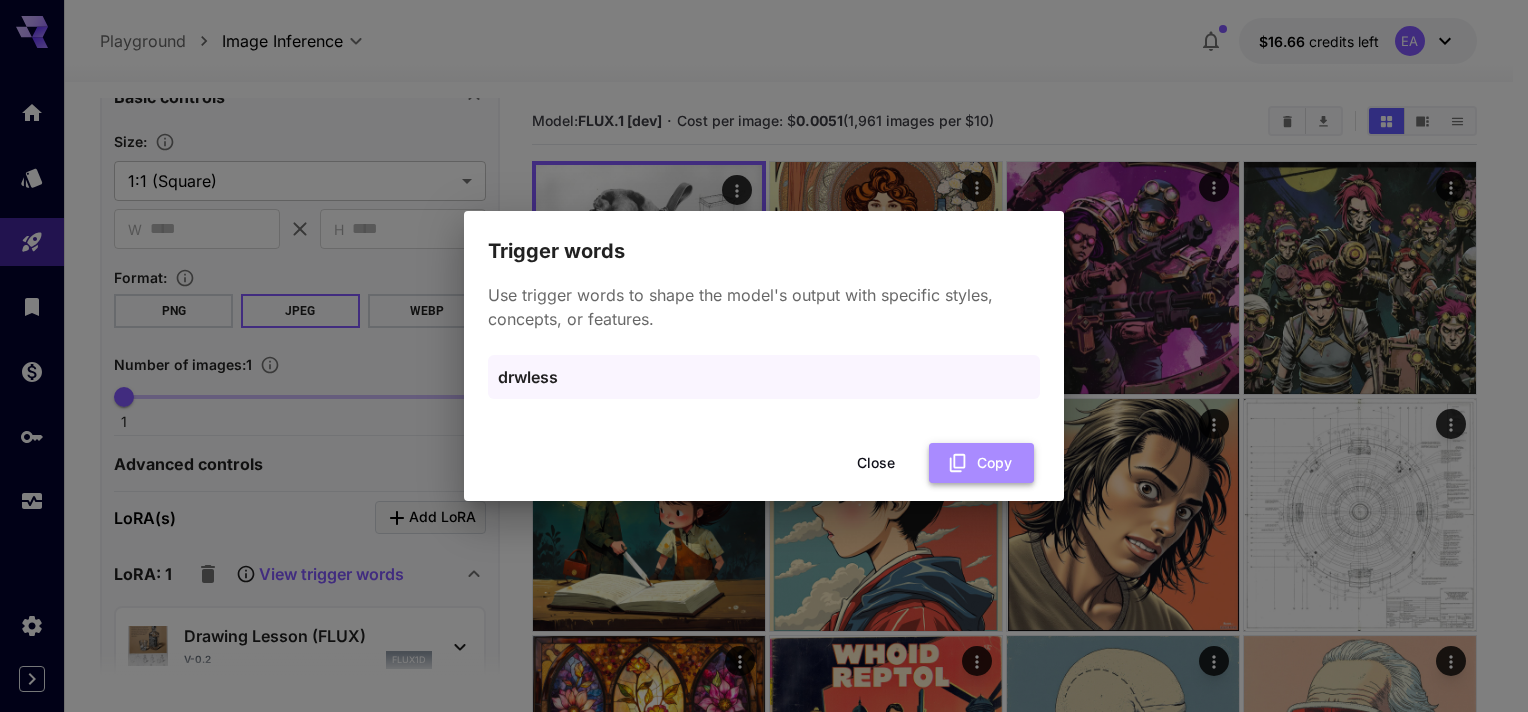 click on "Copy" at bounding box center (981, 463) 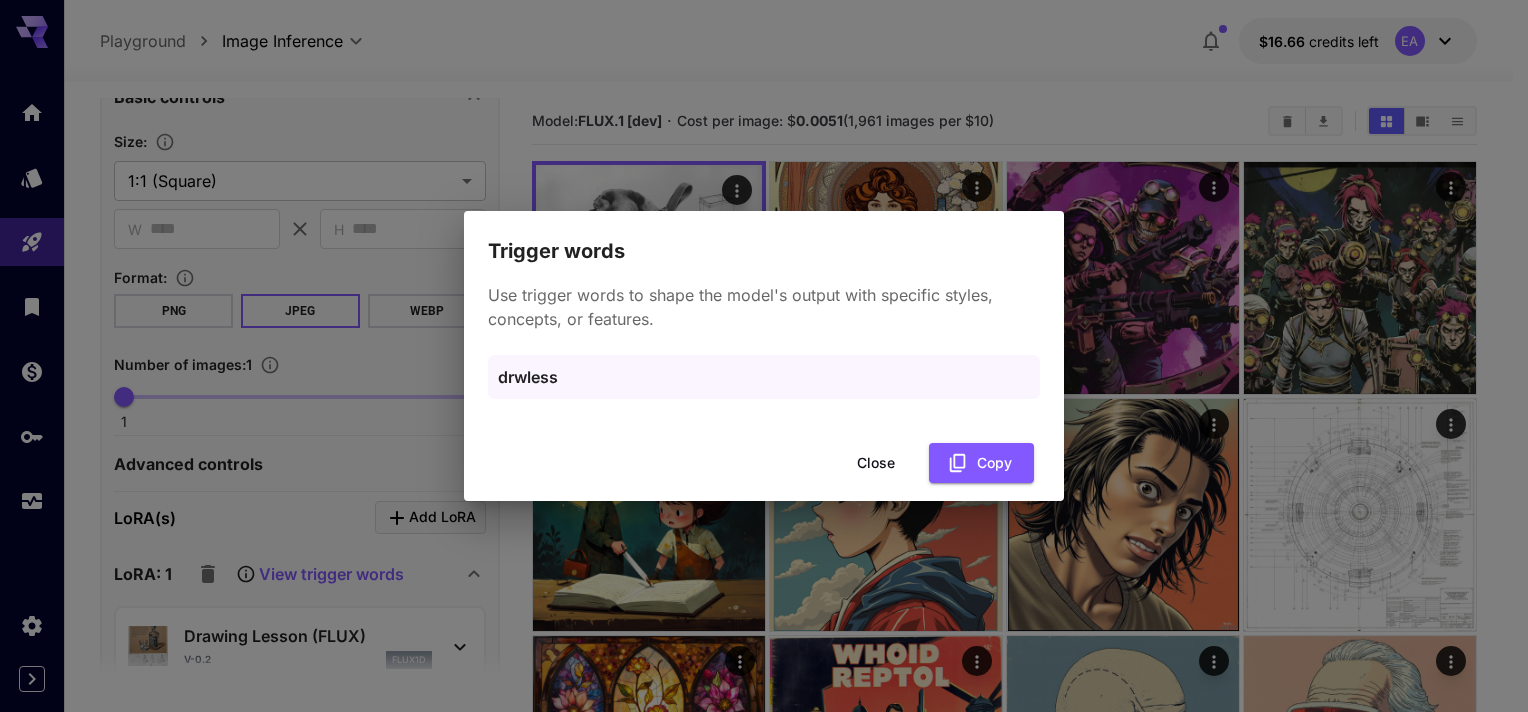 drag, startPoint x: 856, startPoint y: 451, endPoint x: 845, endPoint y: 452, distance: 11.045361 